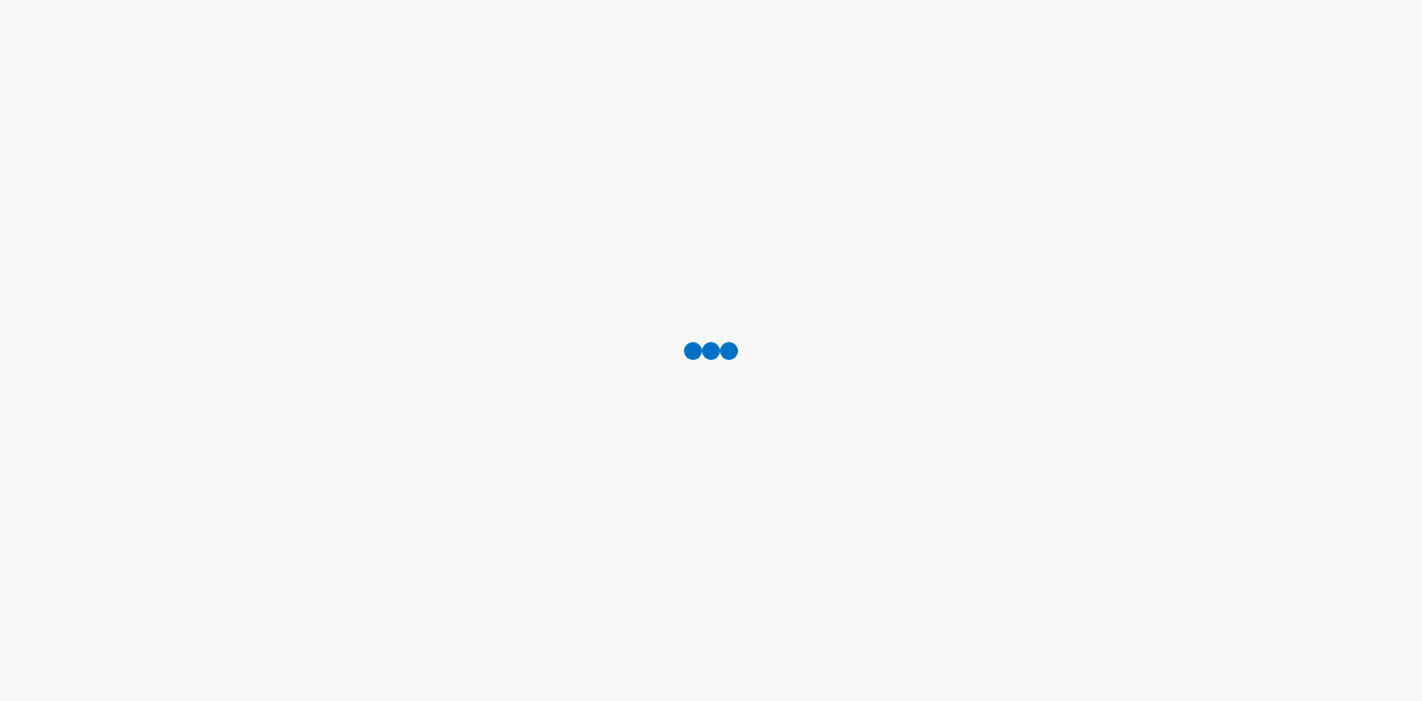 scroll, scrollTop: 0, scrollLeft: 0, axis: both 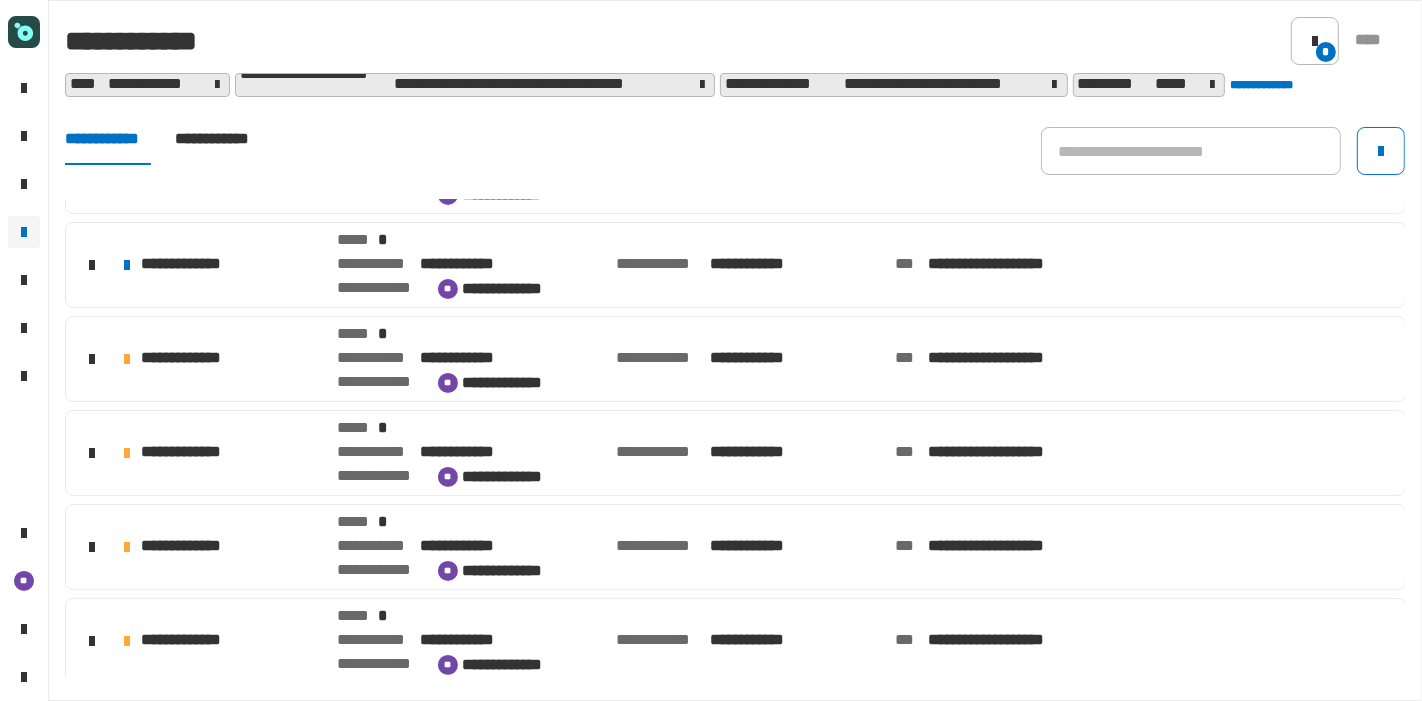 click on "*****" 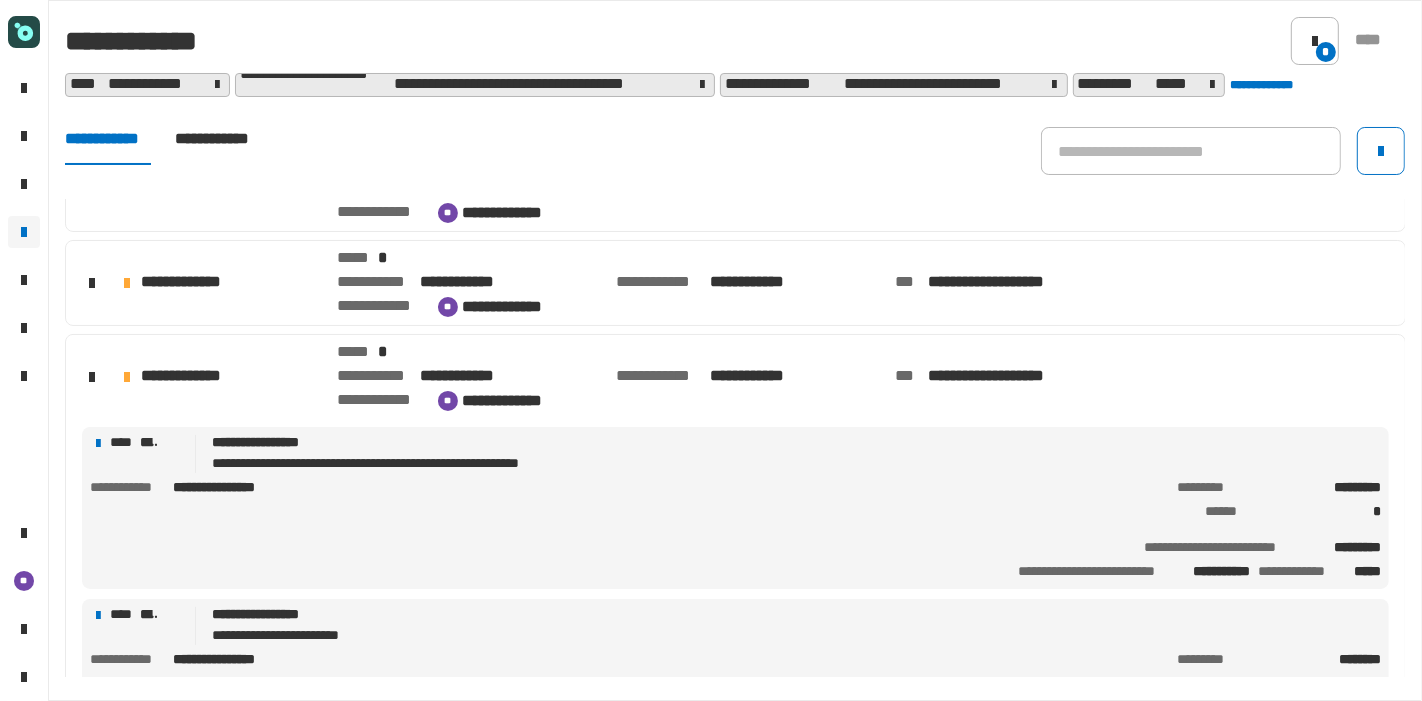 click on "**********" 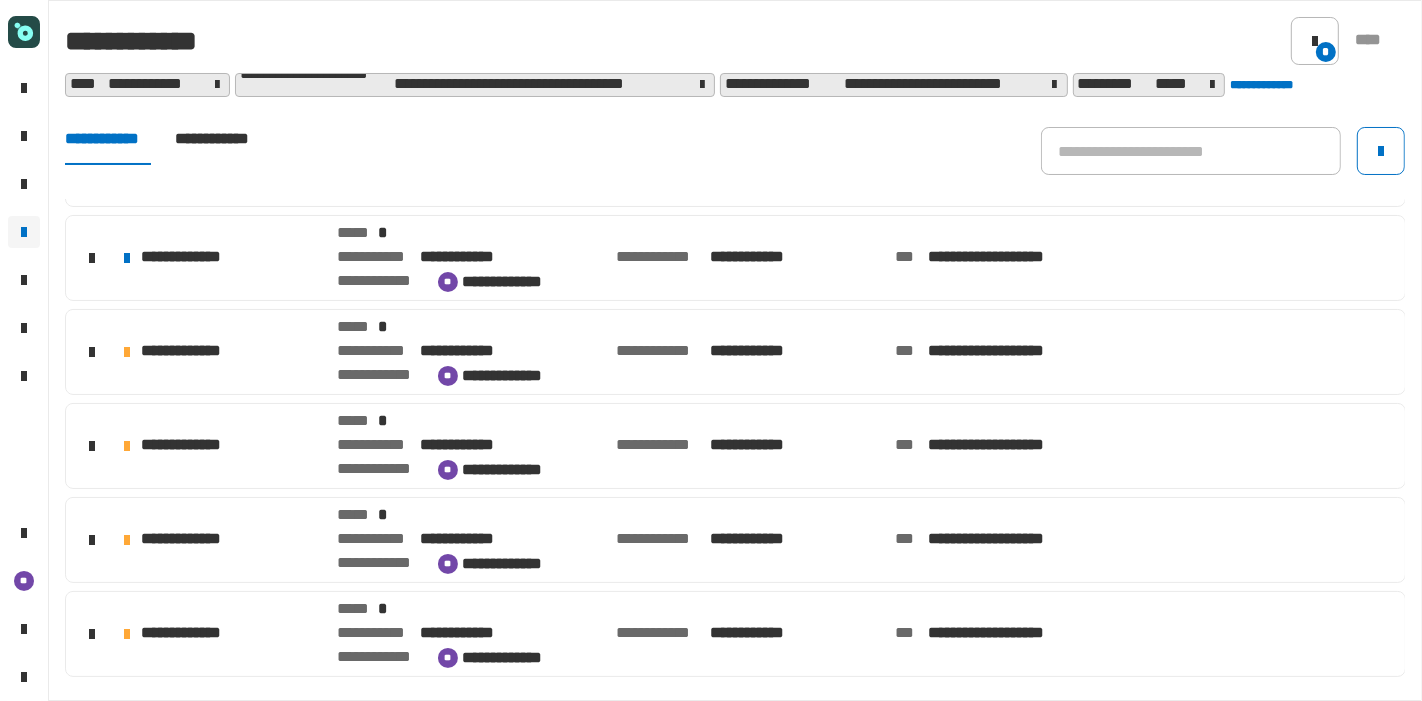scroll, scrollTop: 635, scrollLeft: 0, axis: vertical 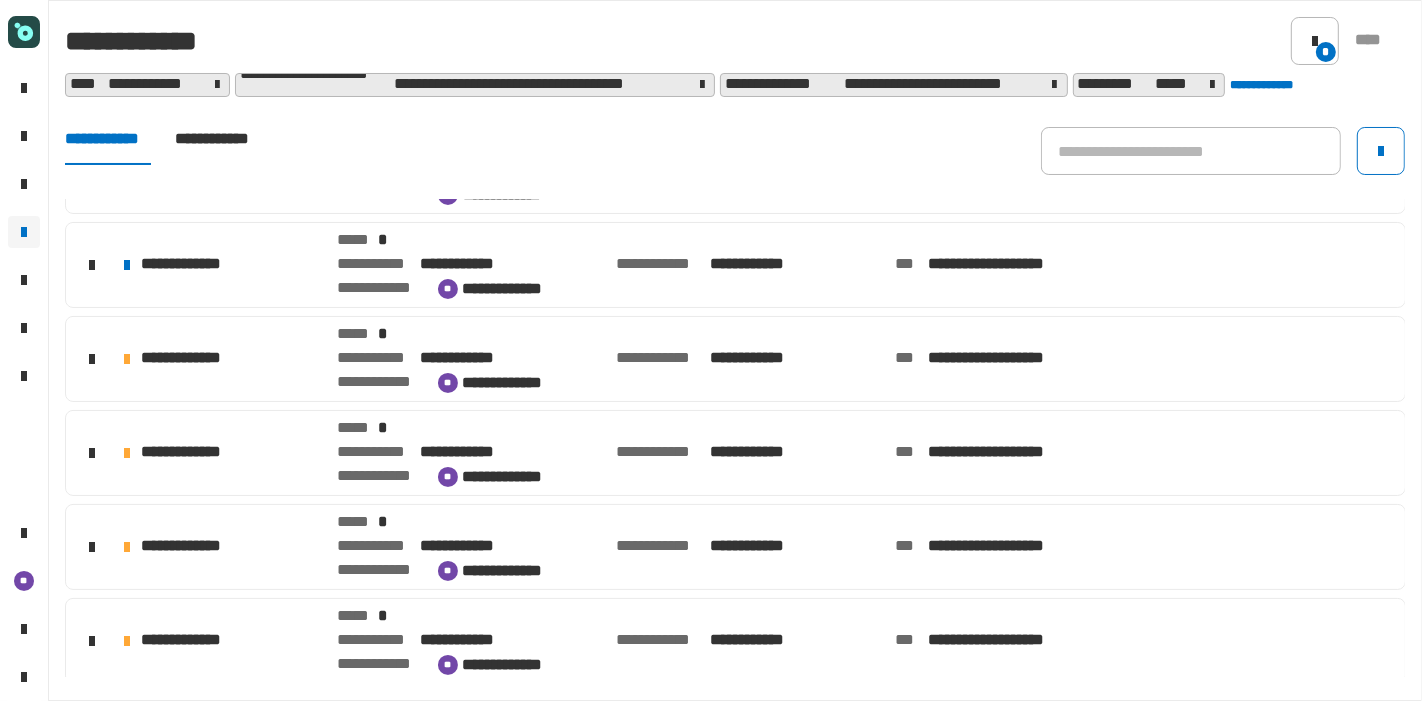click on "**********" 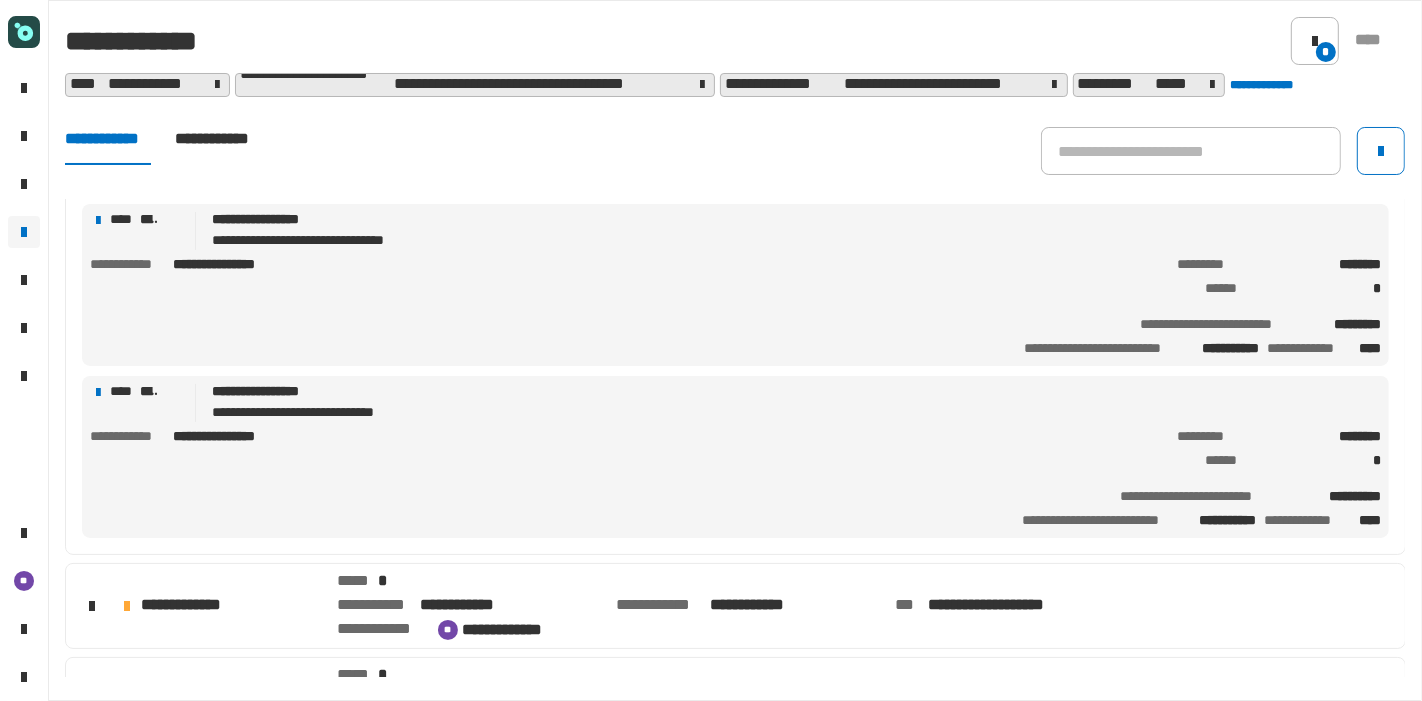 scroll, scrollTop: 935, scrollLeft: 0, axis: vertical 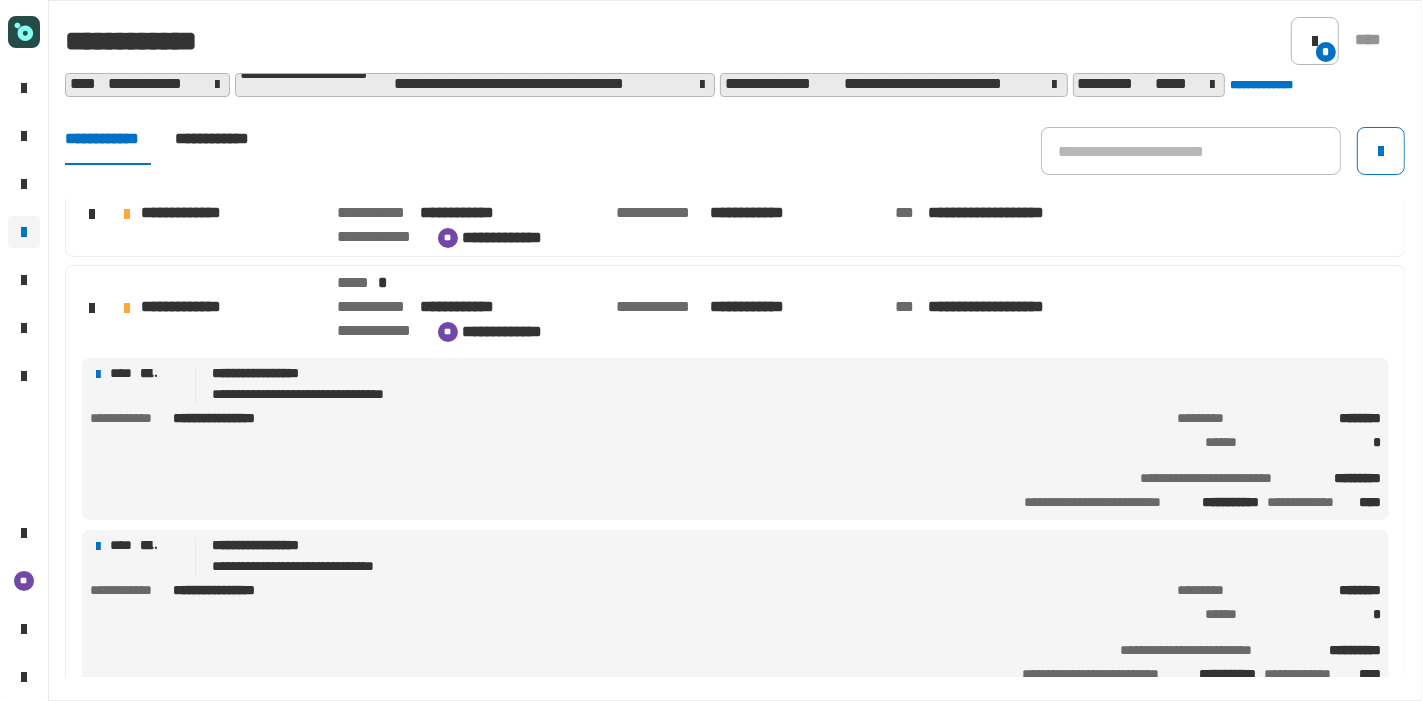 click on "**********" 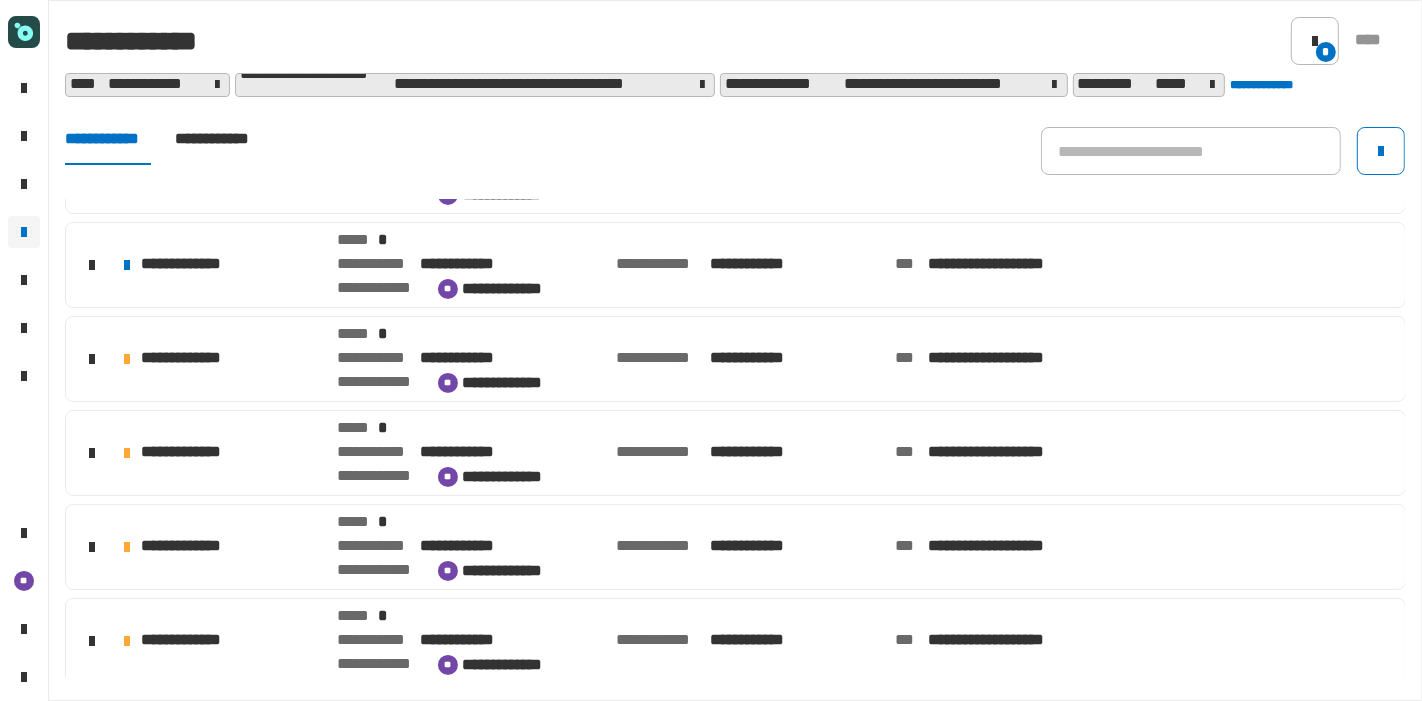 click on "**********" 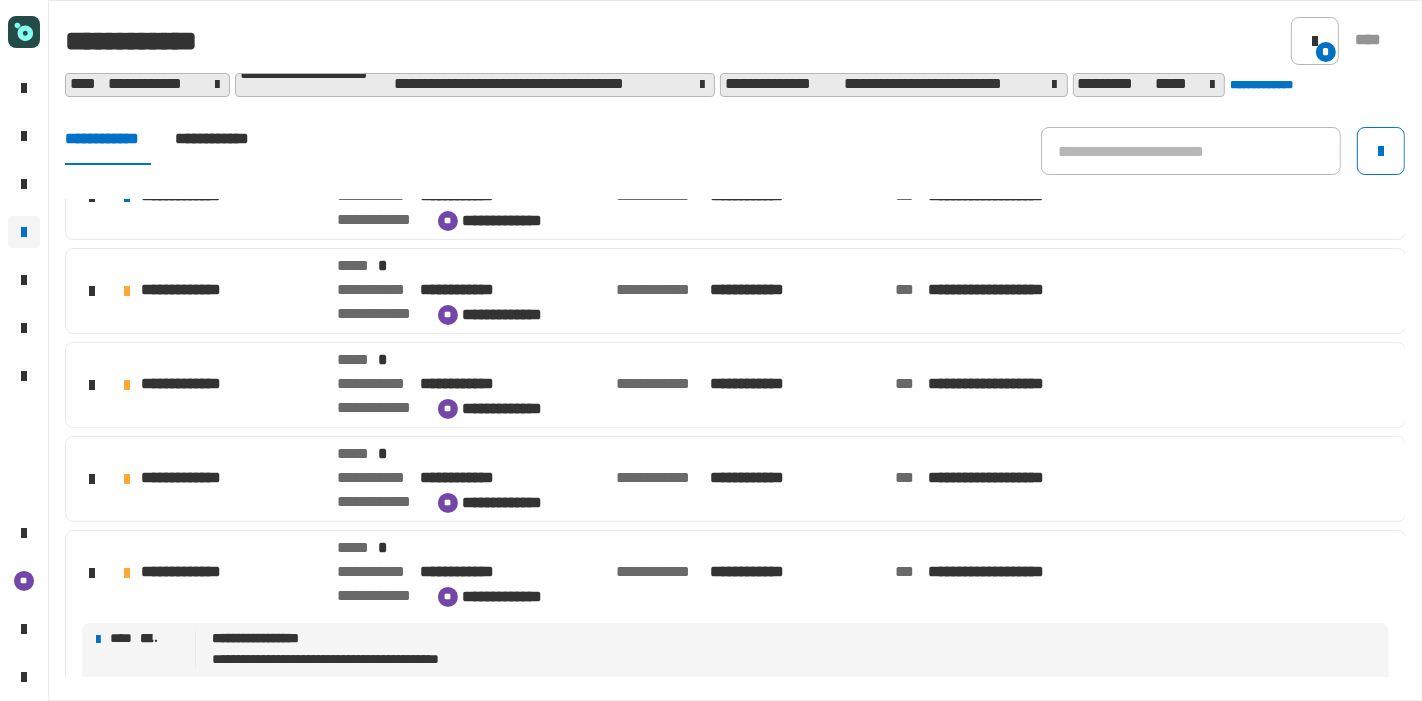 scroll, scrollTop: 742, scrollLeft: 0, axis: vertical 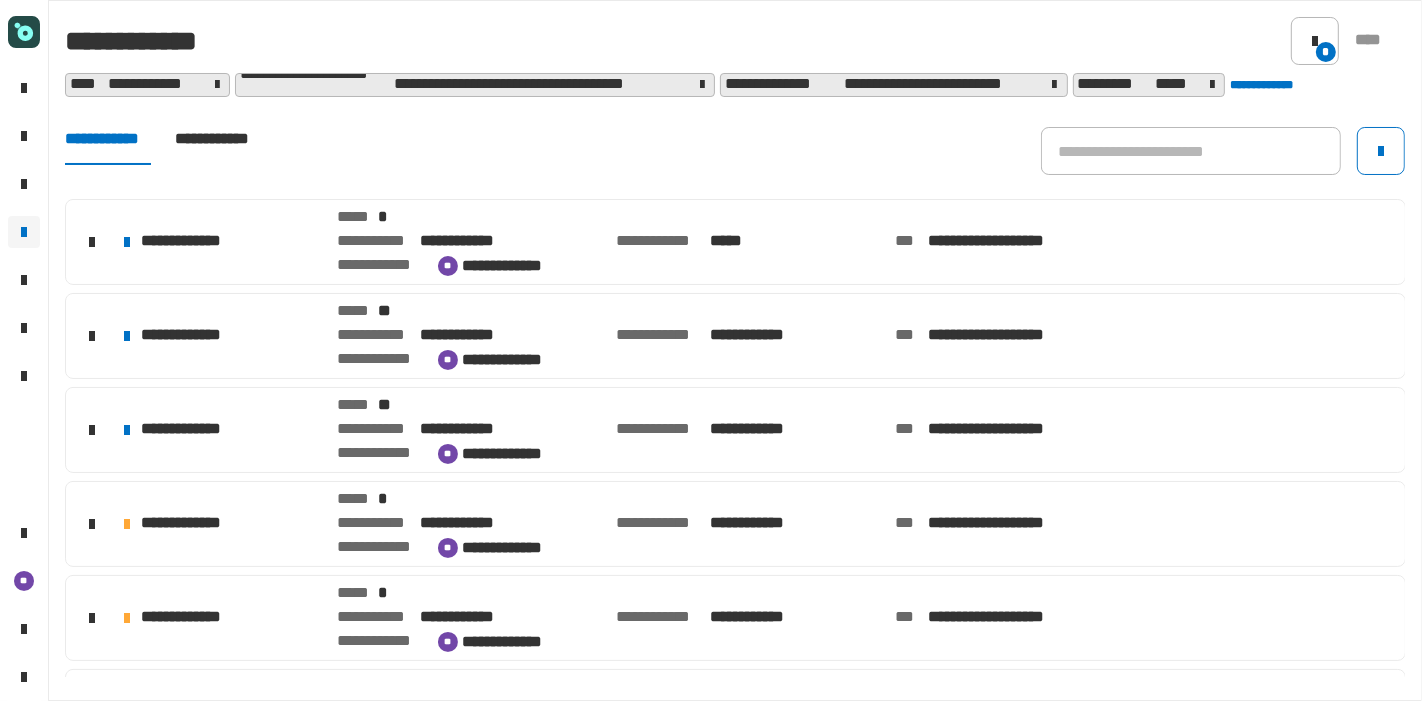 click on "**********" 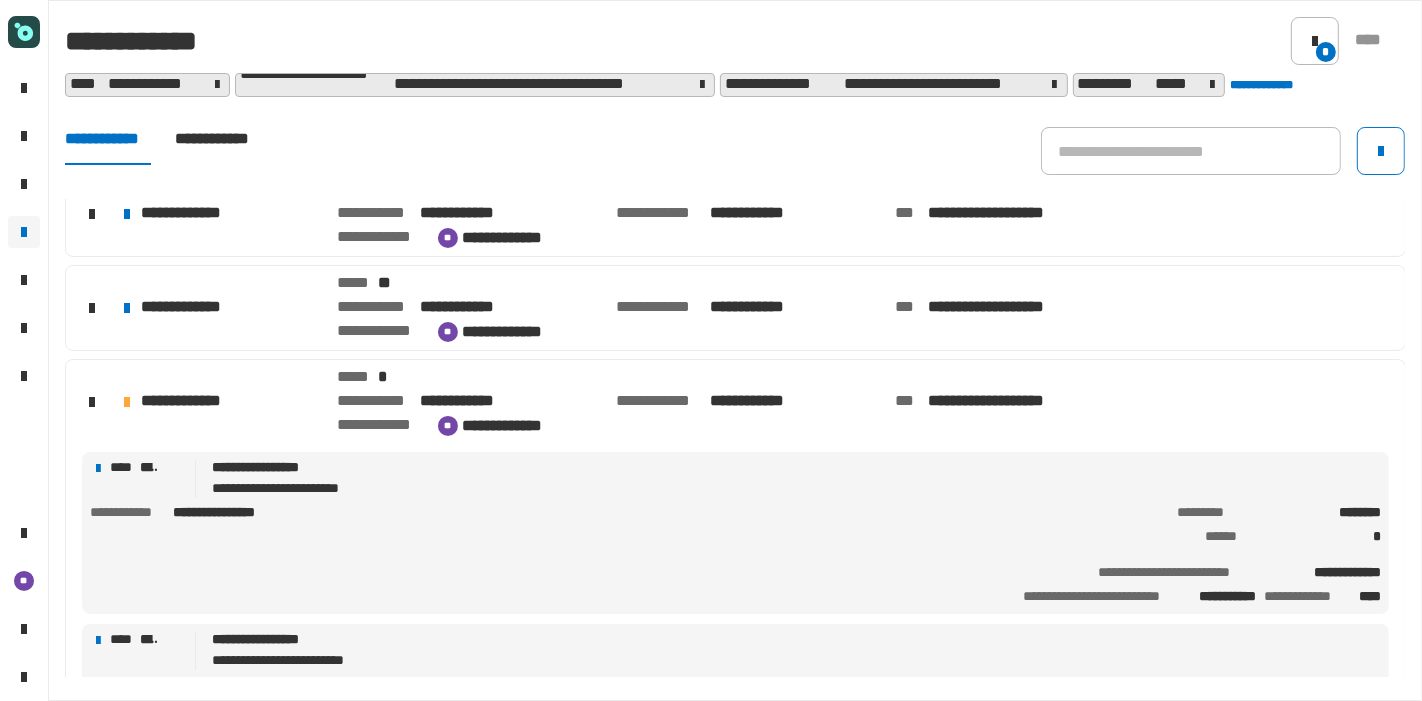 scroll, scrollTop: 126, scrollLeft: 0, axis: vertical 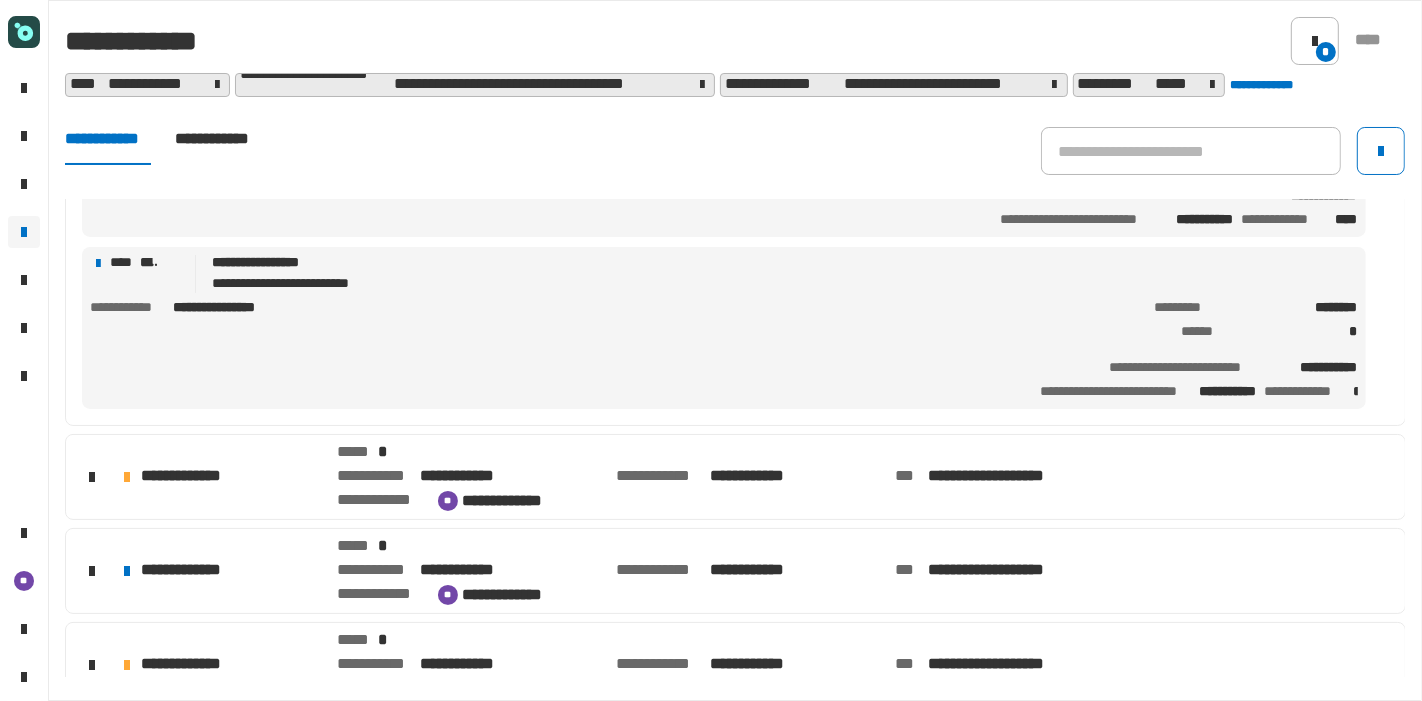 click on "**********" 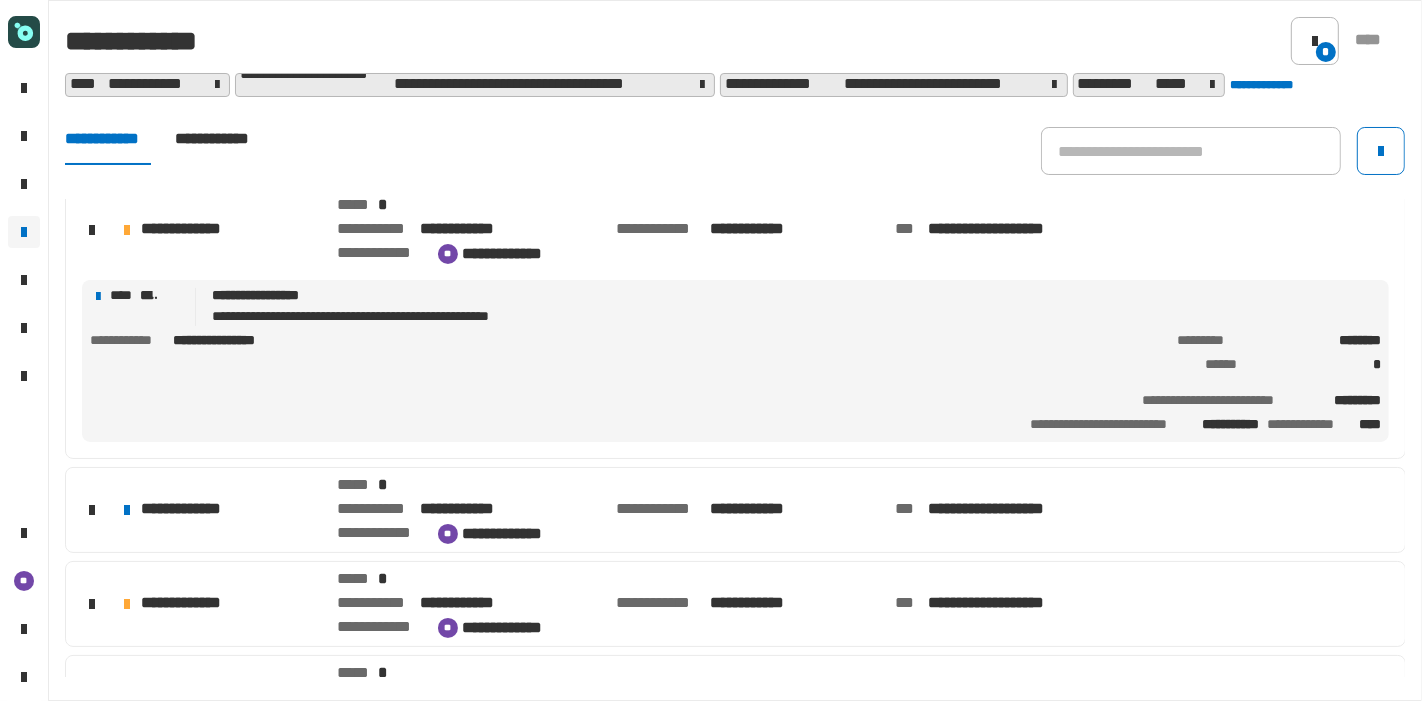 scroll, scrollTop: 388, scrollLeft: 0, axis: vertical 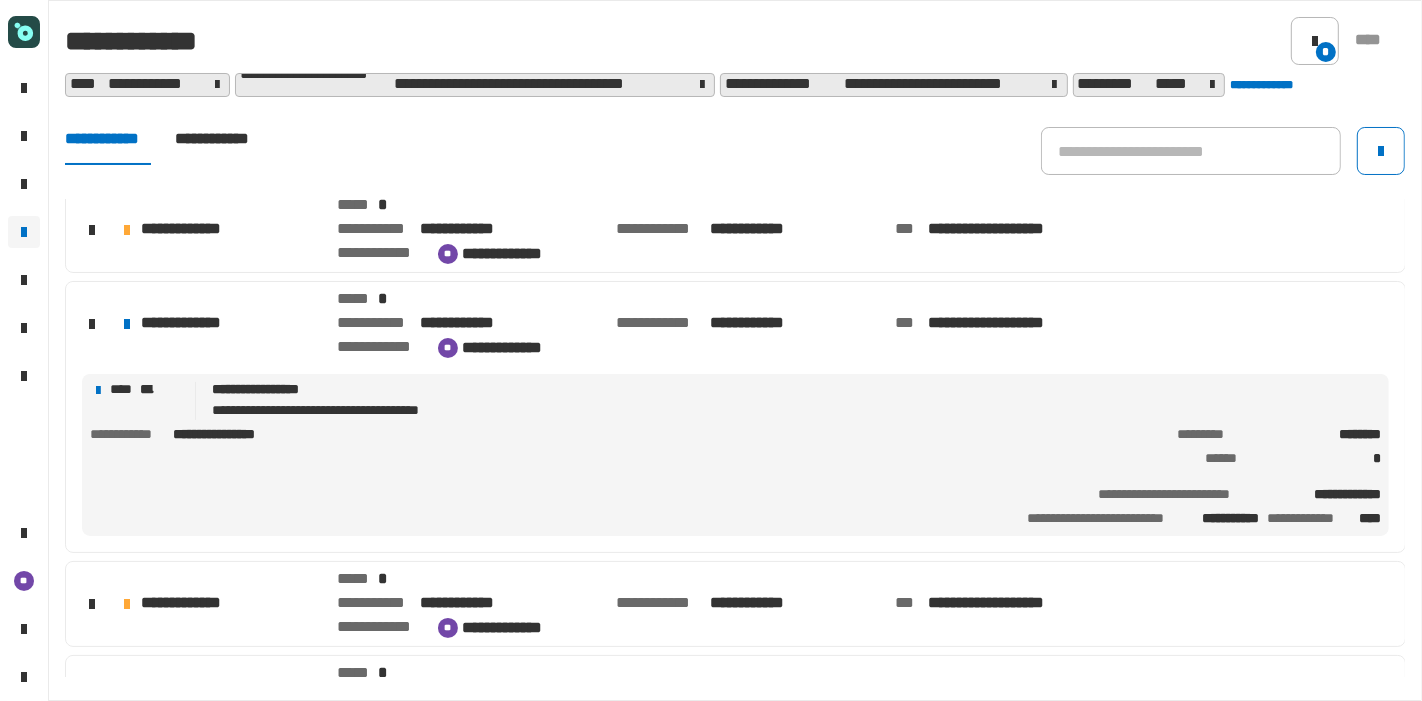 click on "**********" 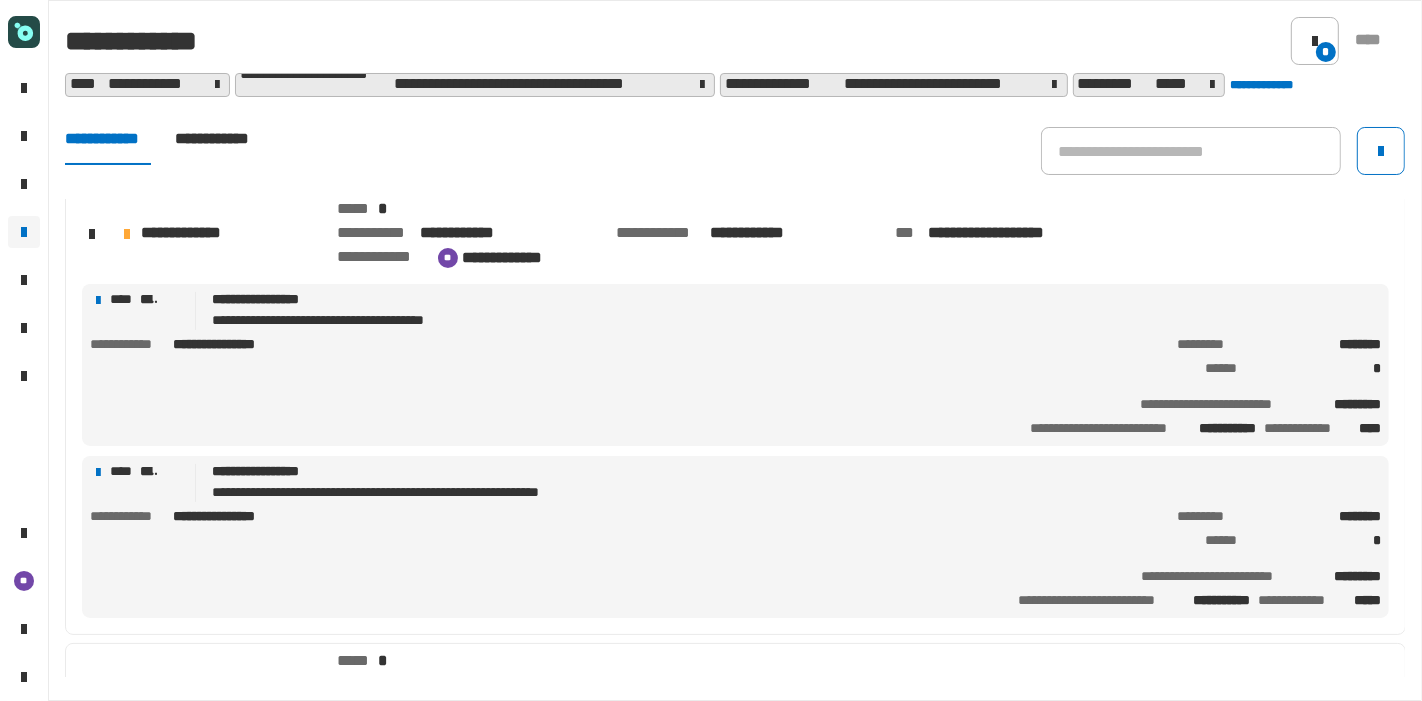 scroll, scrollTop: 574, scrollLeft: 0, axis: vertical 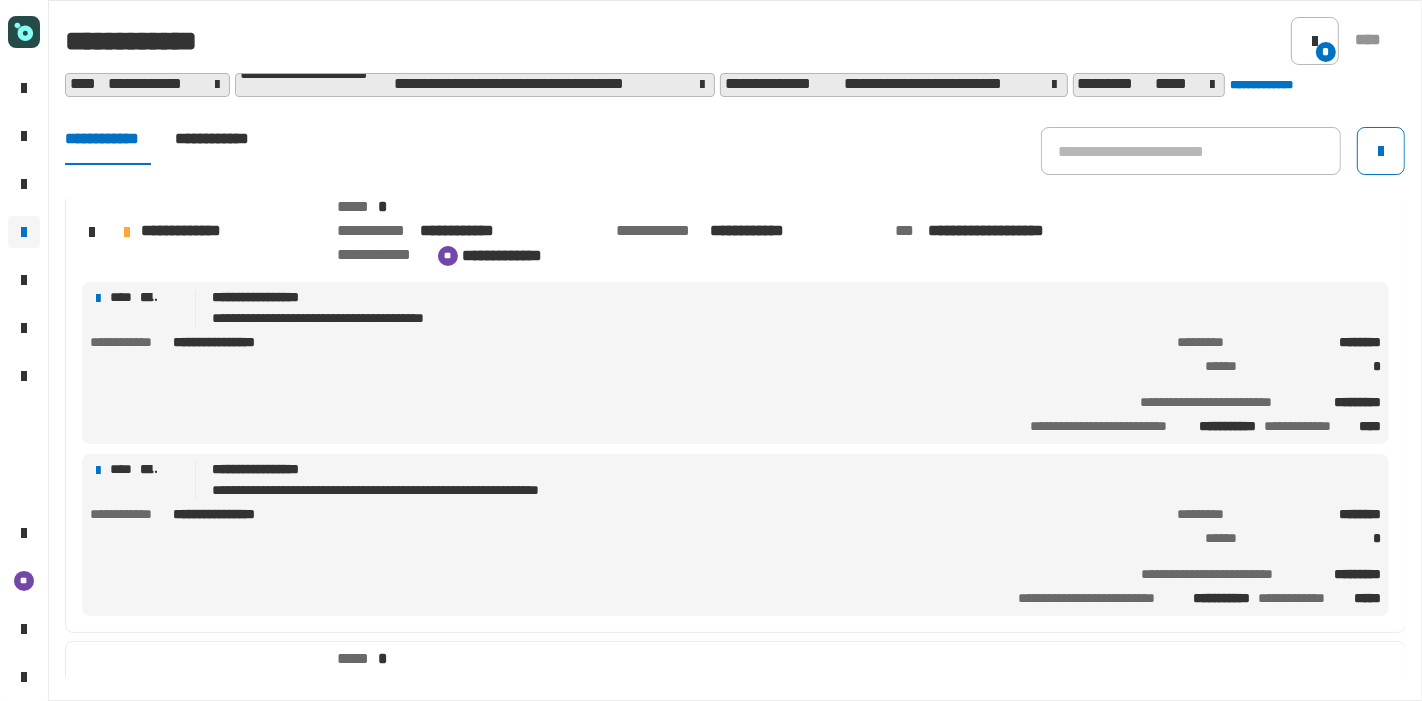 click on "**********" 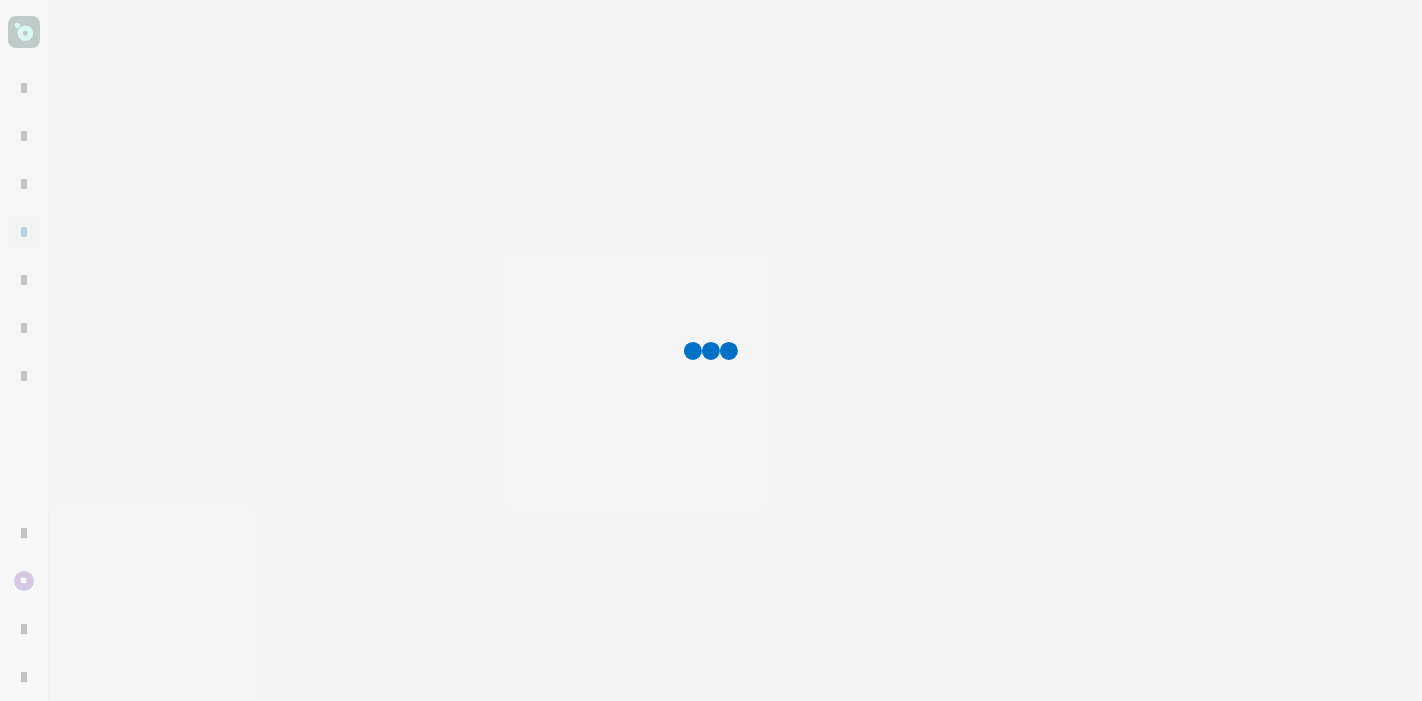 click 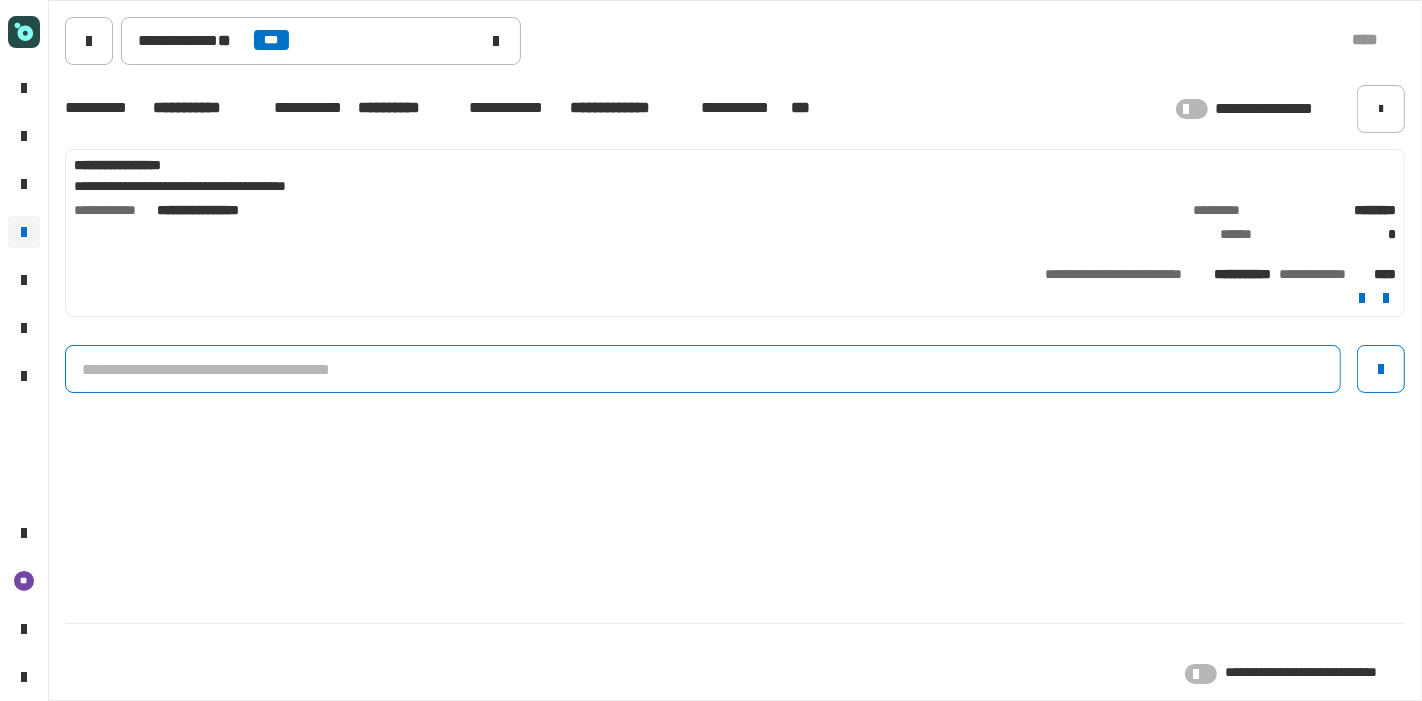 click 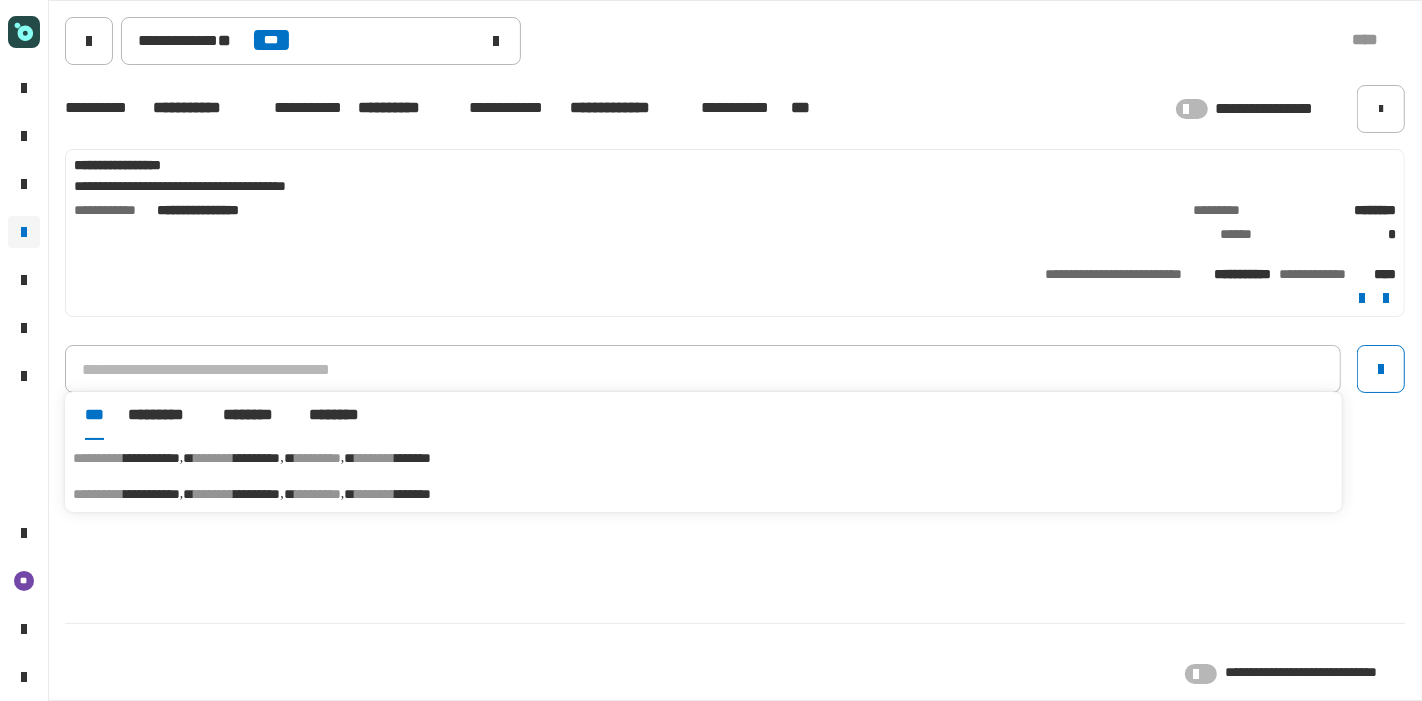 click on "**********" at bounding box center (703, 494) 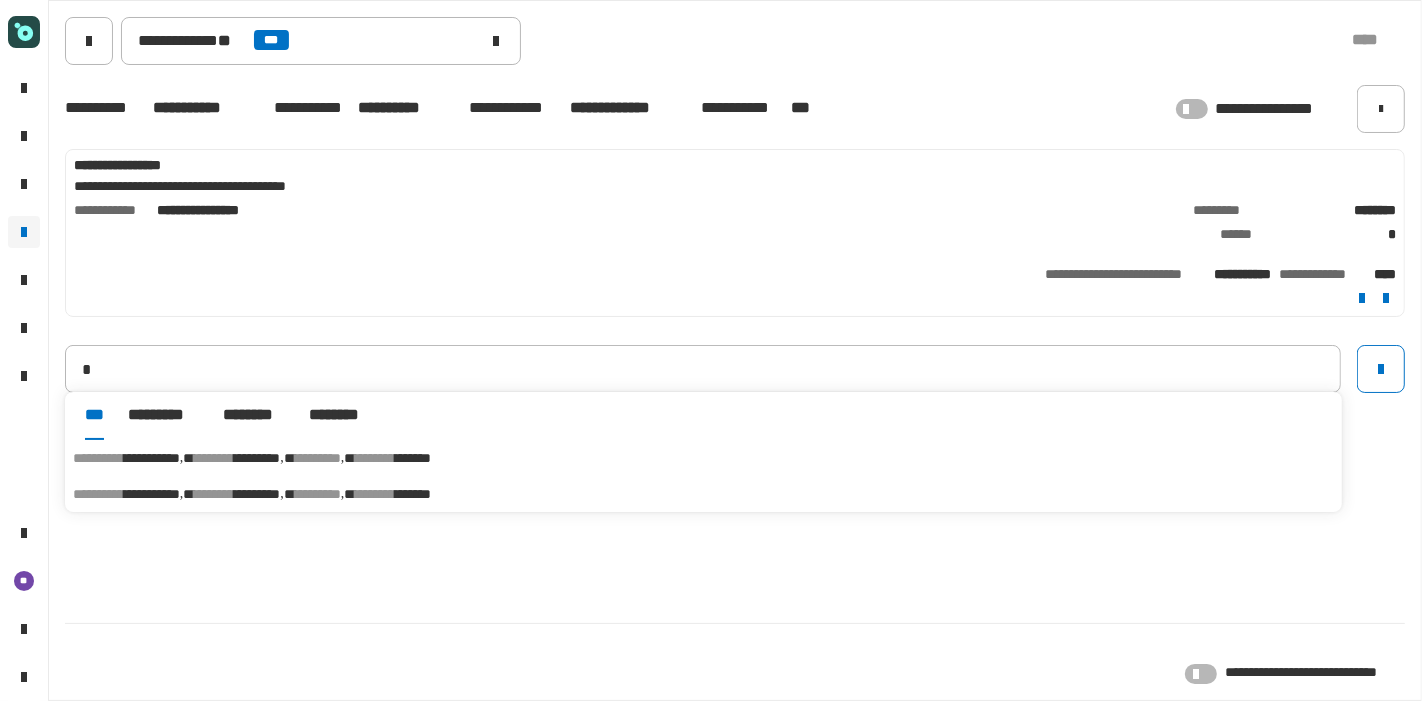 type on "**********" 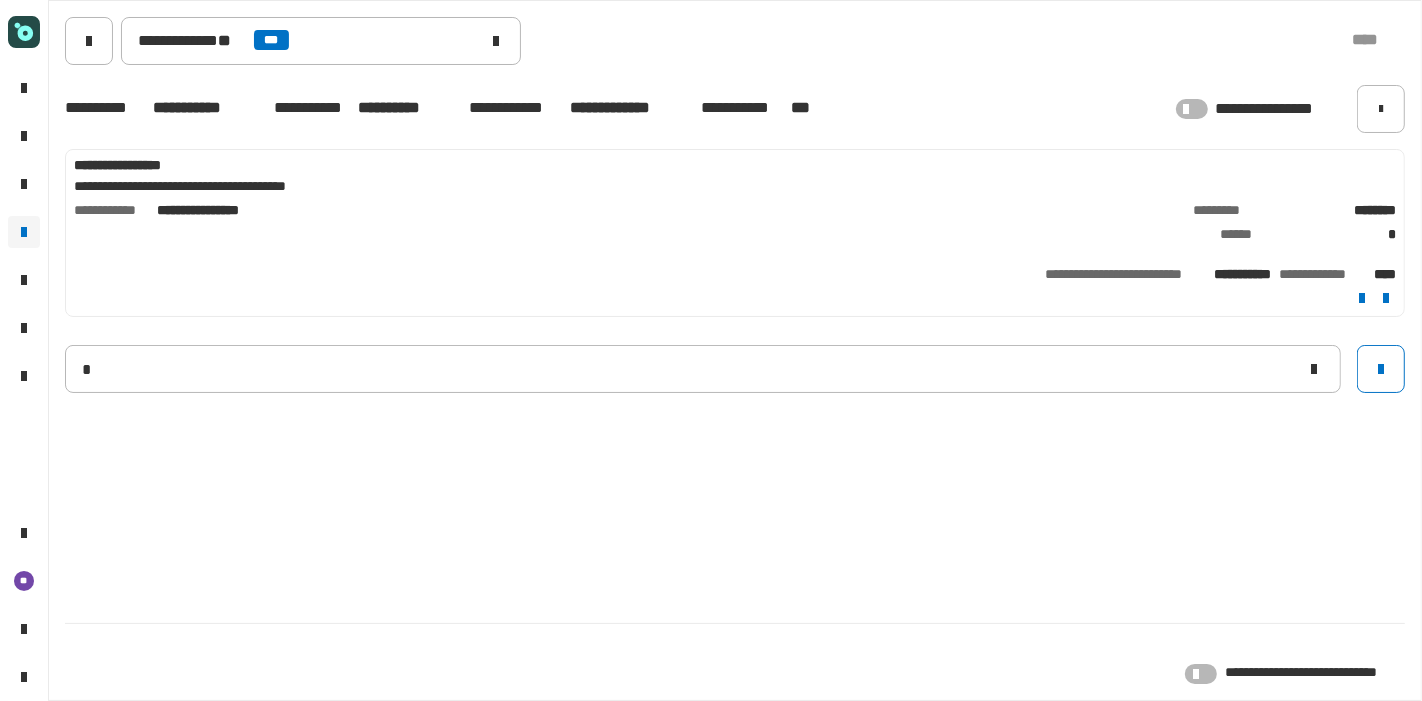type 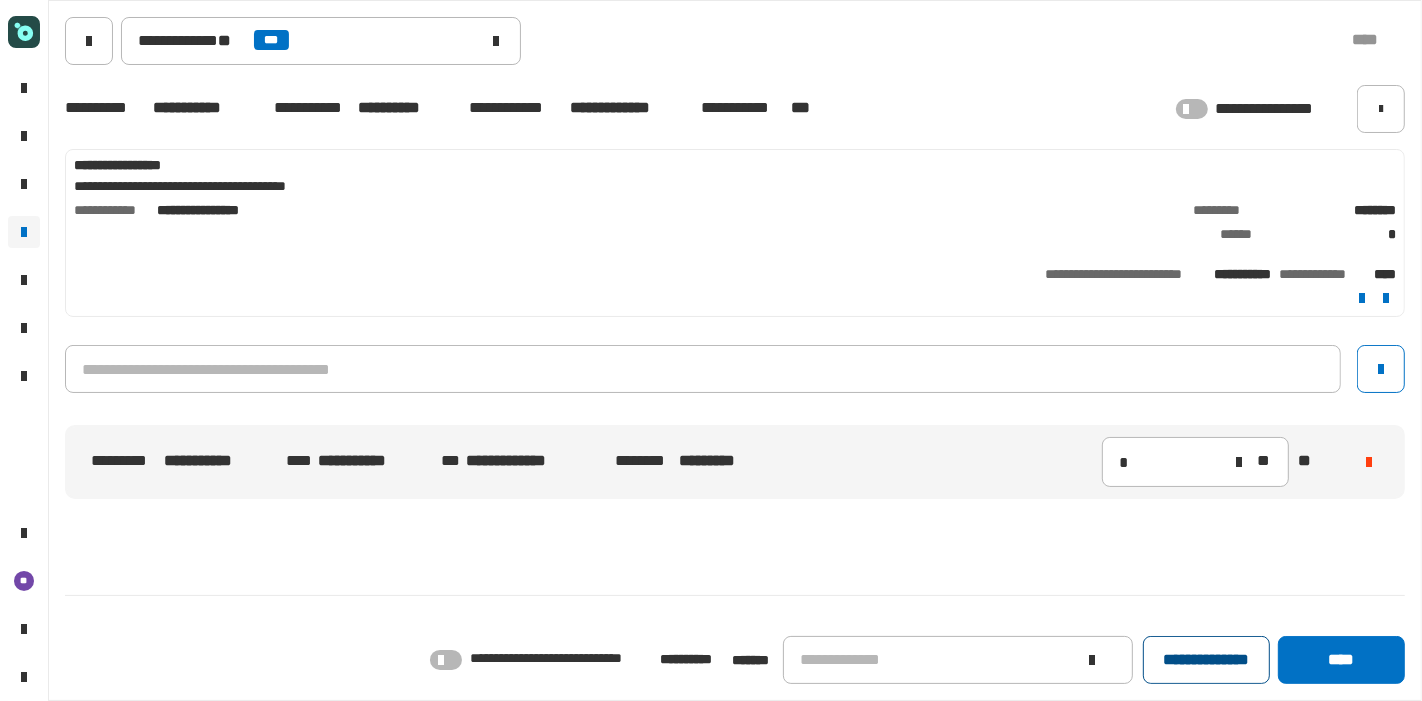 click on "**********" 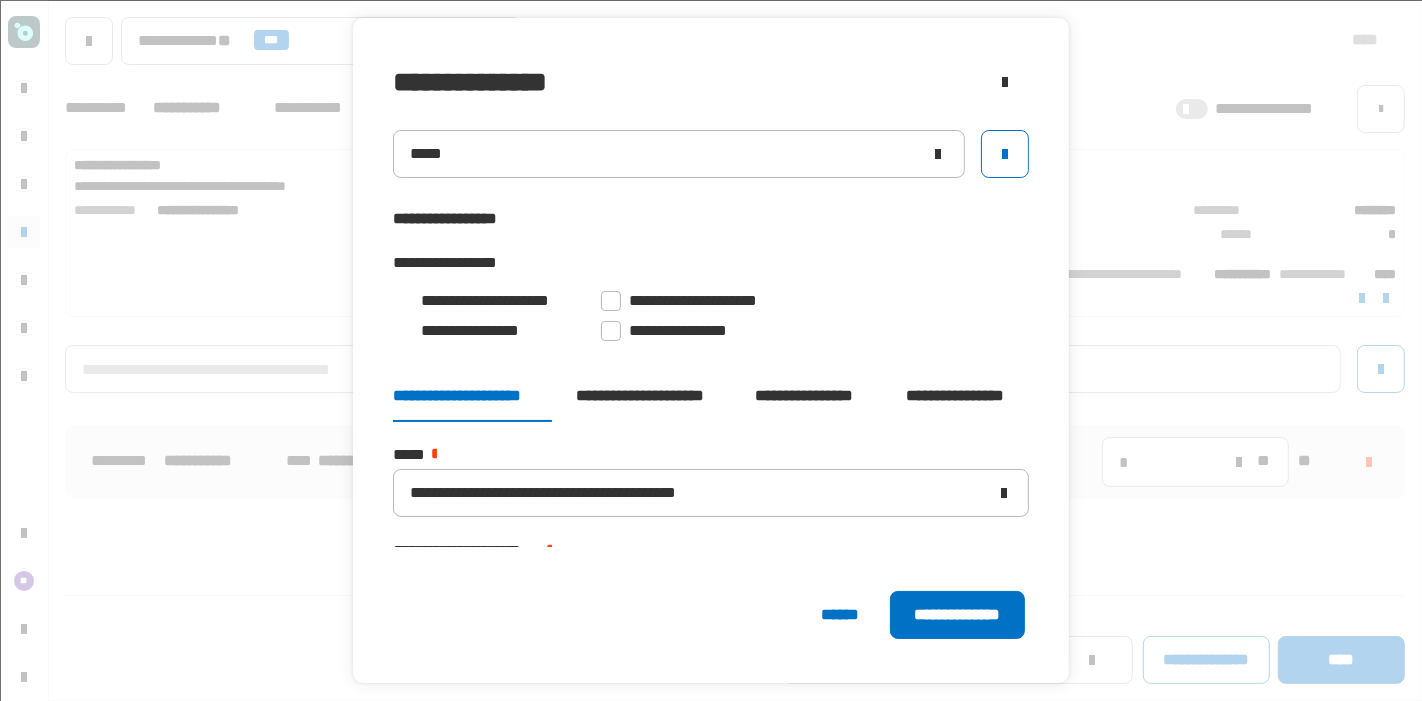 click on "**********" 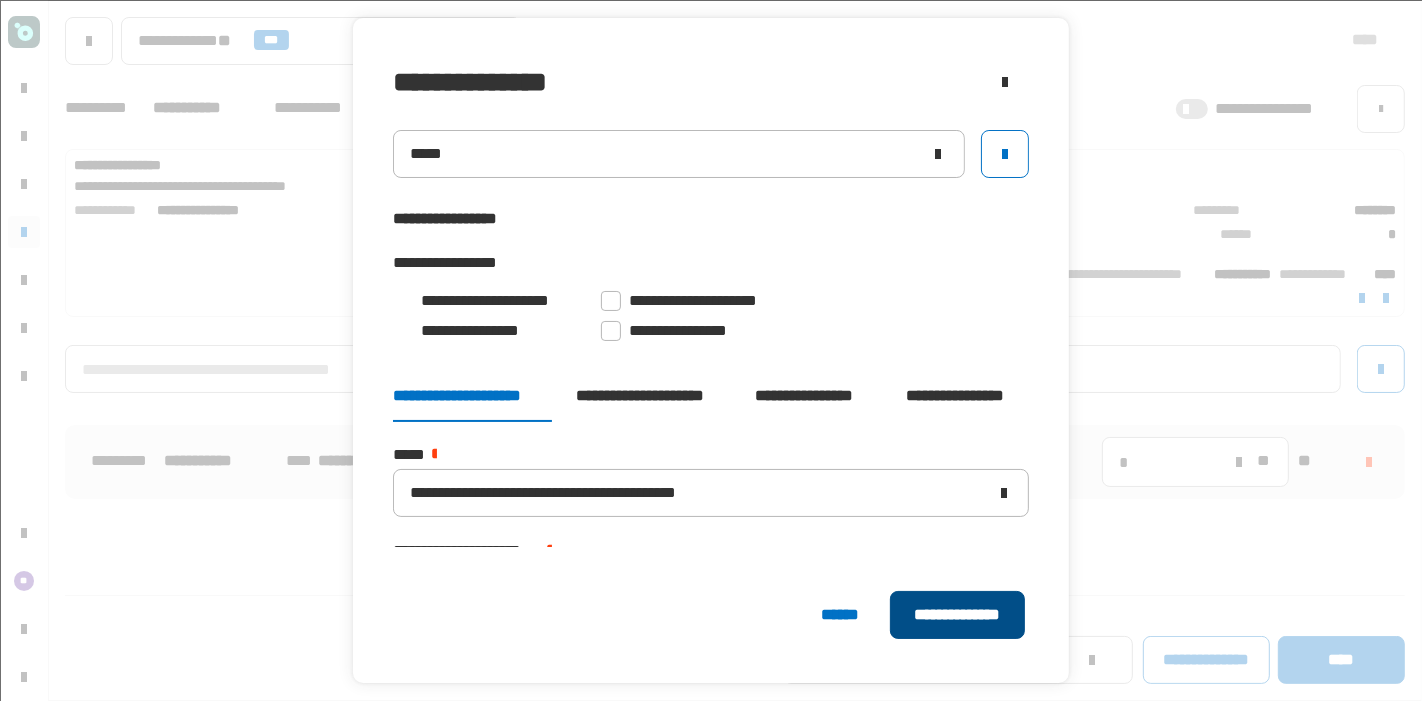click on "**********" 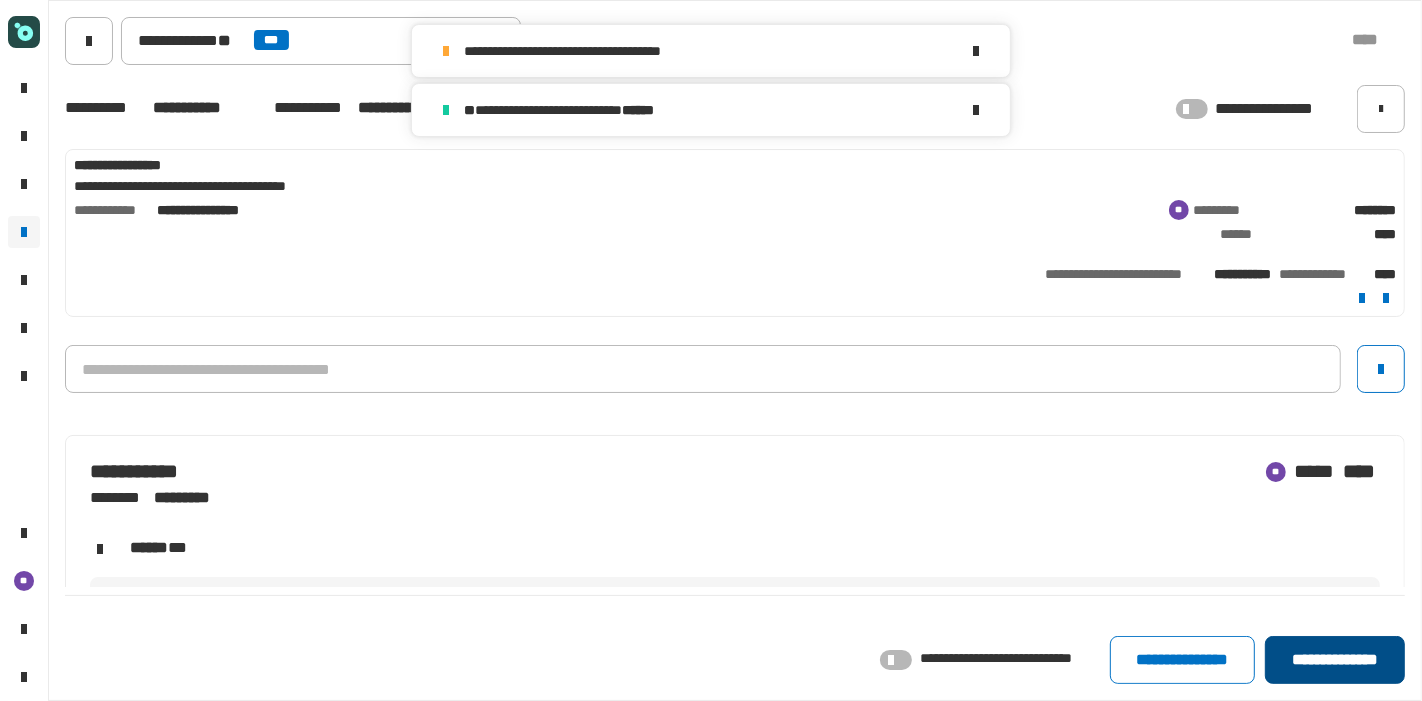 click on "**********" 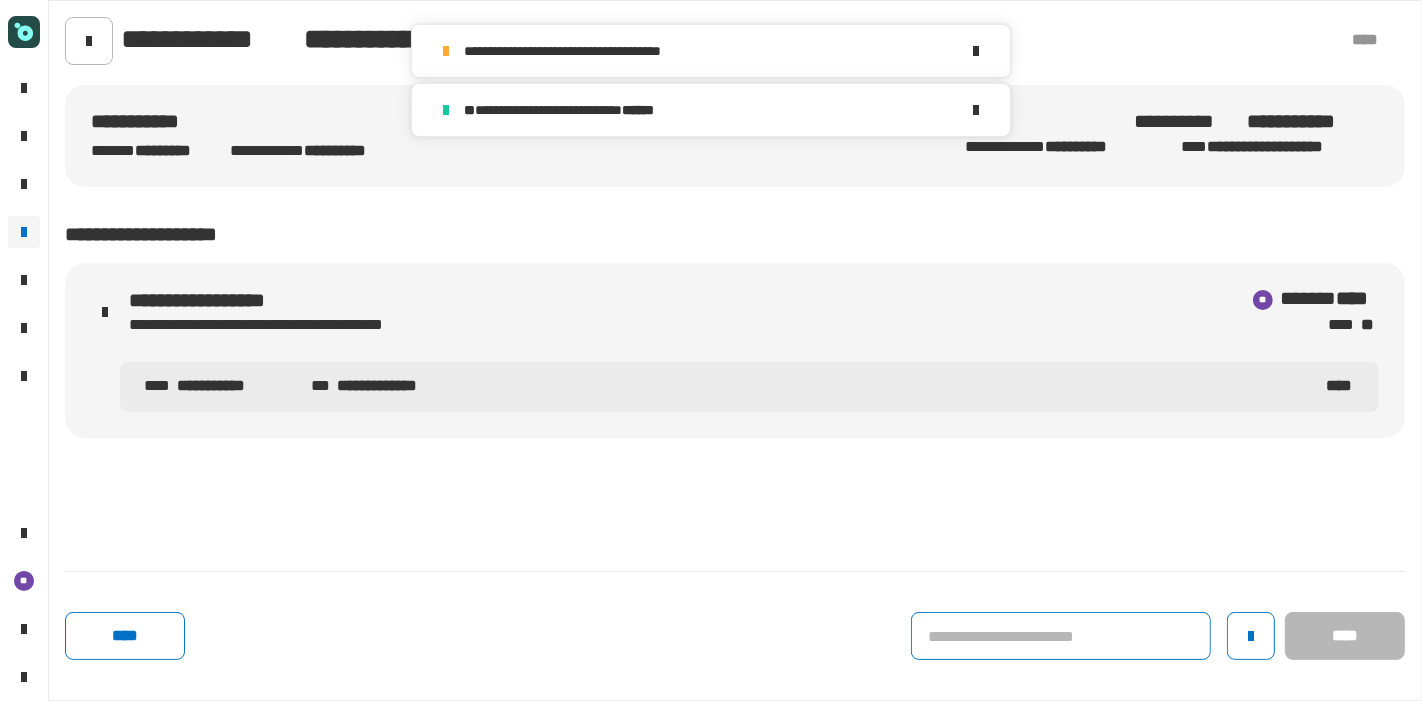 click 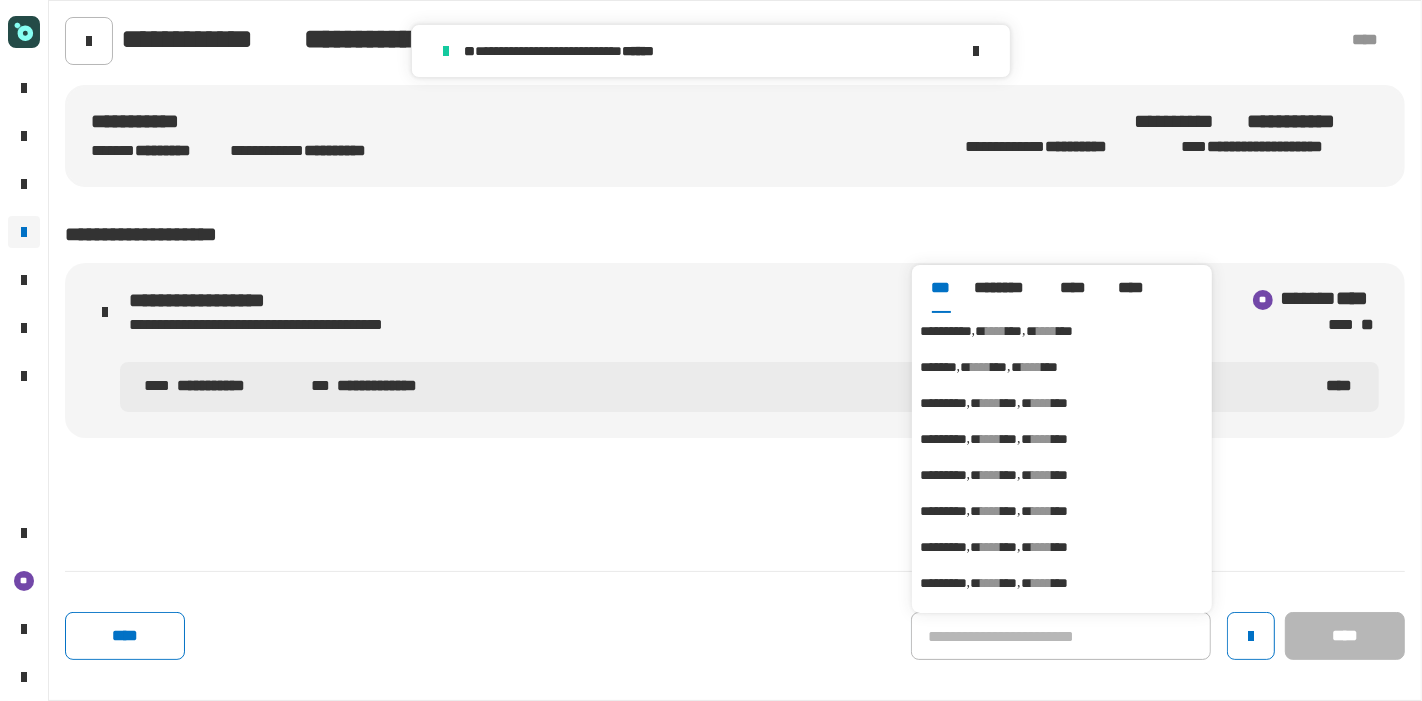 click on "****" at bounding box center (1047, 331) 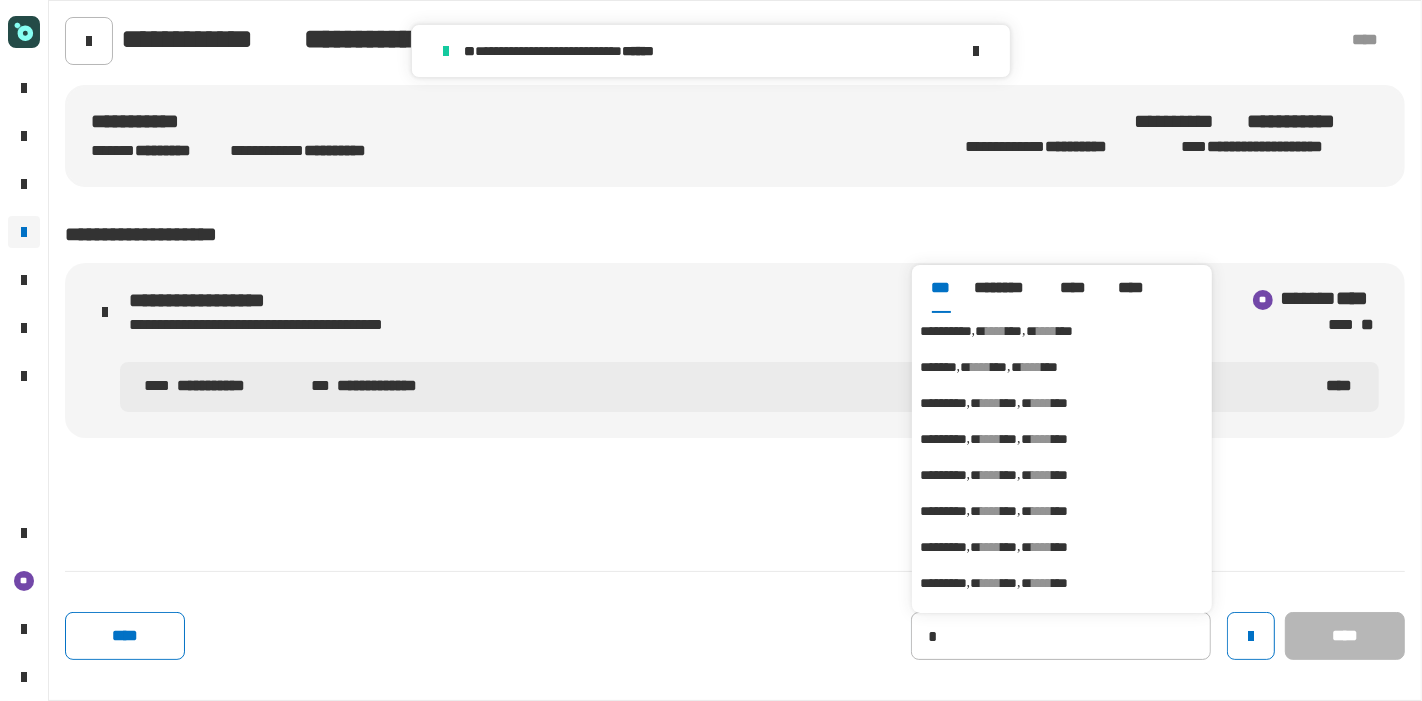 type on "**********" 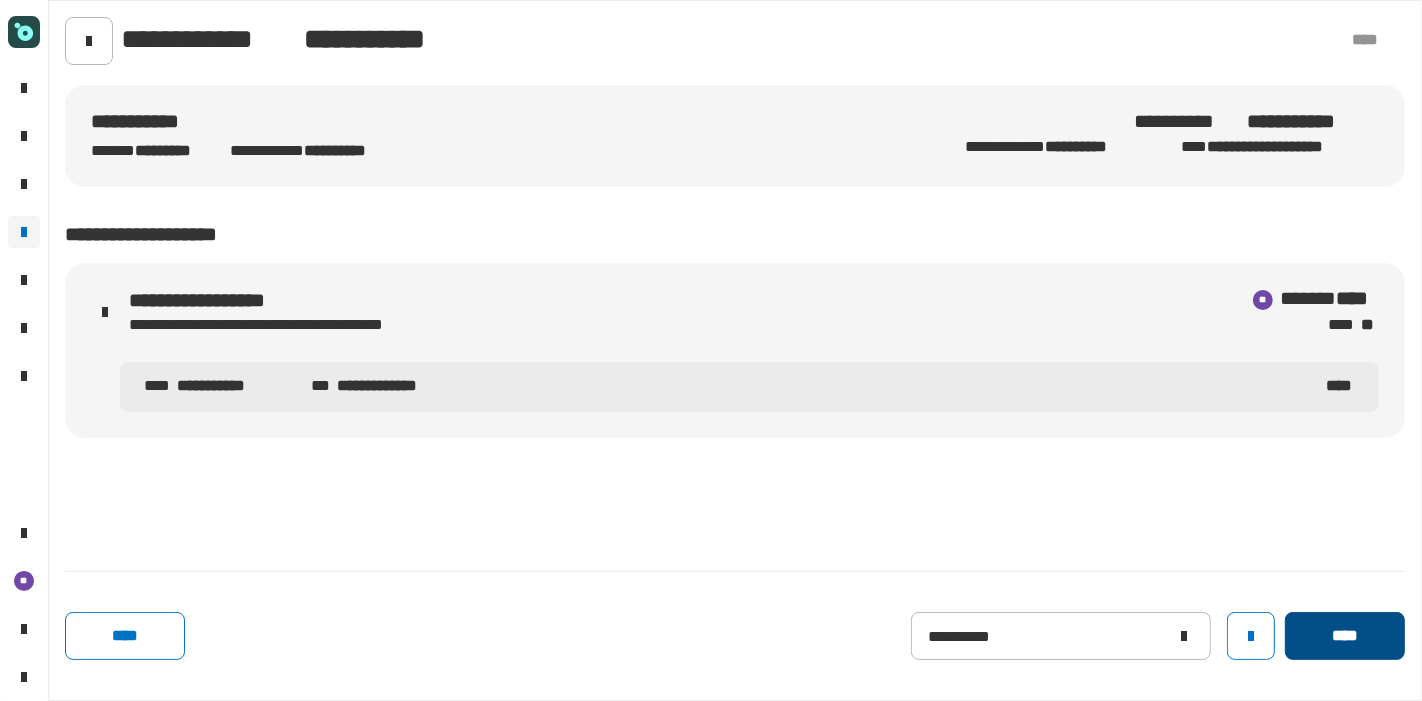 click on "****" 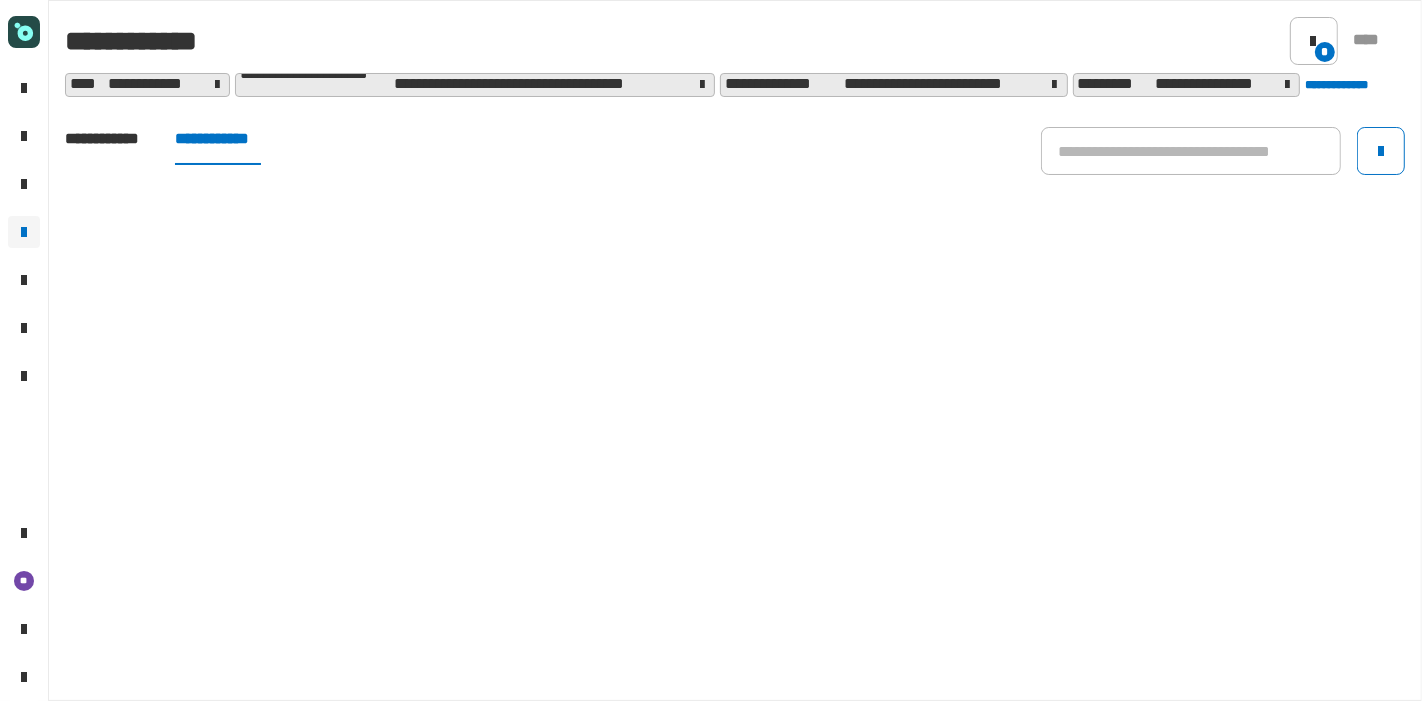 click on "**********" 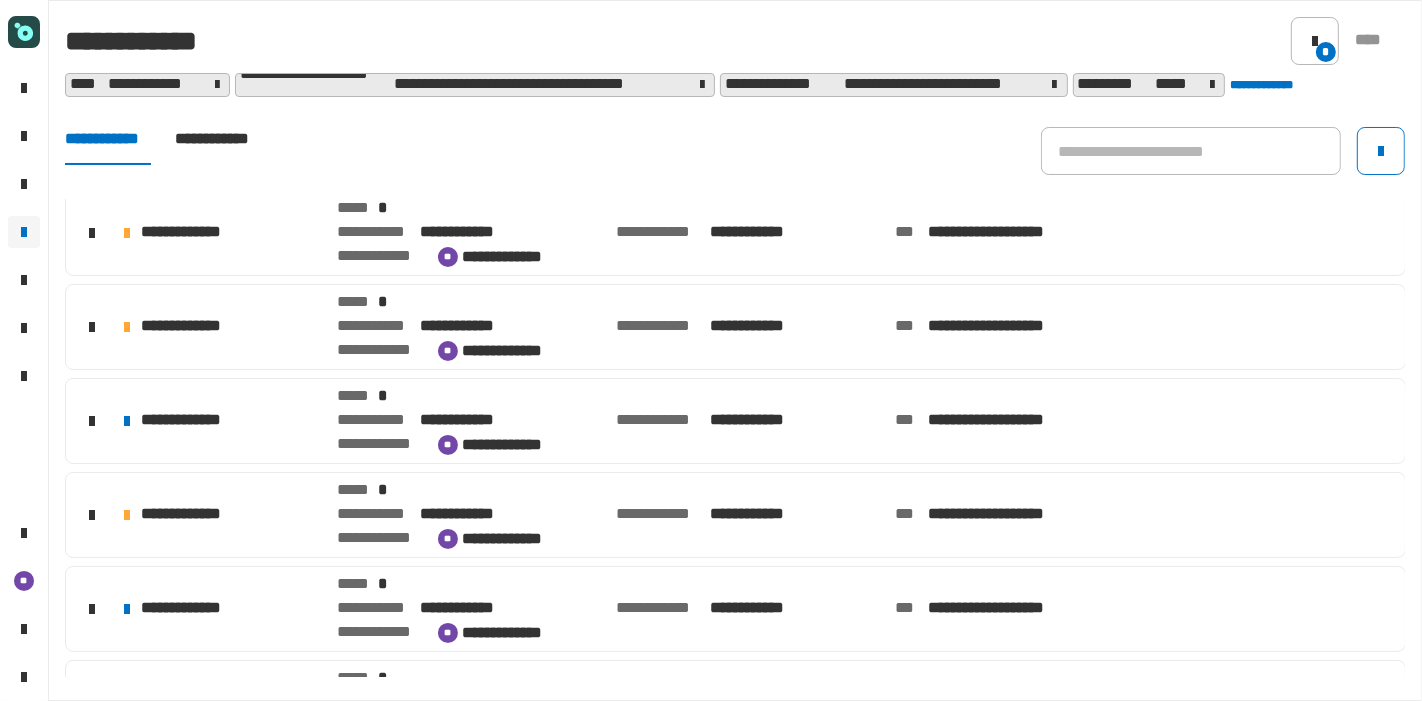 scroll, scrollTop: 635, scrollLeft: 0, axis: vertical 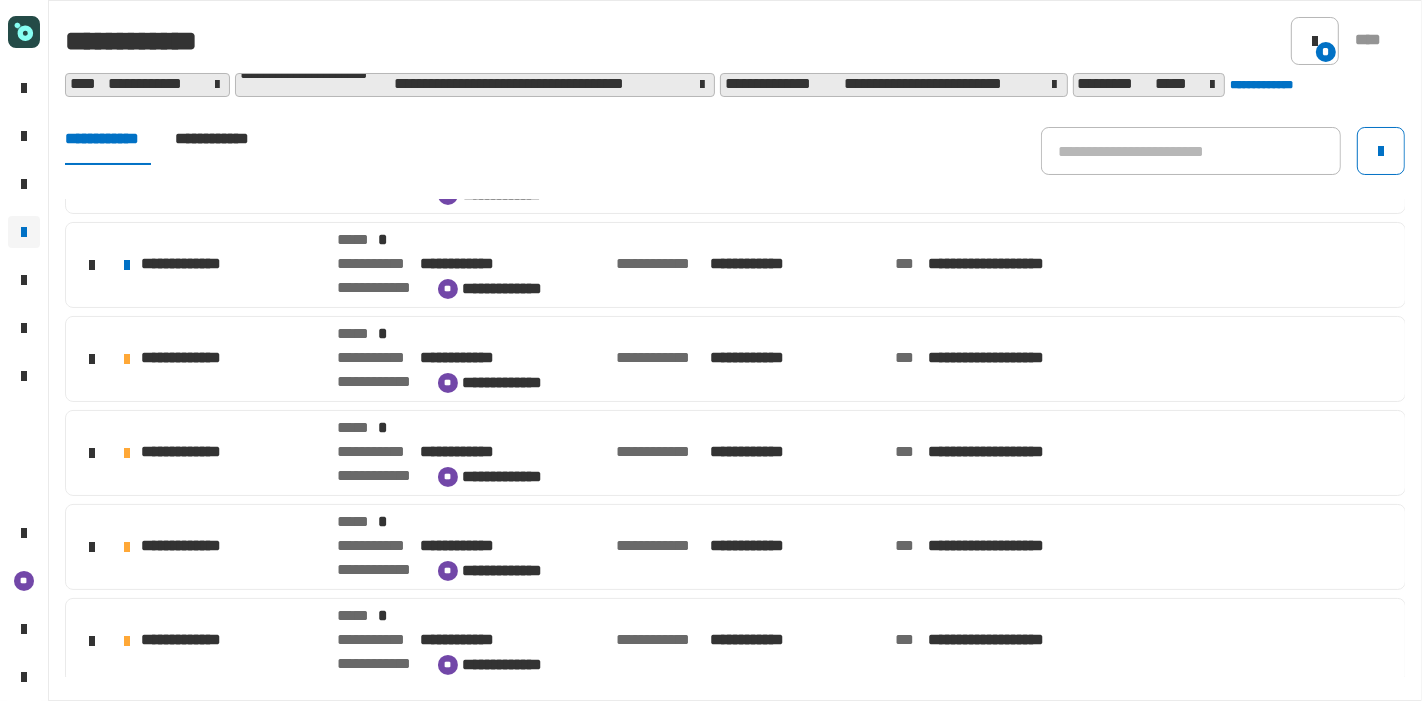 click on "**********" 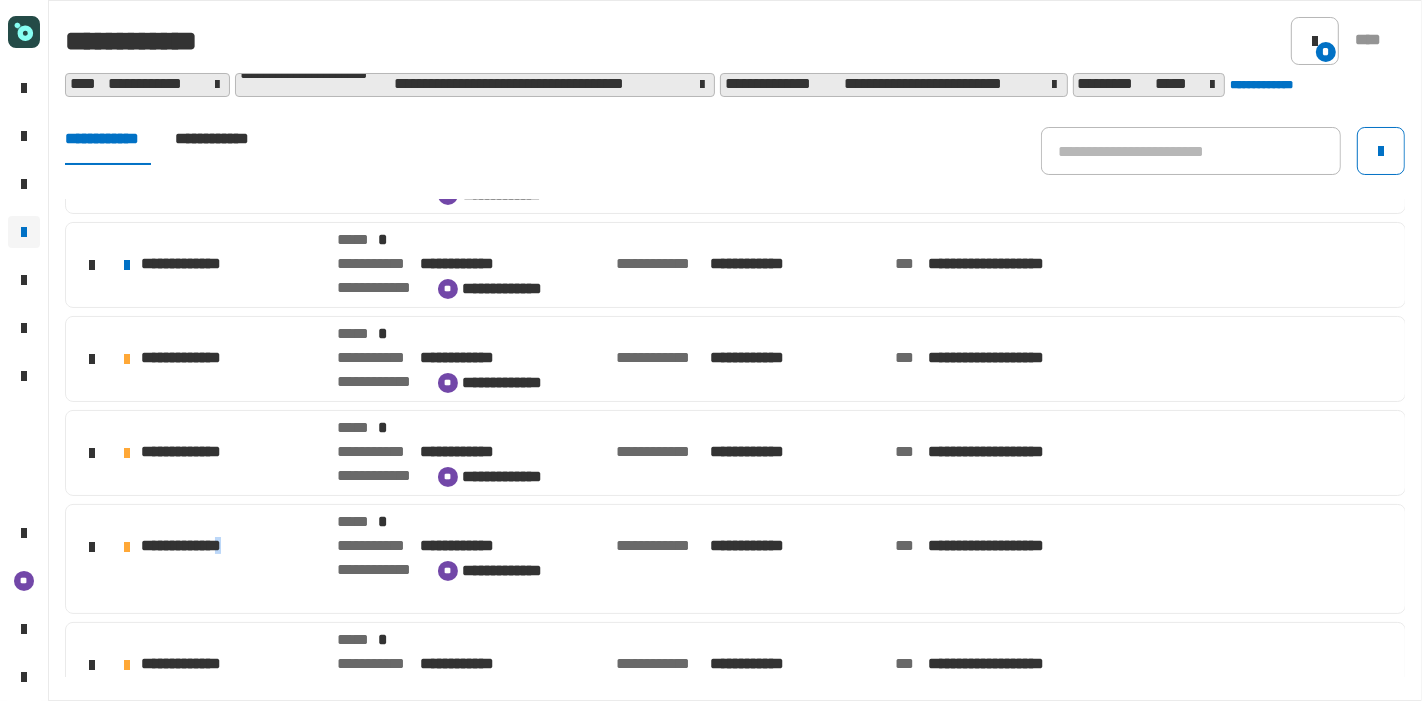 click on "**********" 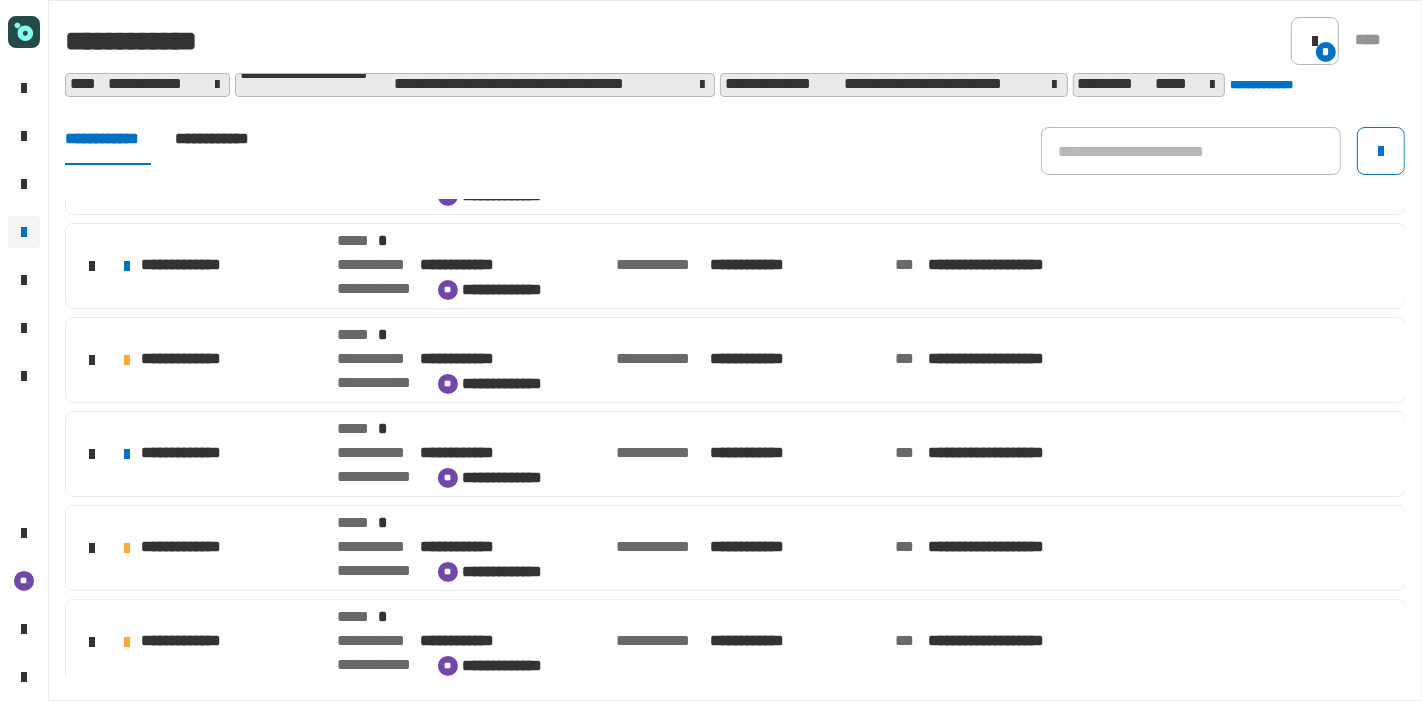 scroll, scrollTop: 424, scrollLeft: 0, axis: vertical 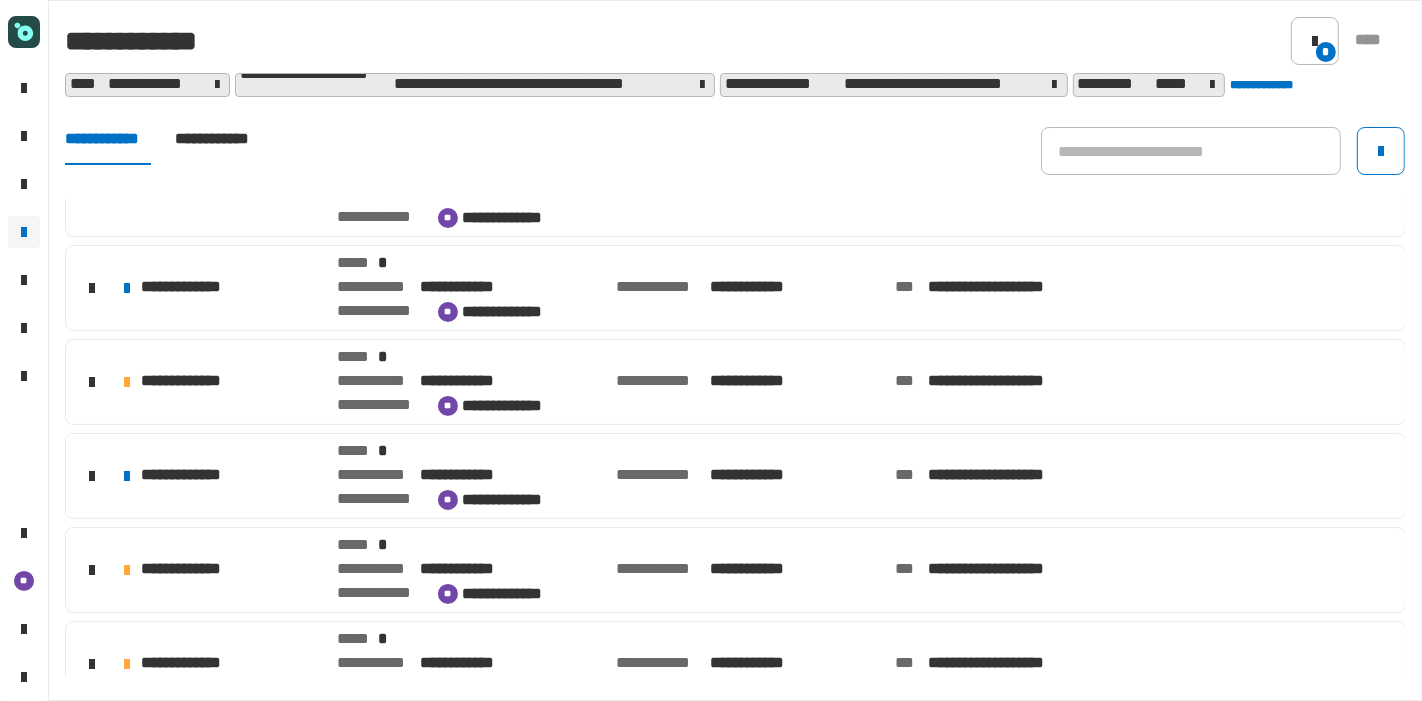 click on "**********" 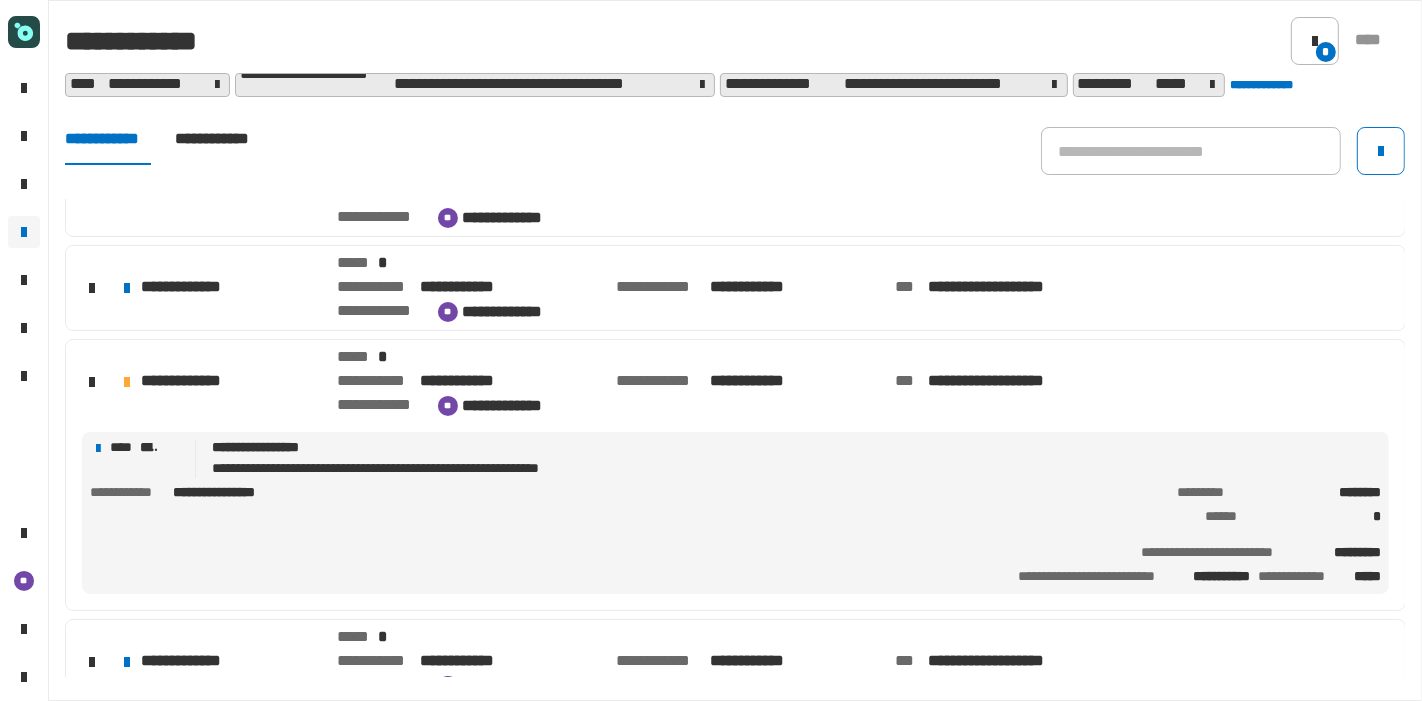 click on "**********" 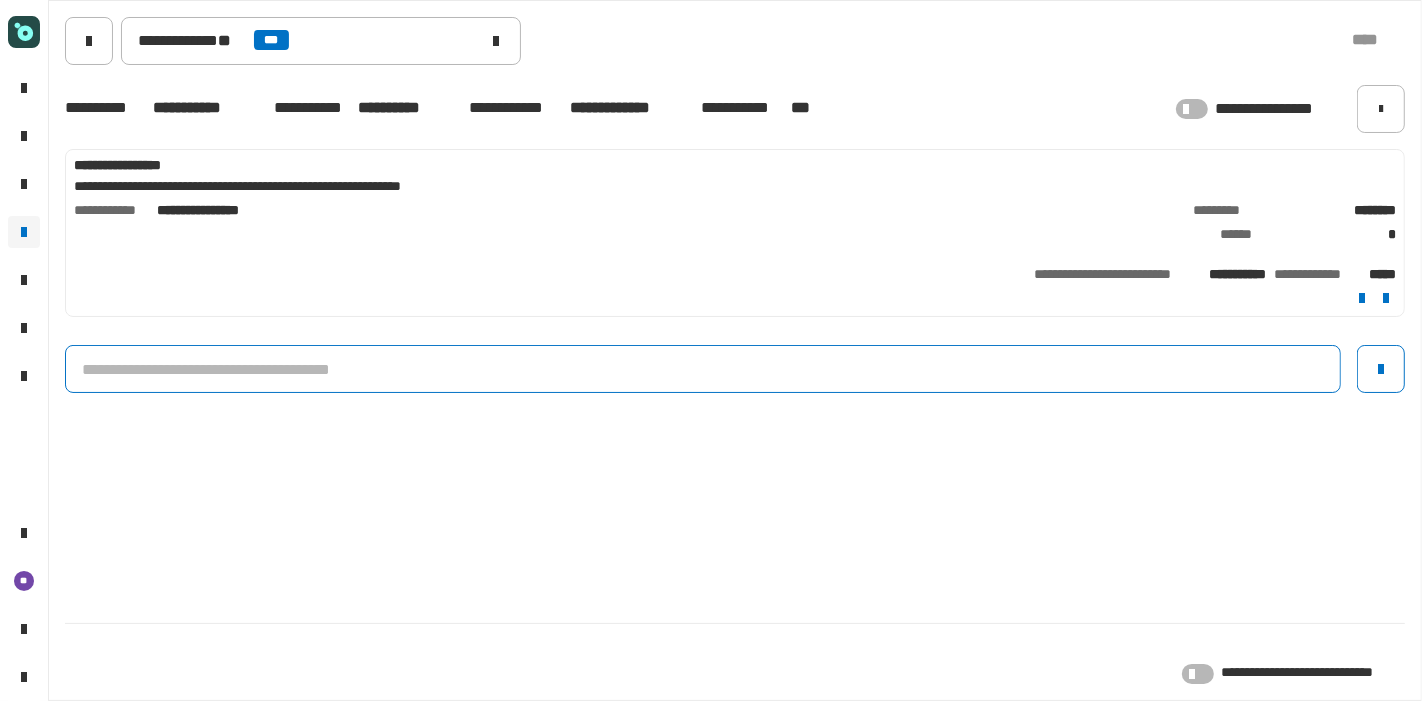 click 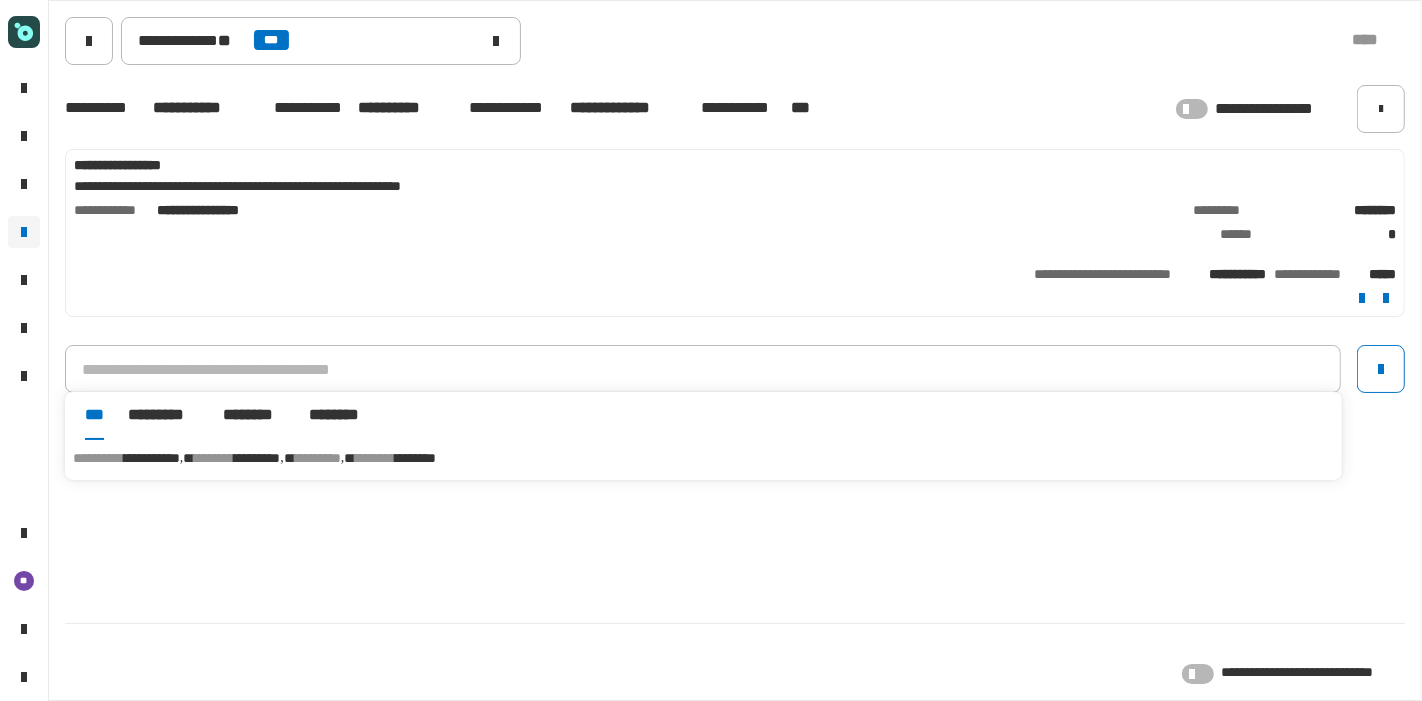 click on "**********" at bounding box center [703, 458] 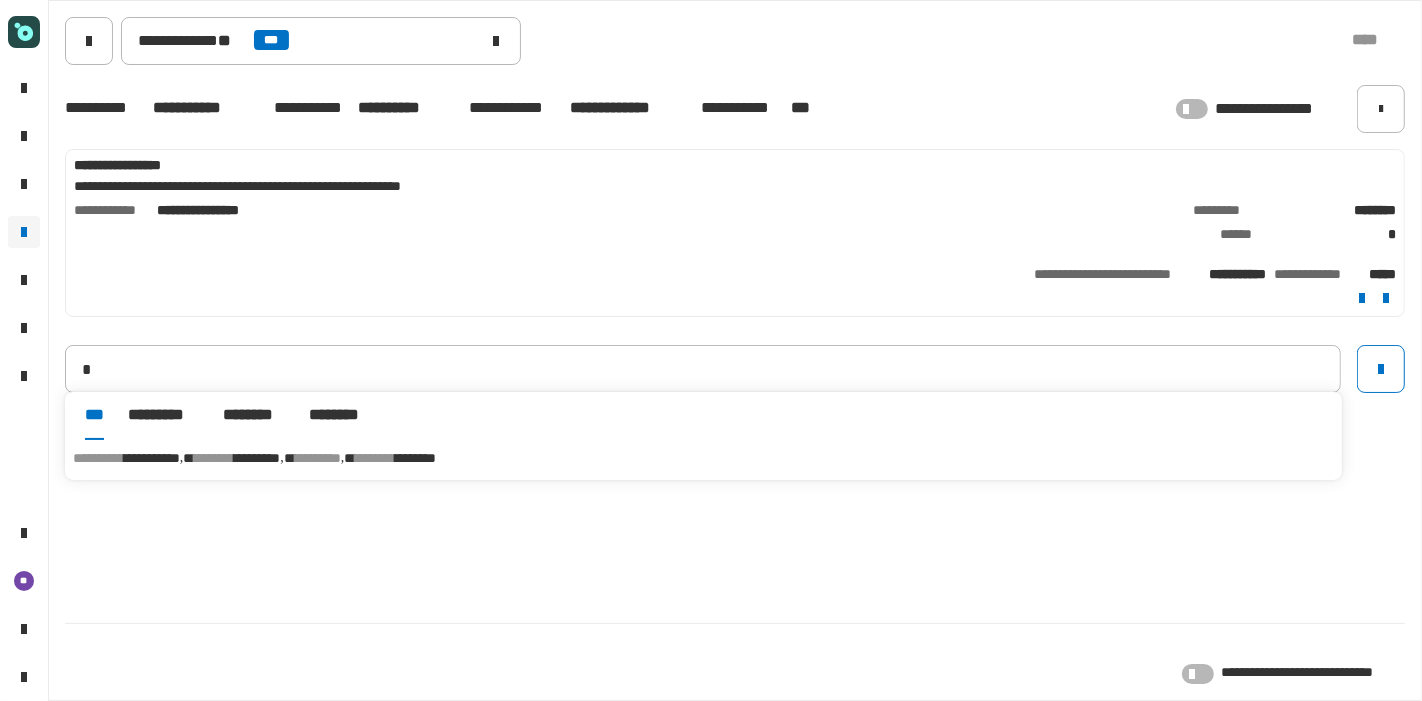 type on "**********" 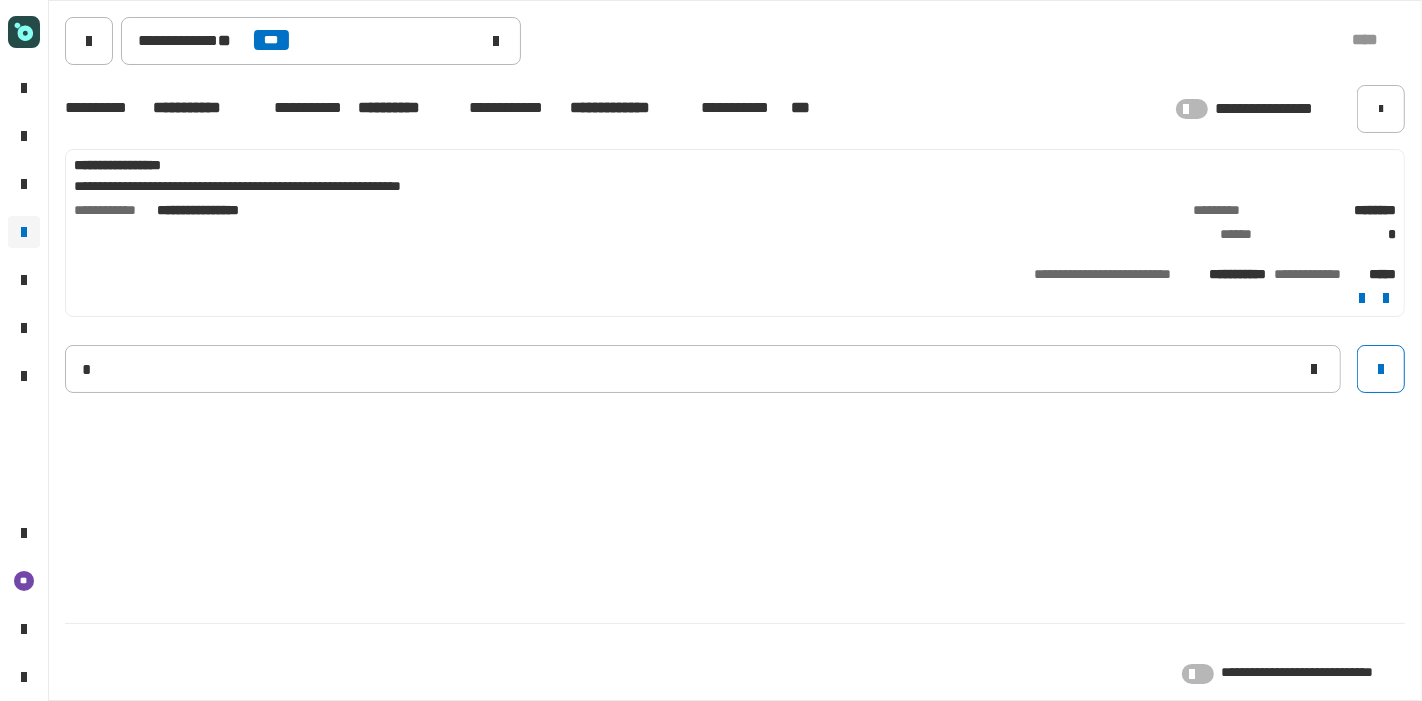type 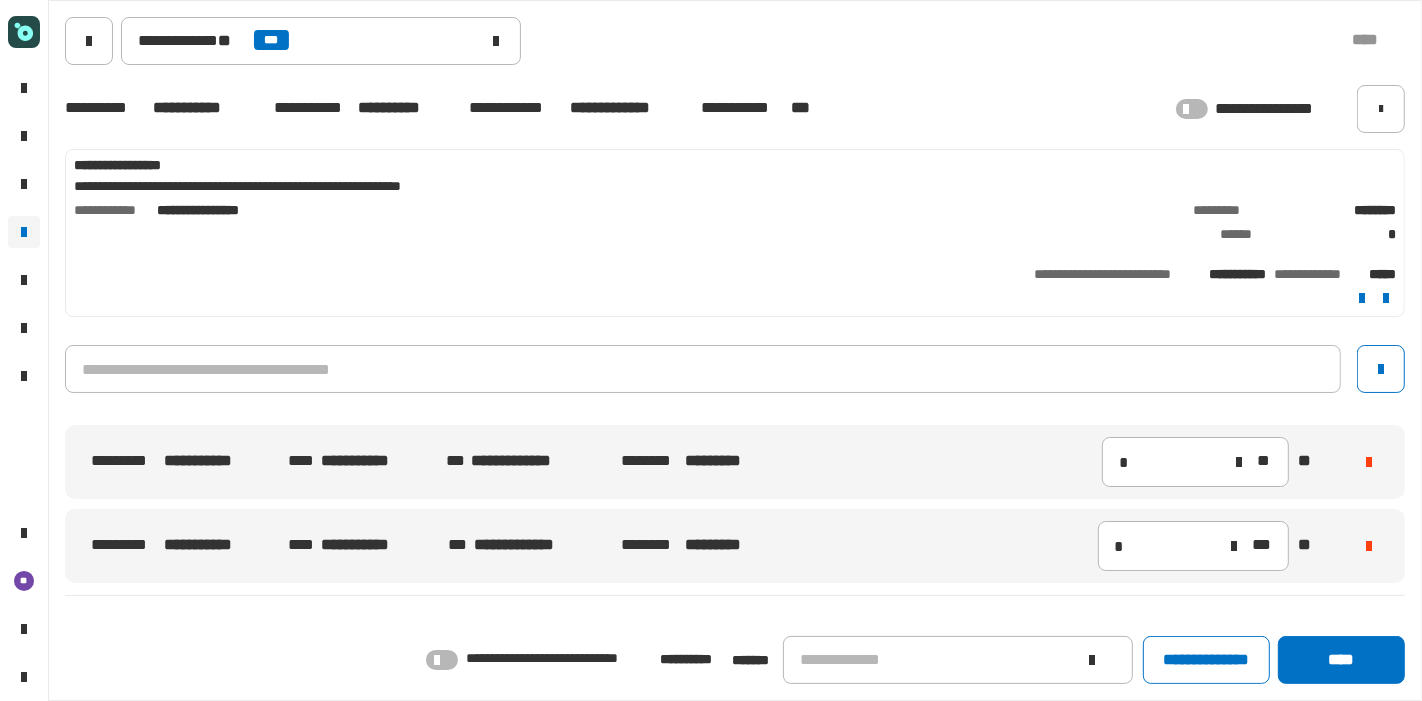 click 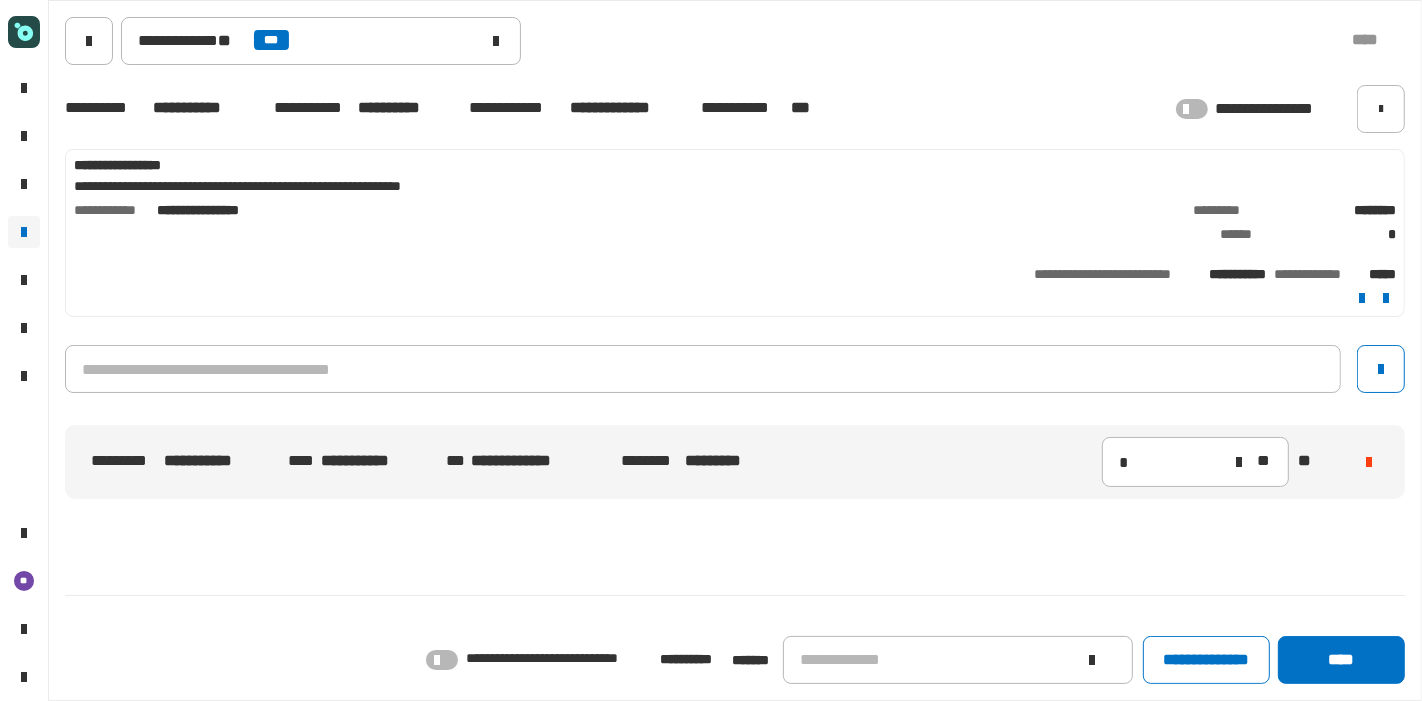 click on "**********" 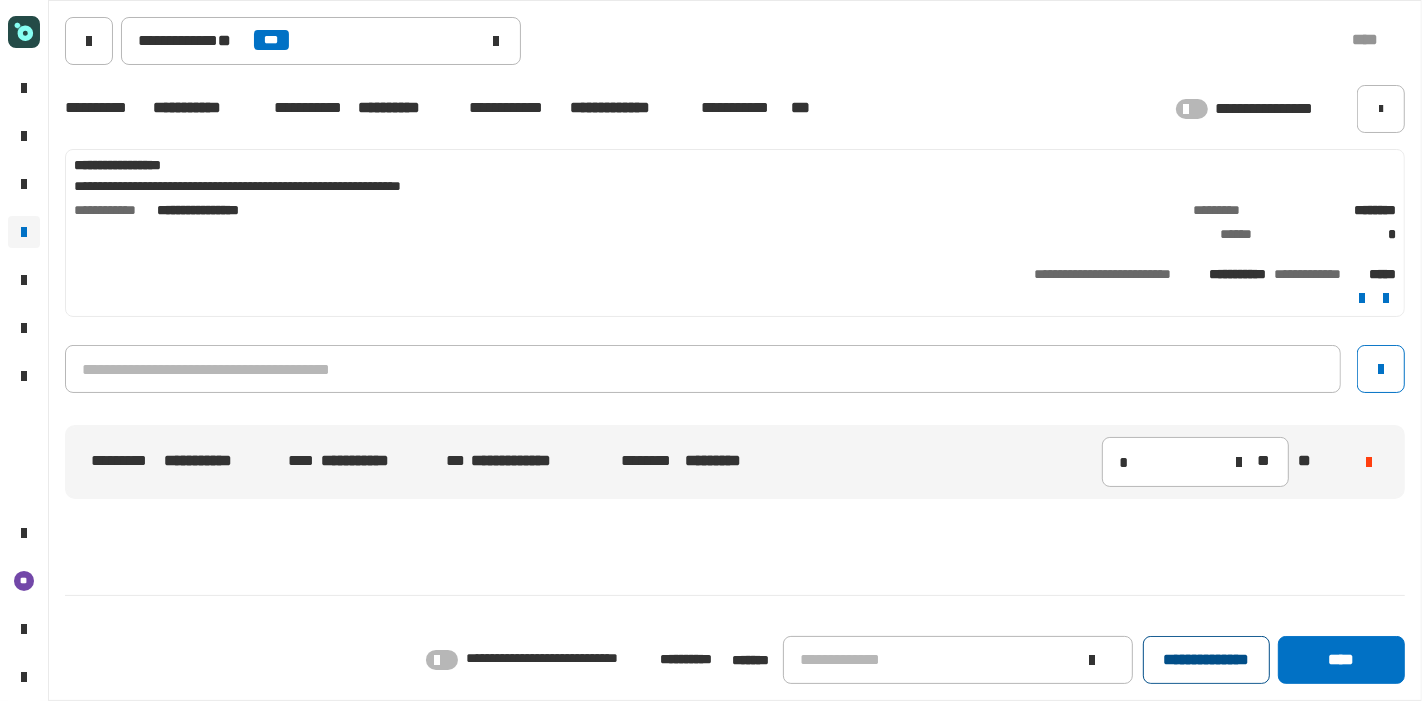click on "**********" 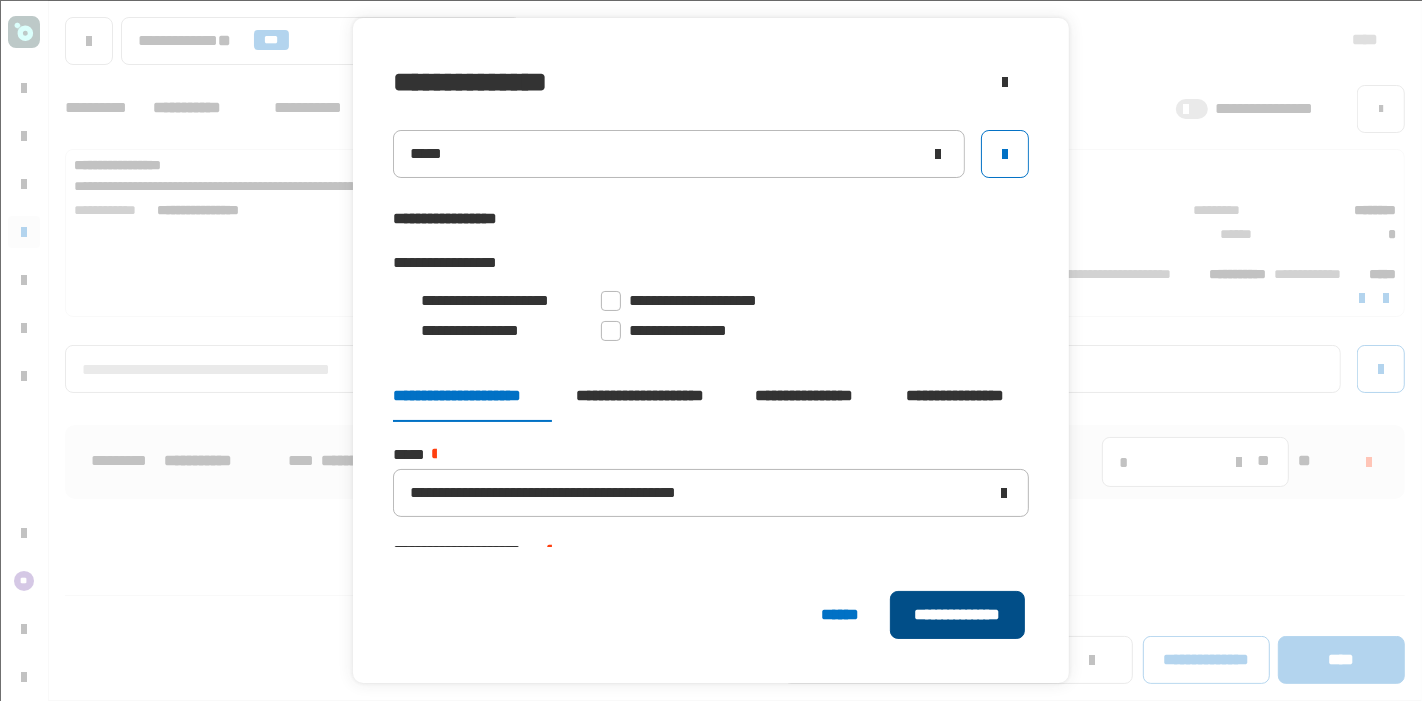 click on "**********" 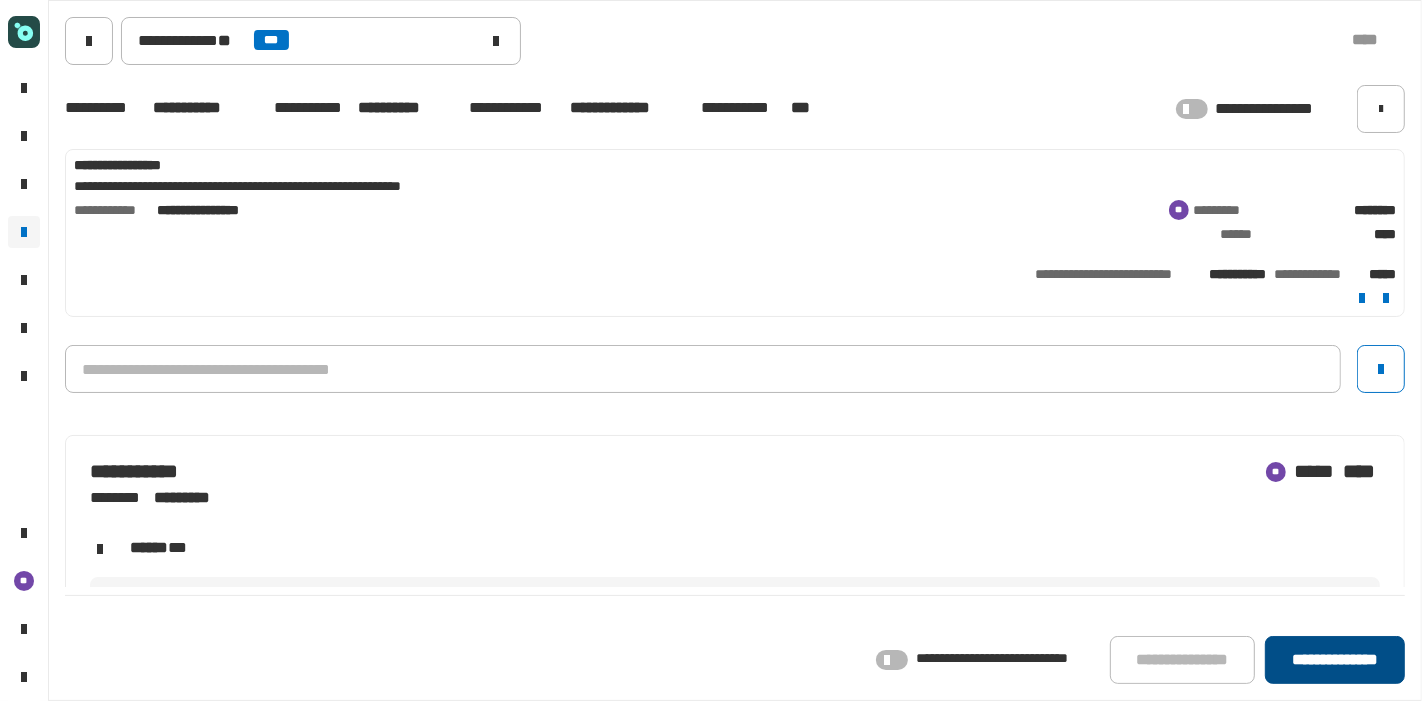 click on "**********" 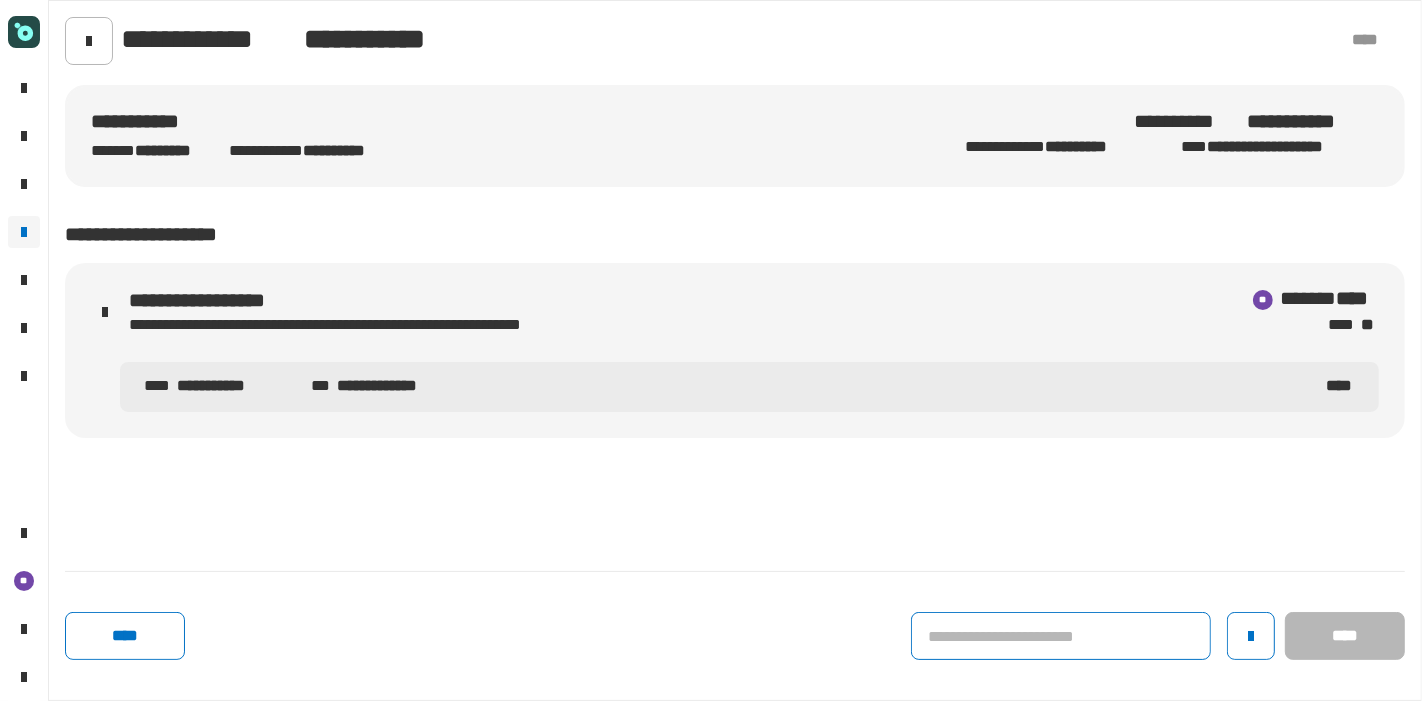 click 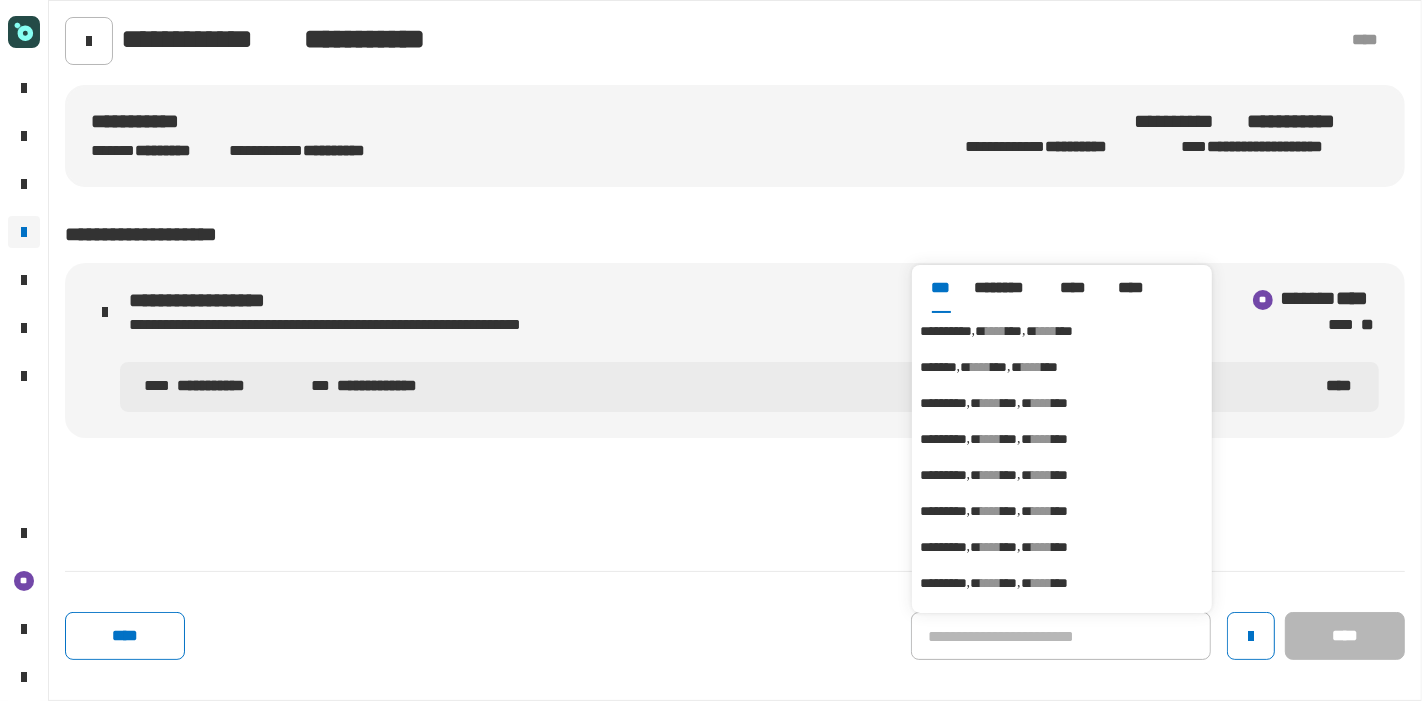 click on "***" at bounding box center (1014, 331) 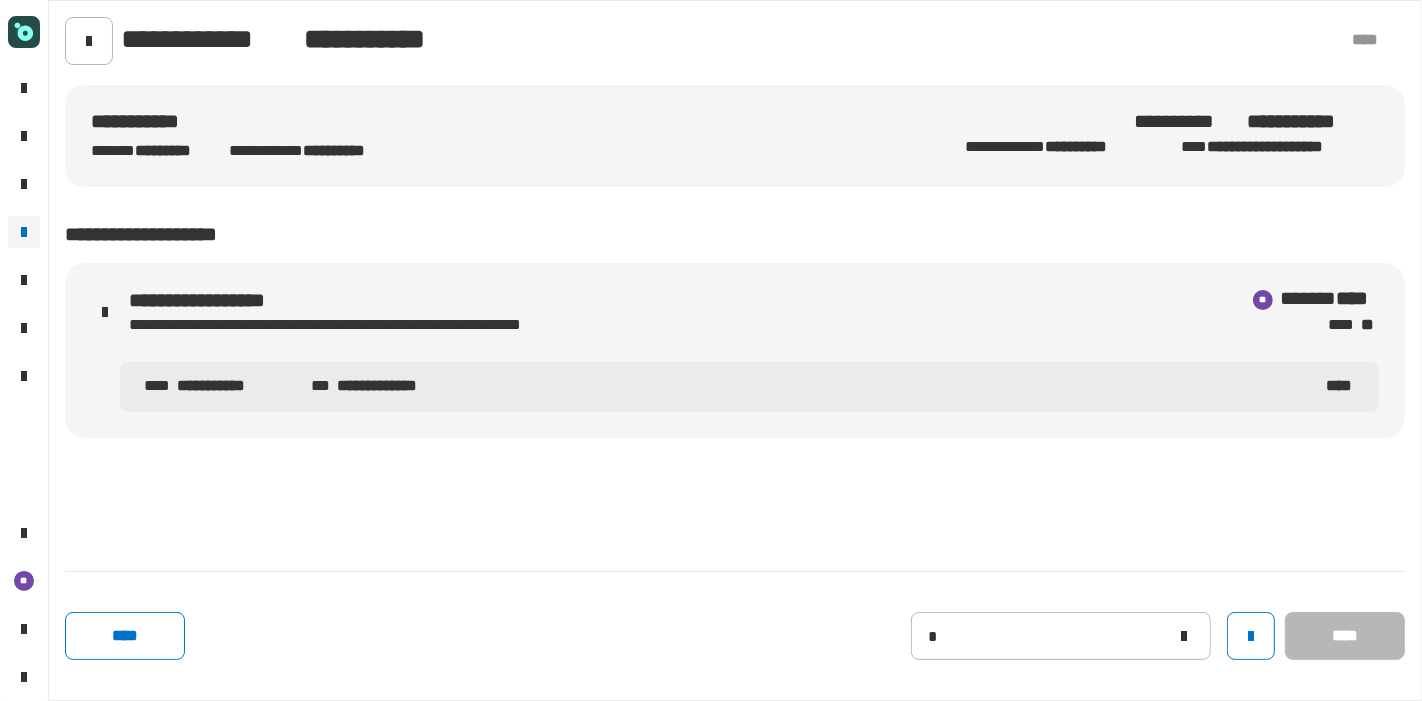 type on "**********" 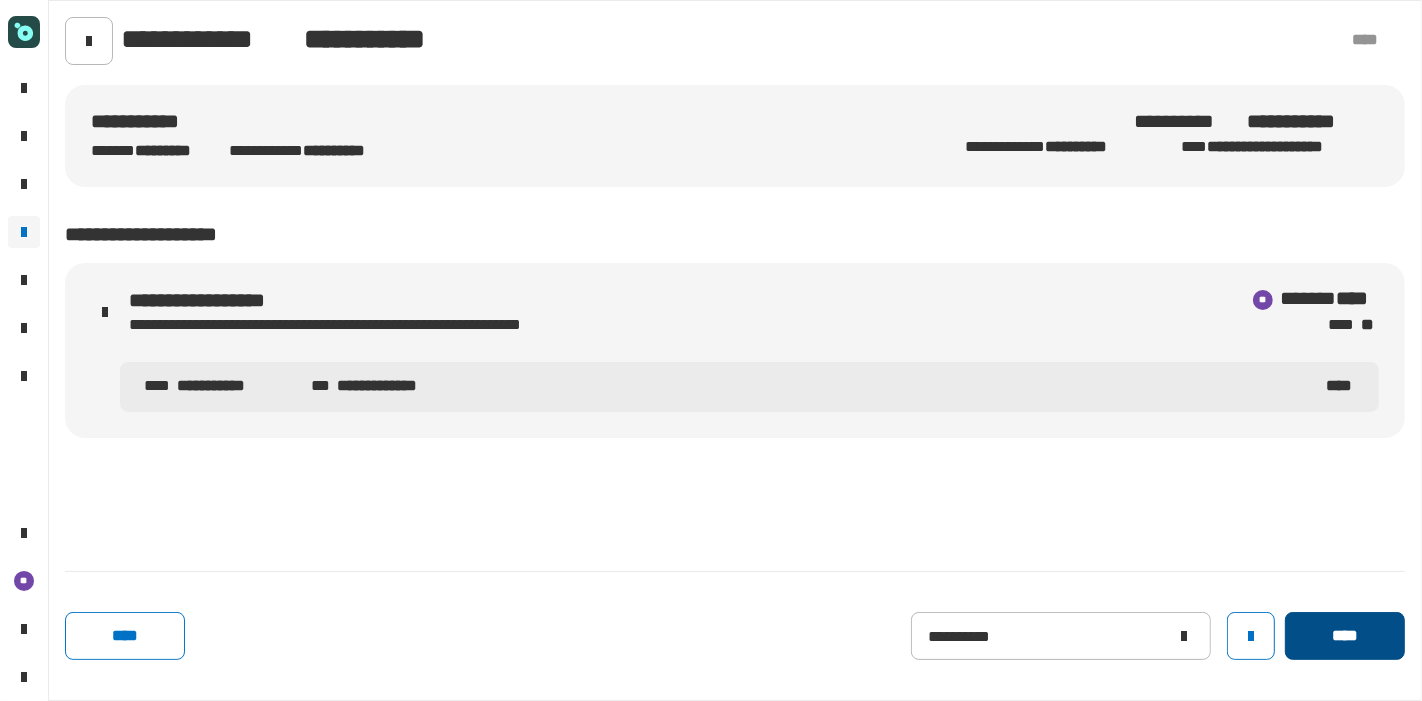 click on "****" 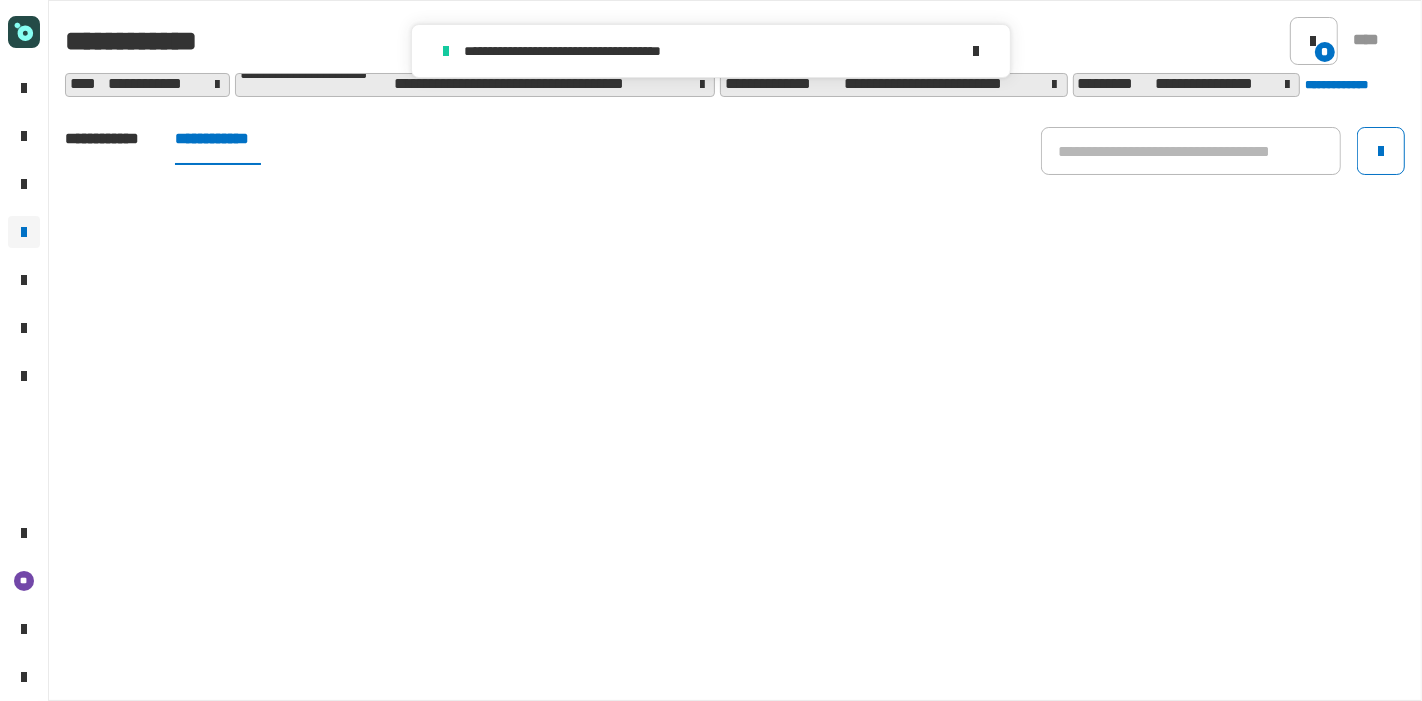 click on "**********" 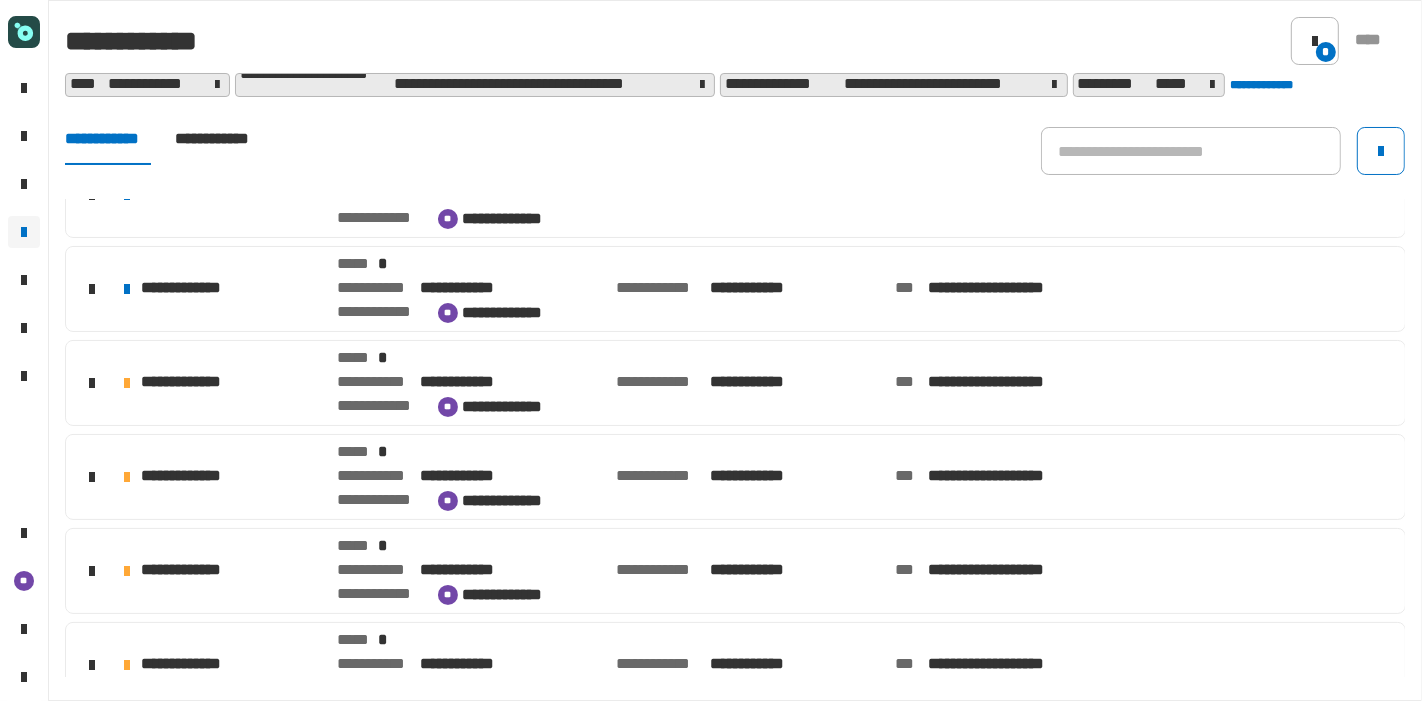 scroll, scrollTop: 541, scrollLeft: 0, axis: vertical 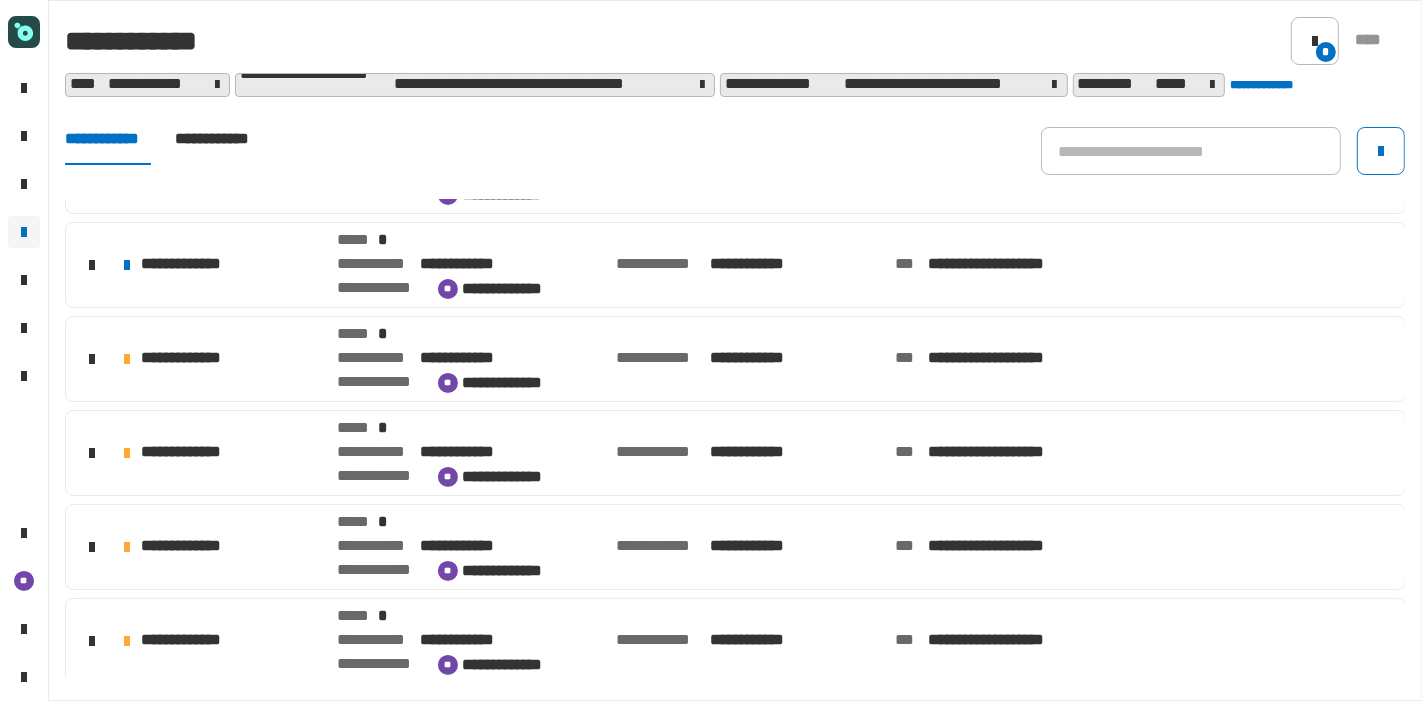click on "**********" 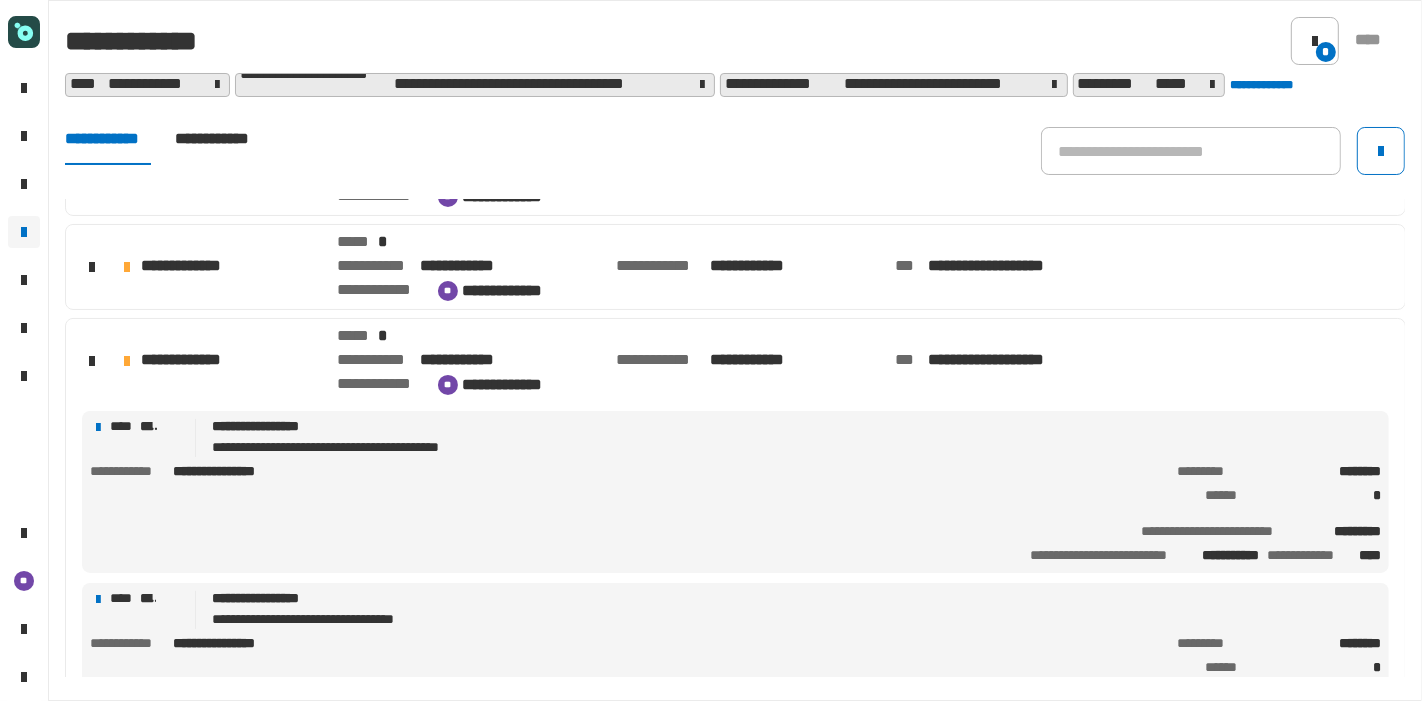 scroll, scrollTop: 831, scrollLeft: 0, axis: vertical 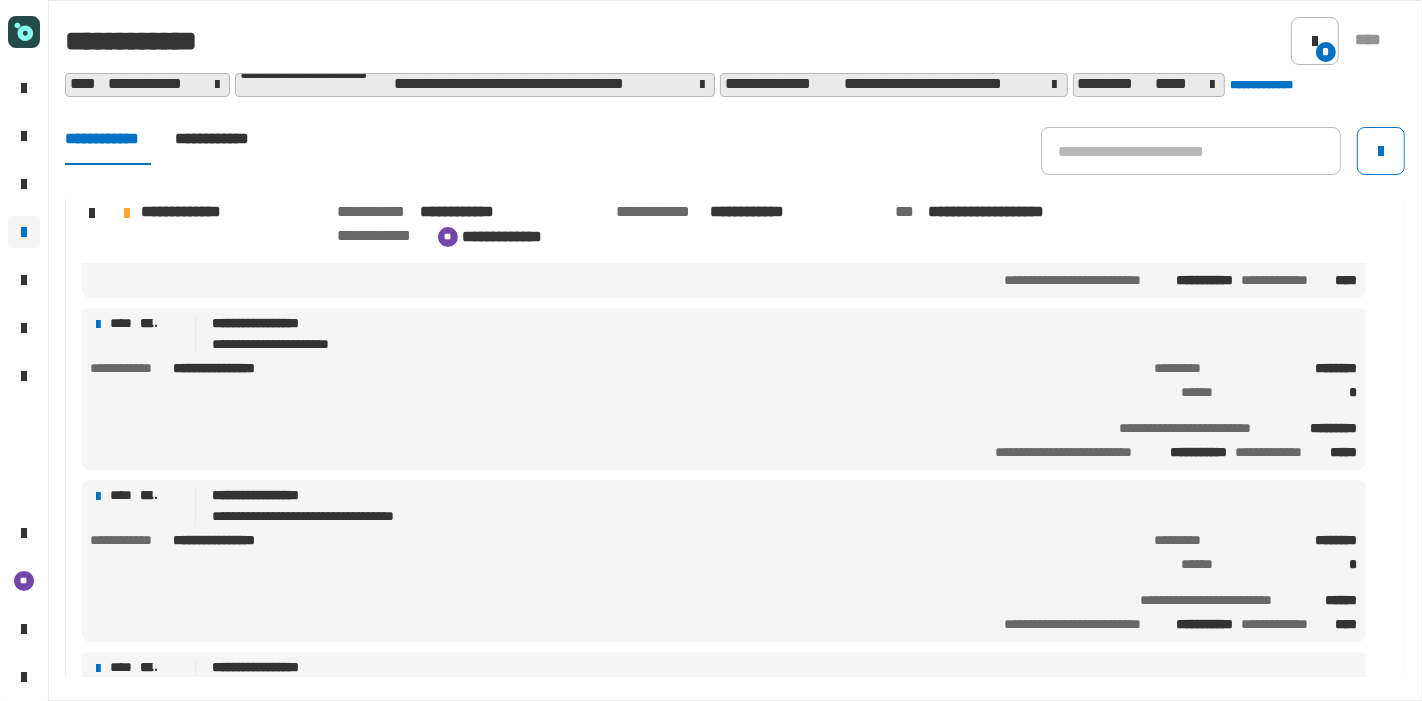 click on "**********" 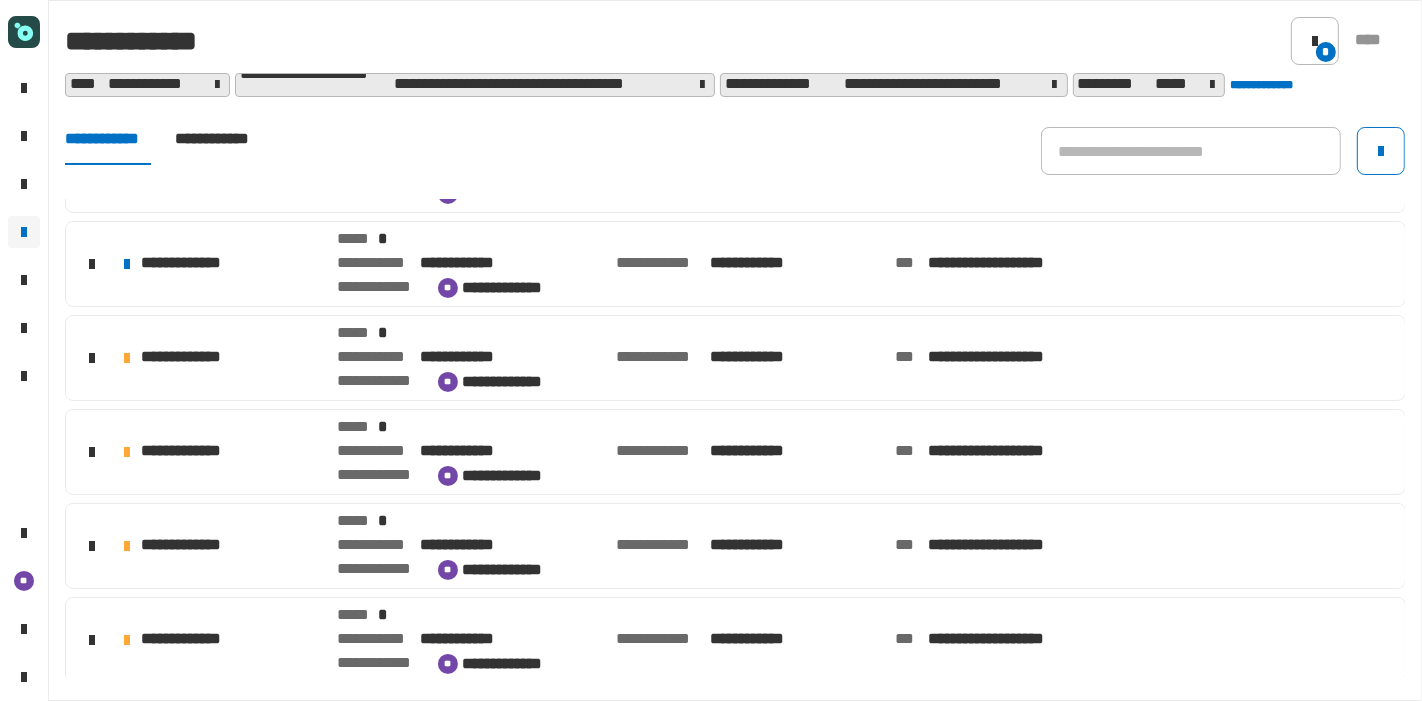 scroll, scrollTop: 541, scrollLeft: 0, axis: vertical 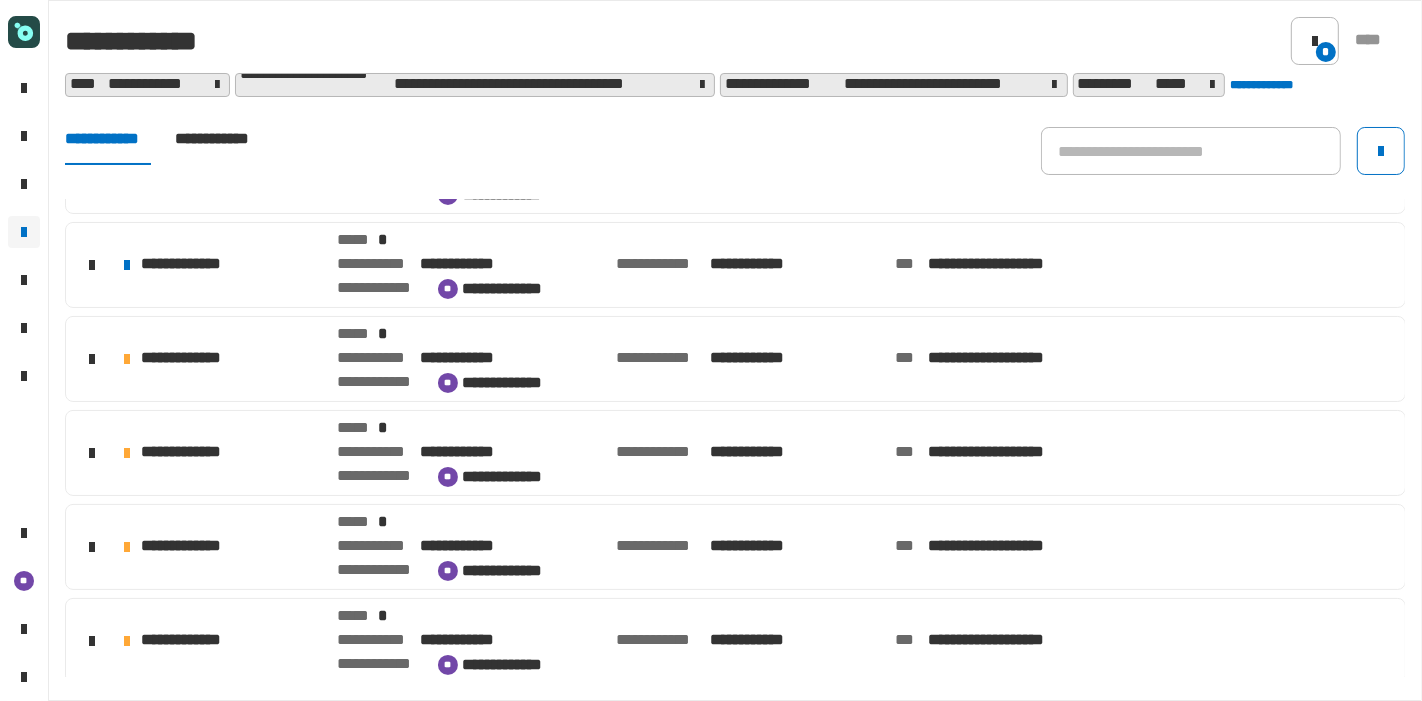 click on "**********" 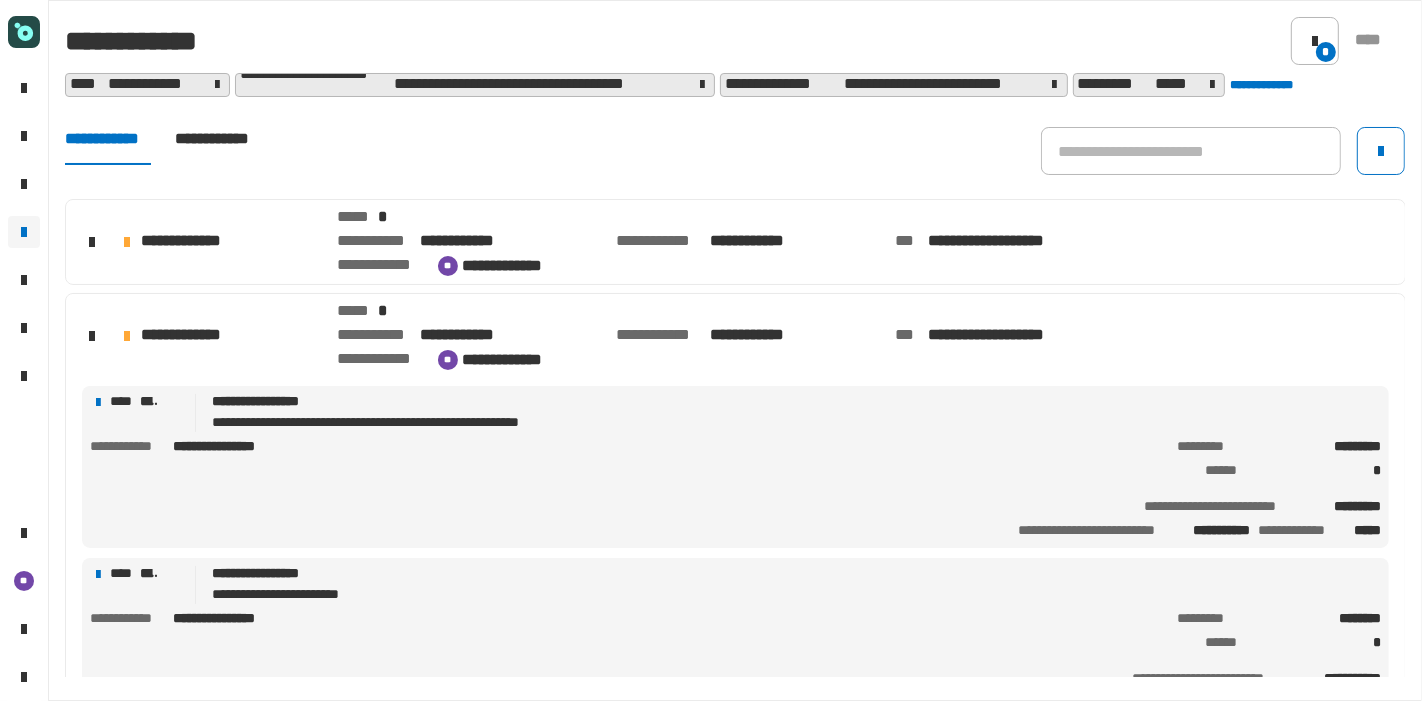 scroll, scrollTop: 757, scrollLeft: 0, axis: vertical 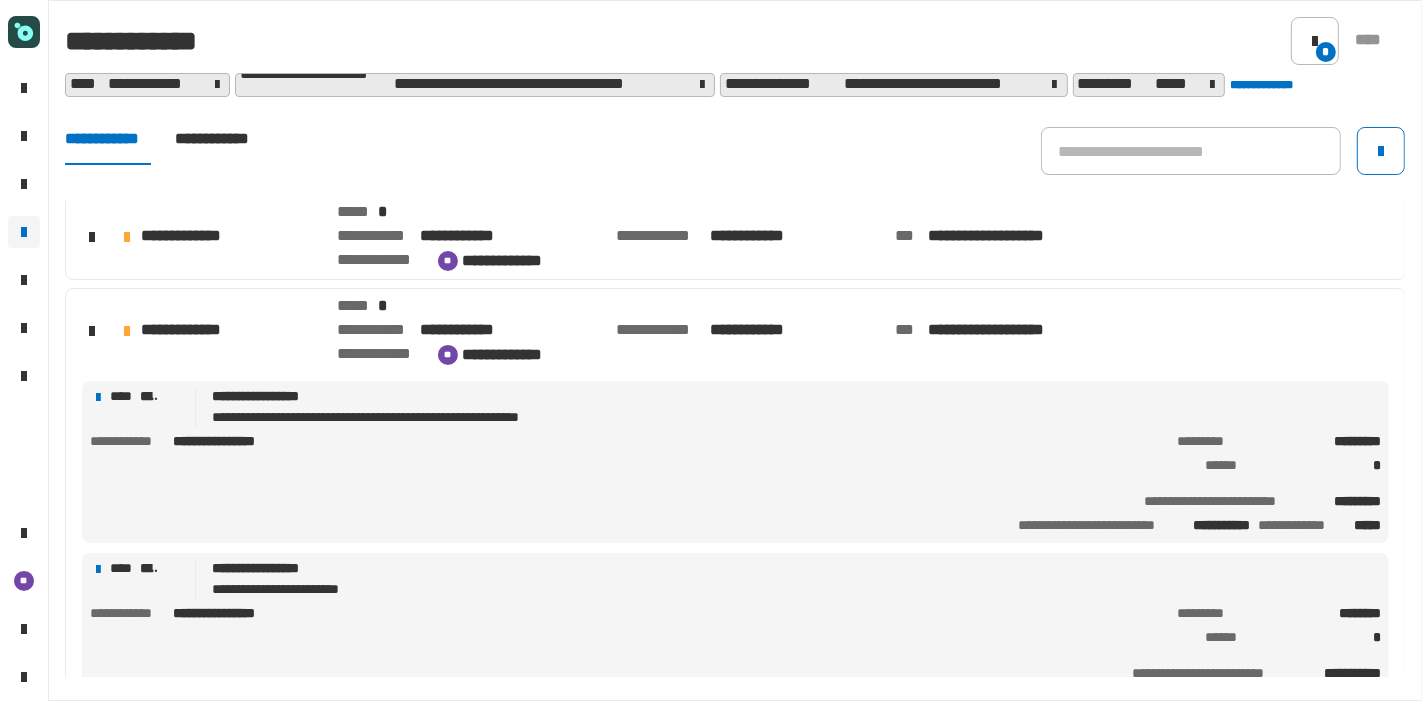 click on "**********" 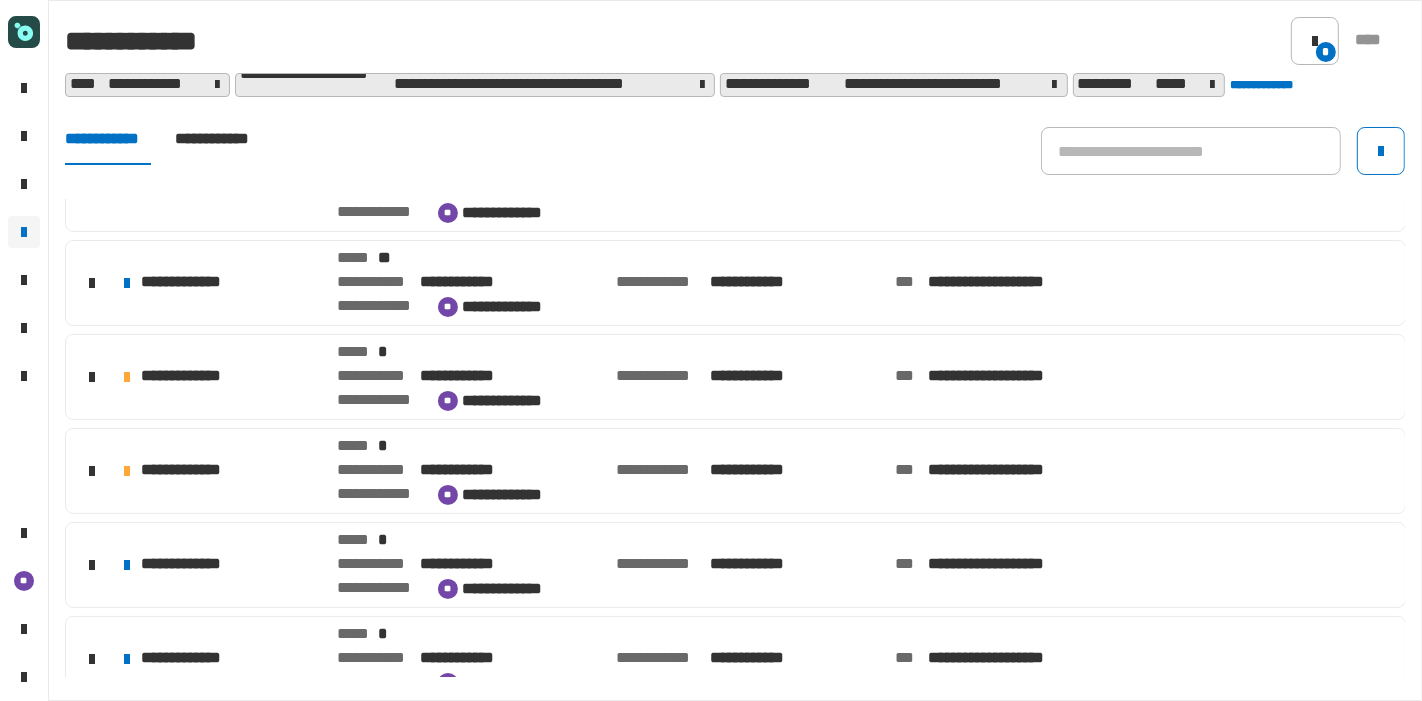 scroll, scrollTop: 0, scrollLeft: 0, axis: both 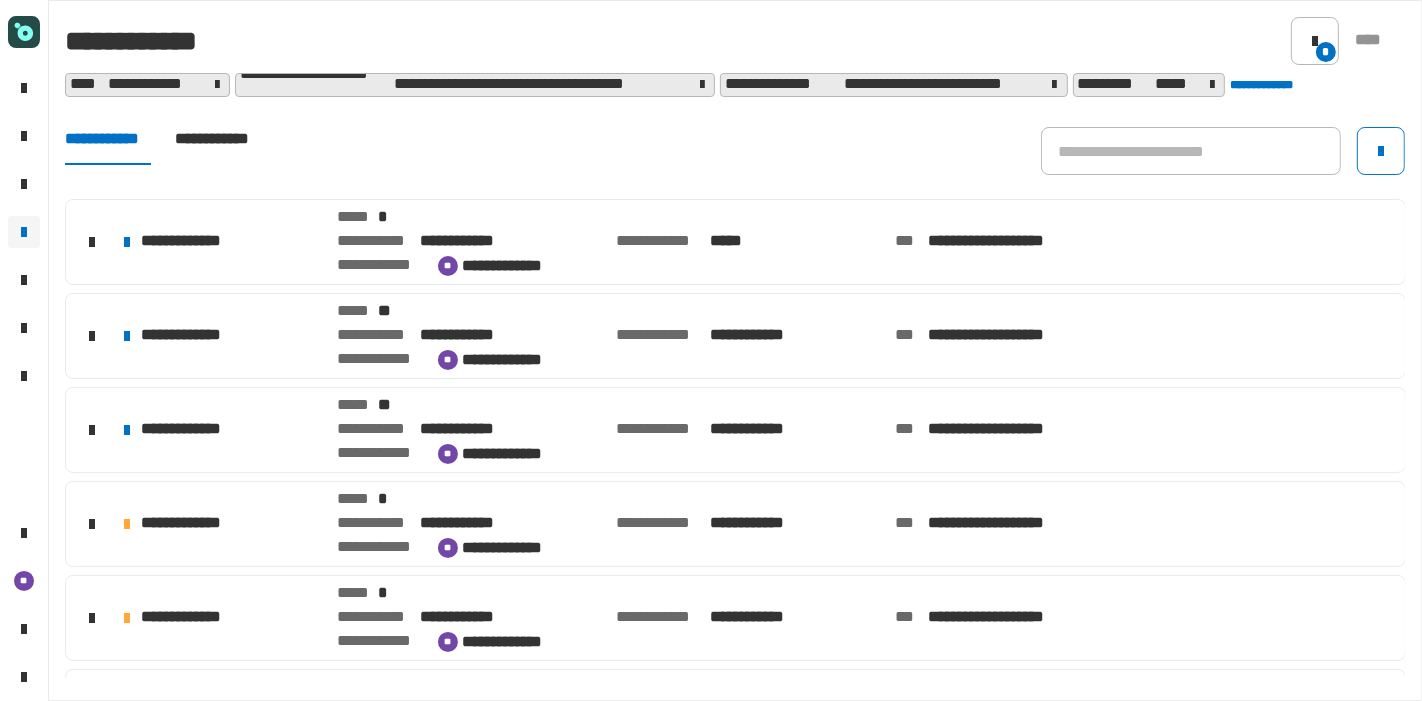 click on "**********" 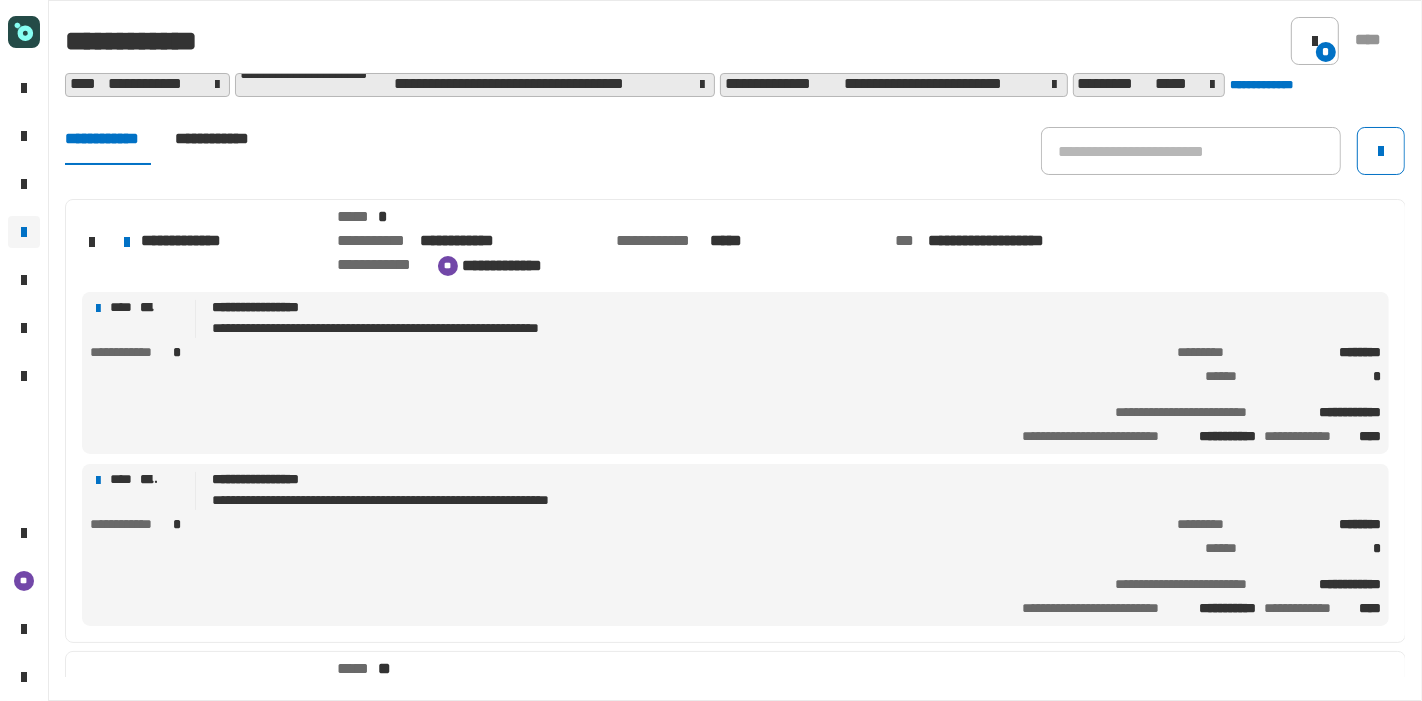 click on "**********" 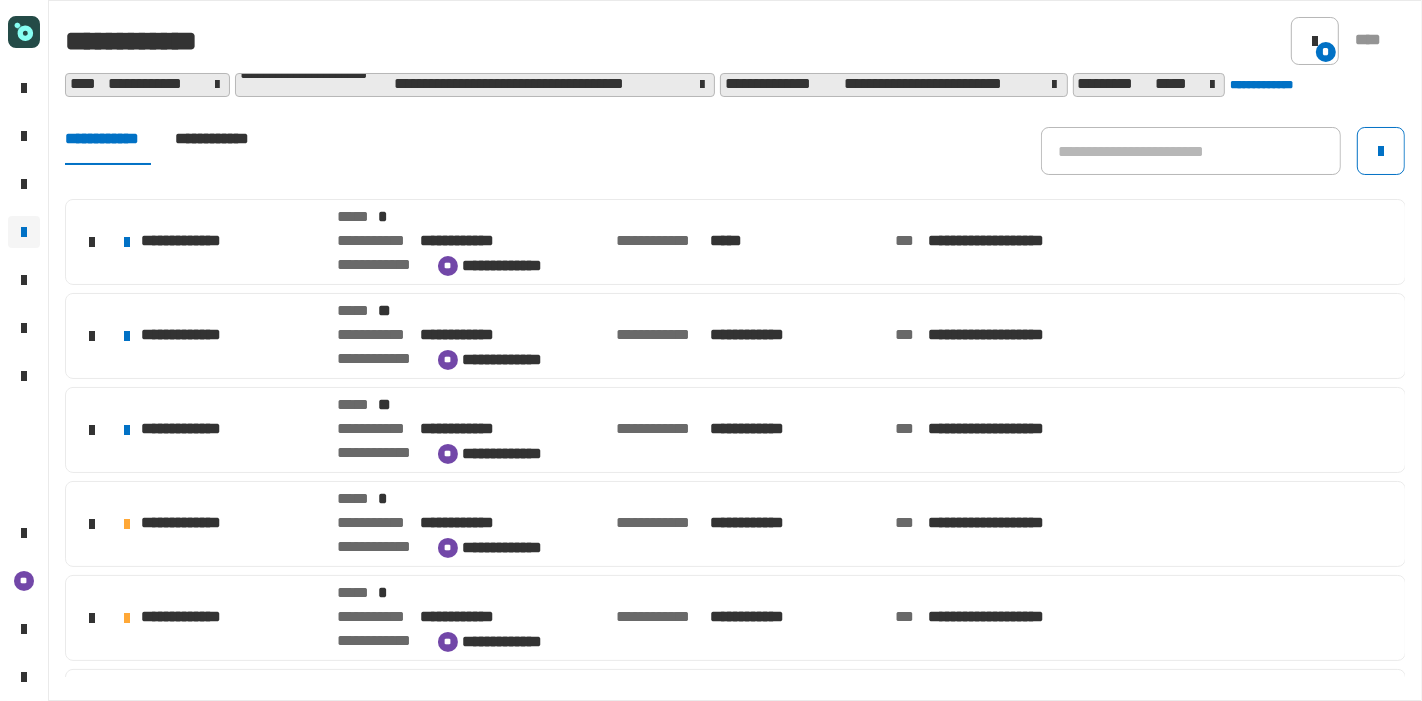 click on "**********" 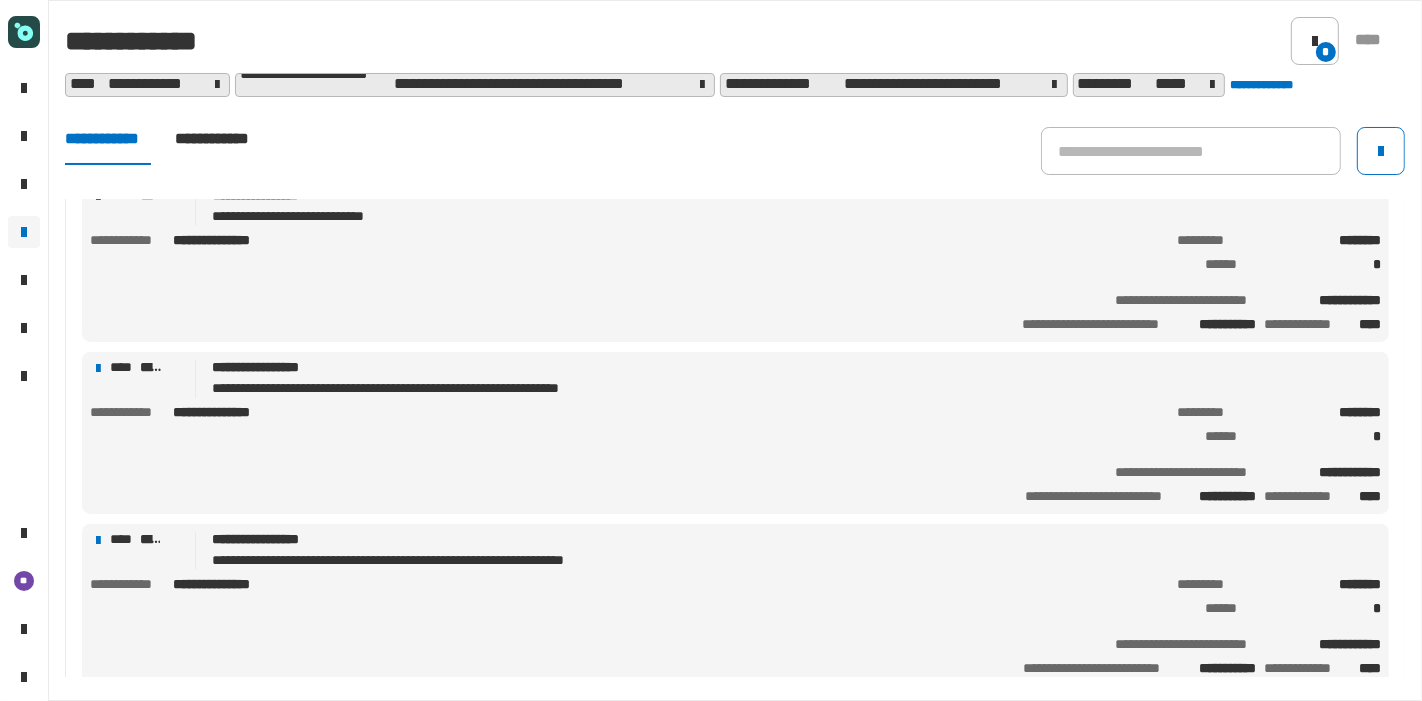 scroll, scrollTop: 208, scrollLeft: 0, axis: vertical 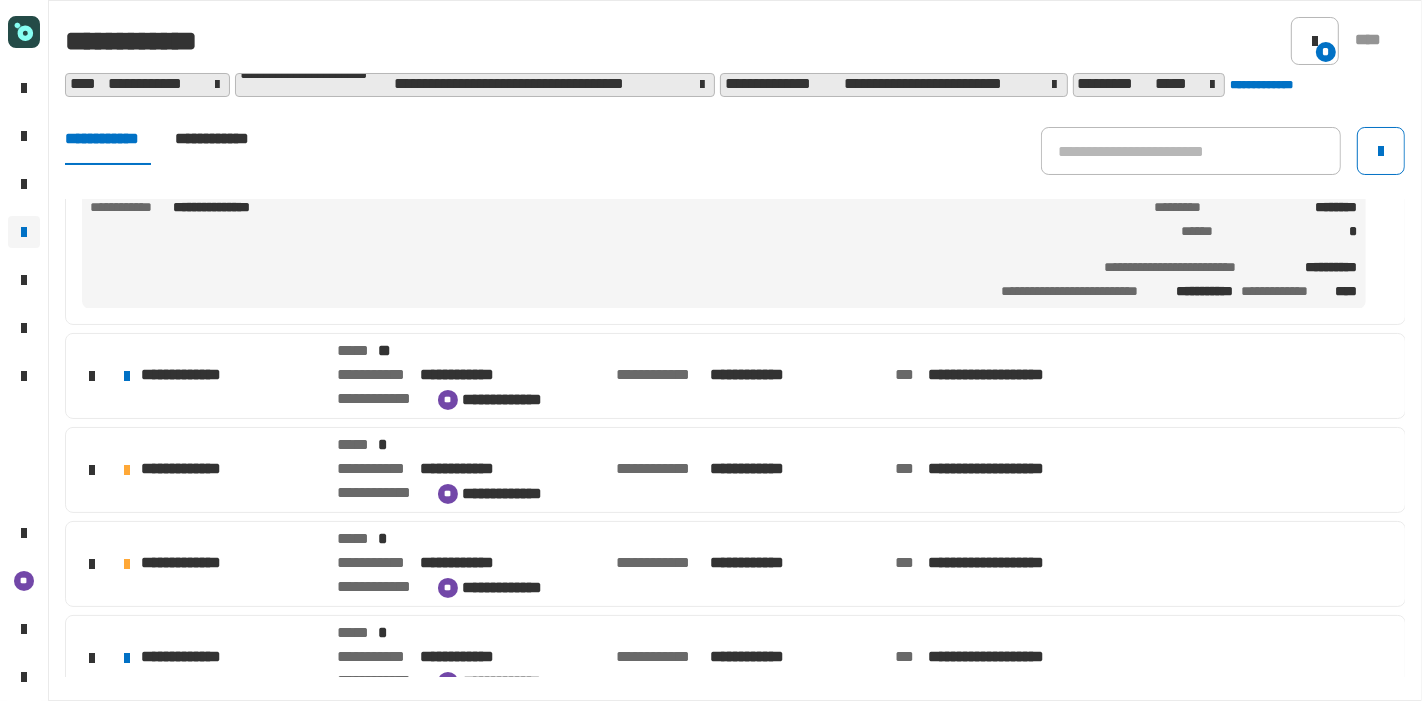 click on "**********" 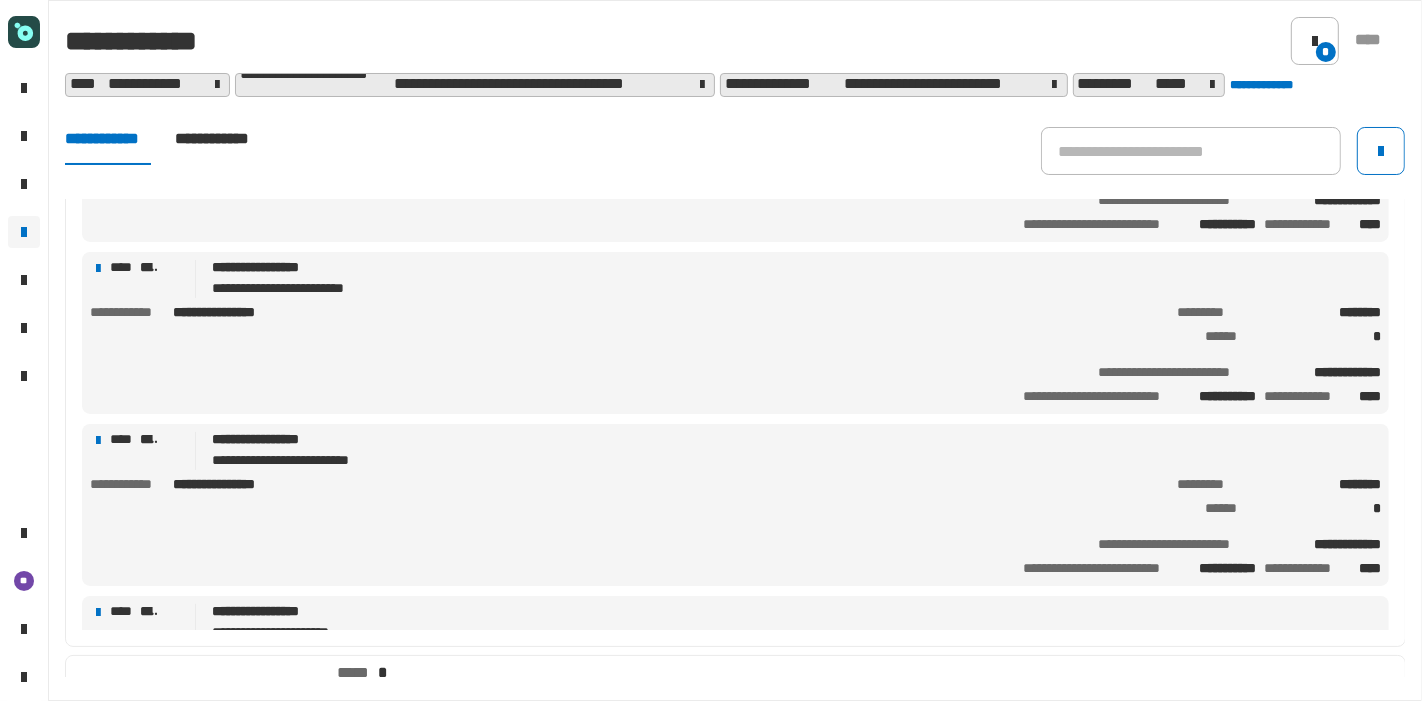 scroll, scrollTop: 548, scrollLeft: 0, axis: vertical 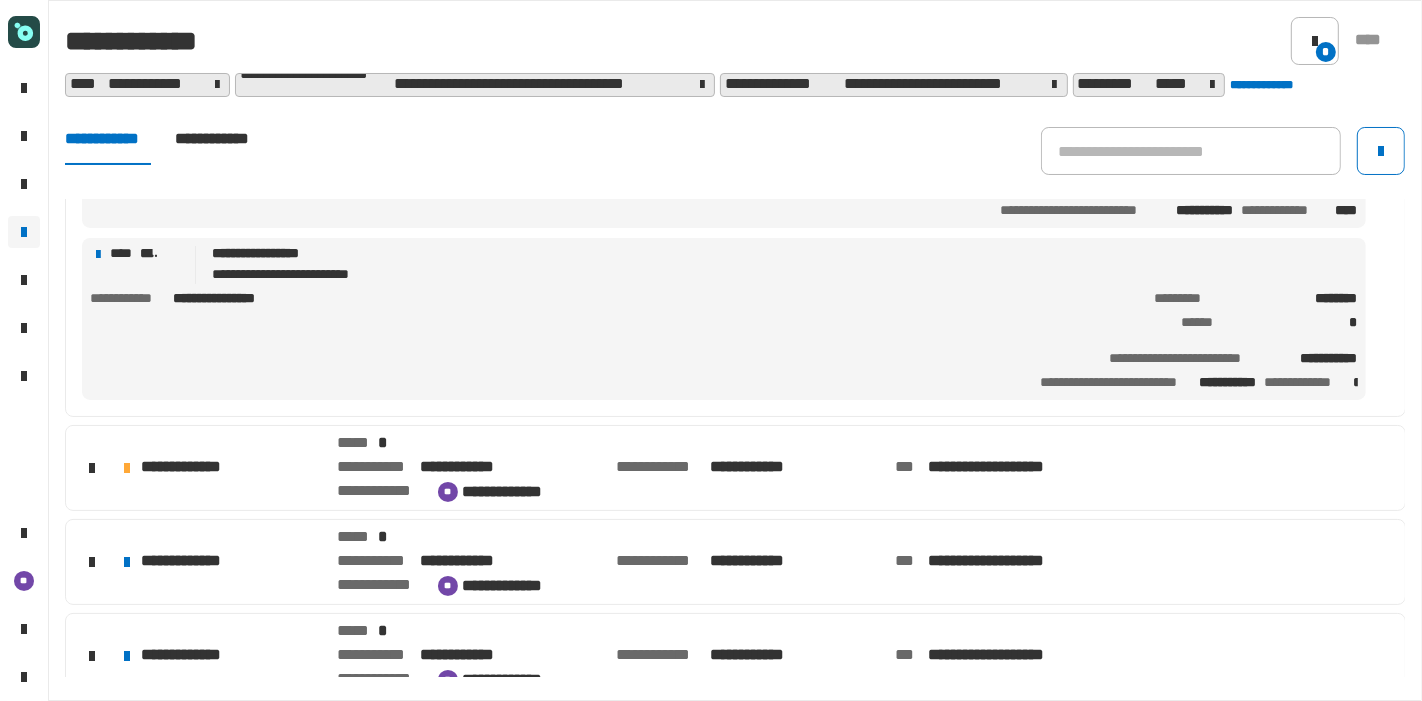 click on "**********" 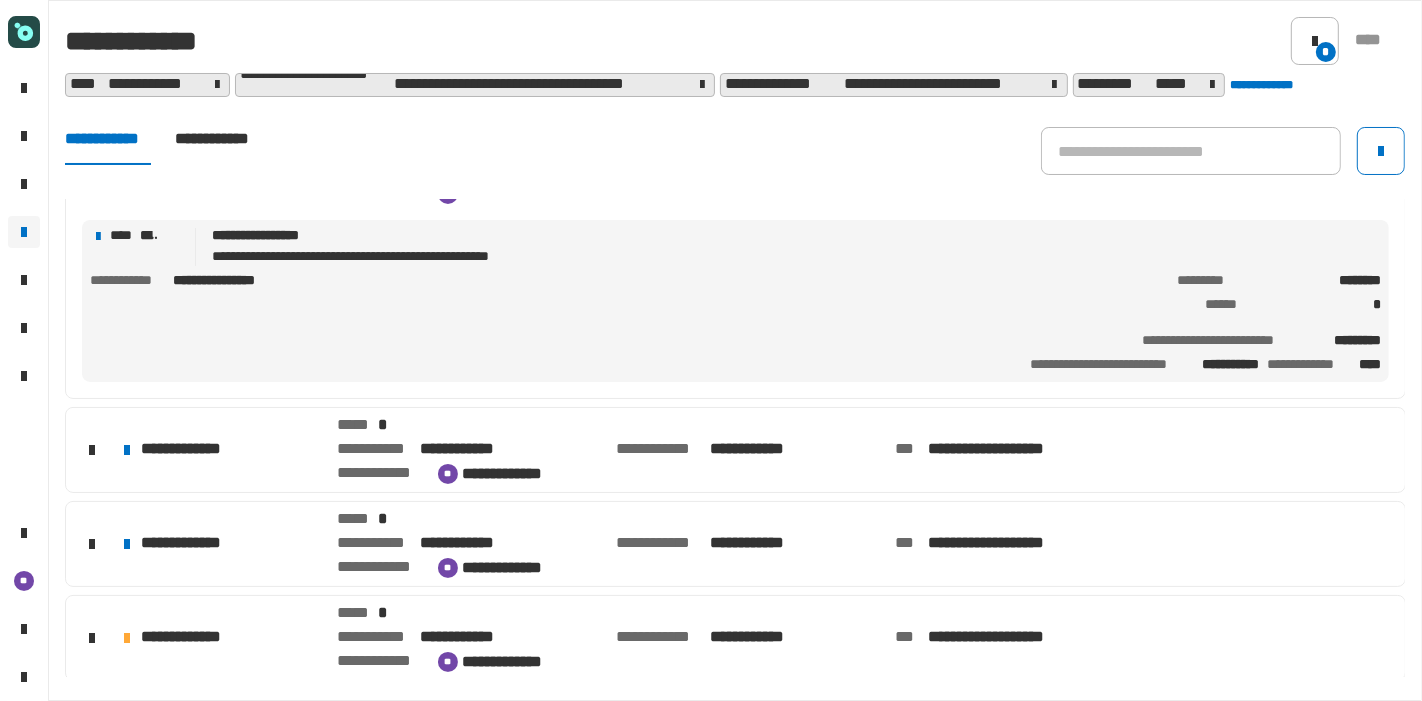 scroll, scrollTop: 343, scrollLeft: 0, axis: vertical 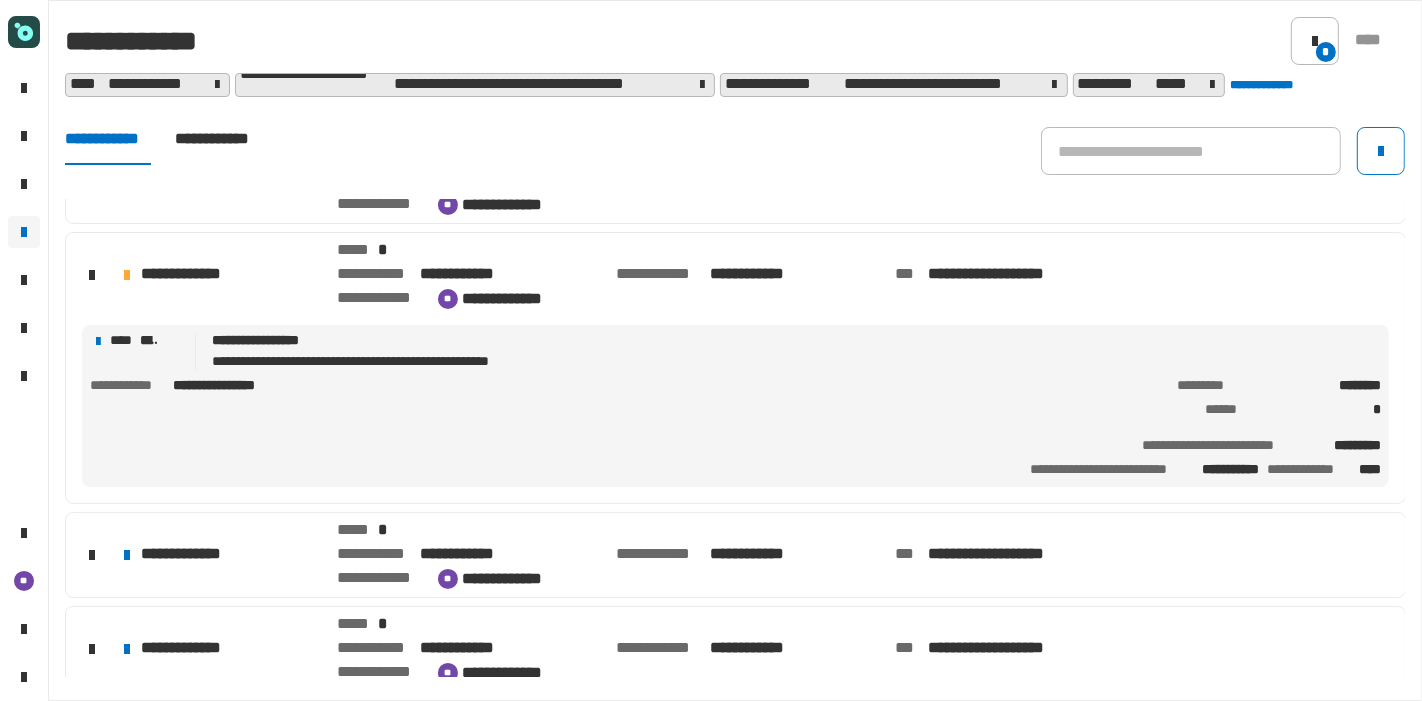 click on "**********" 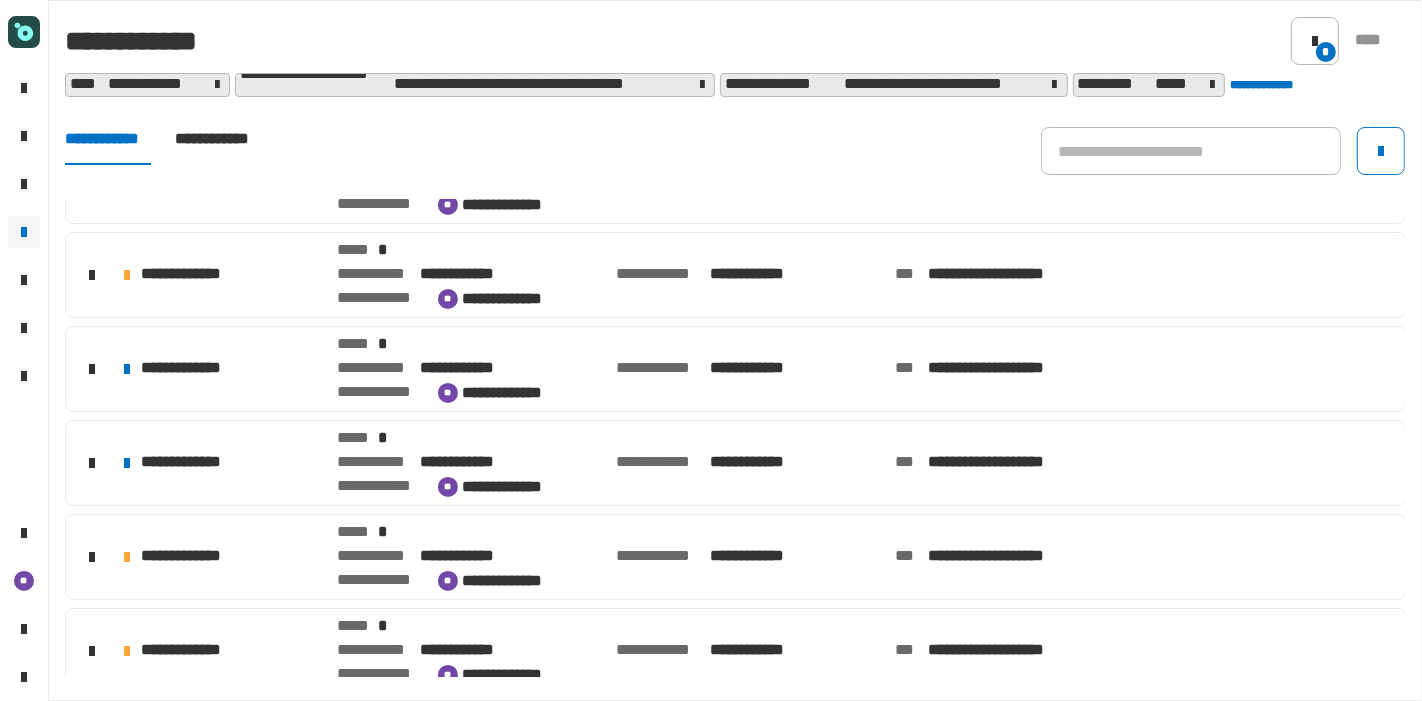 click on "**********" 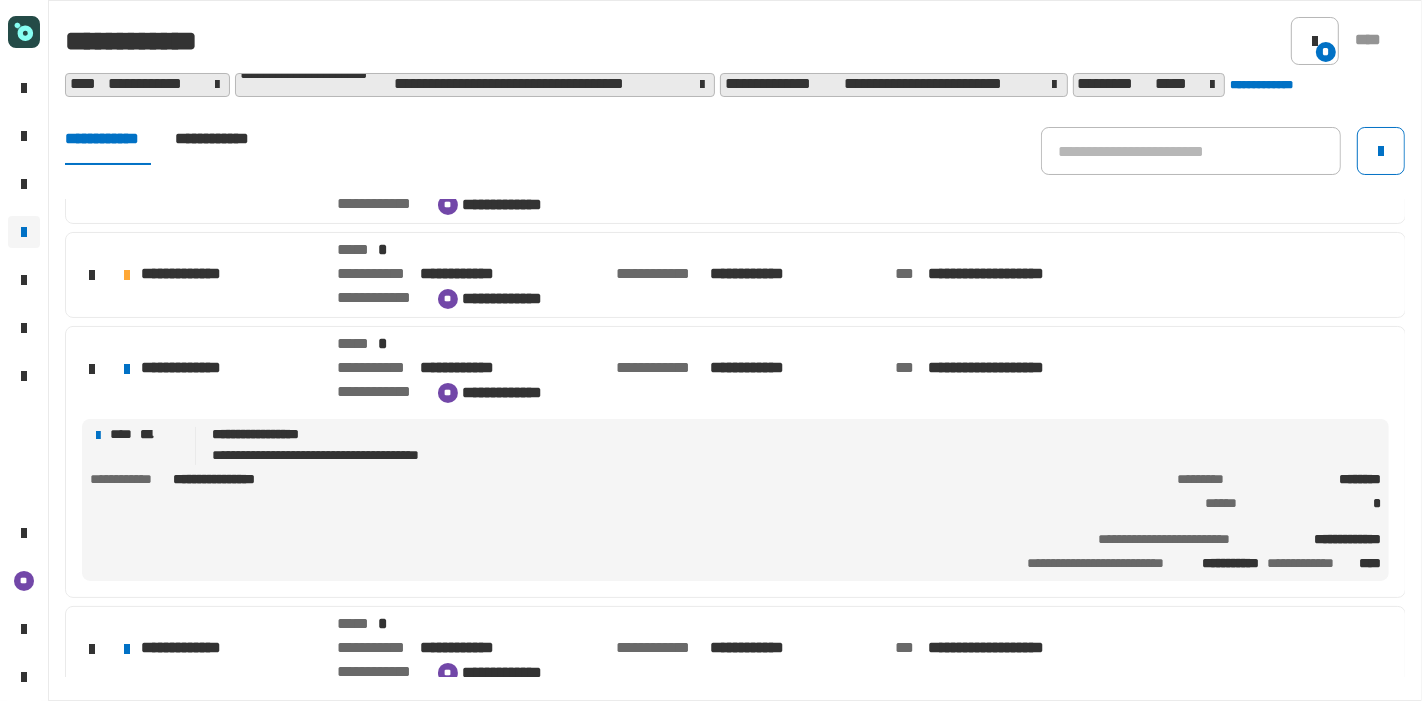 click on "**********" 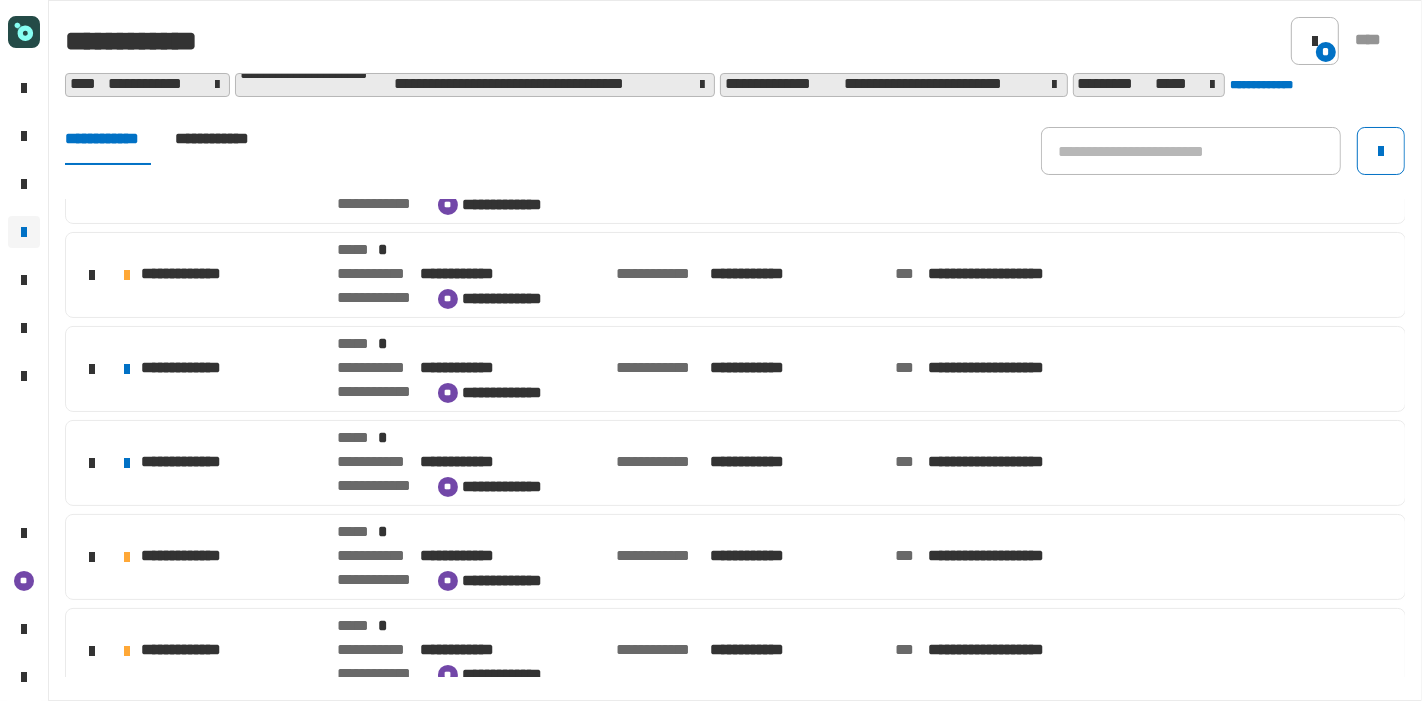click on "**********" 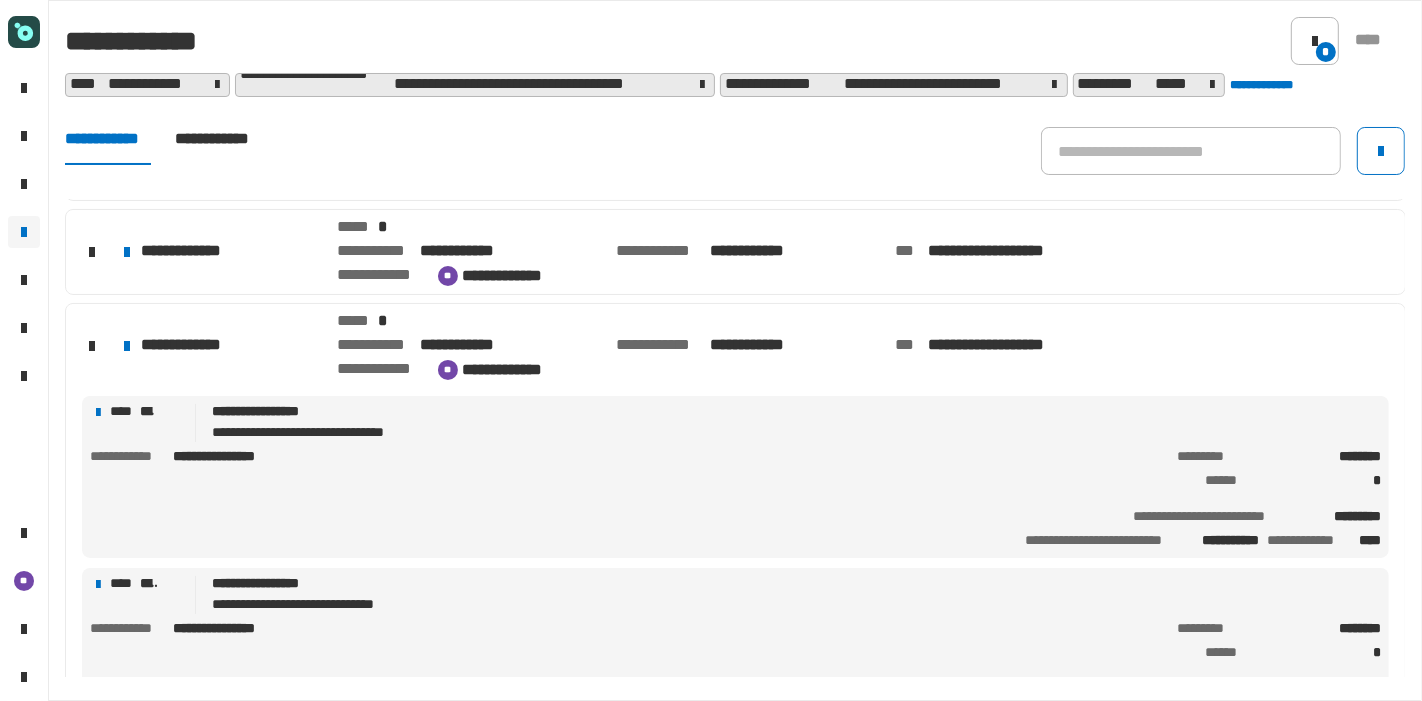 scroll, scrollTop: 497, scrollLeft: 0, axis: vertical 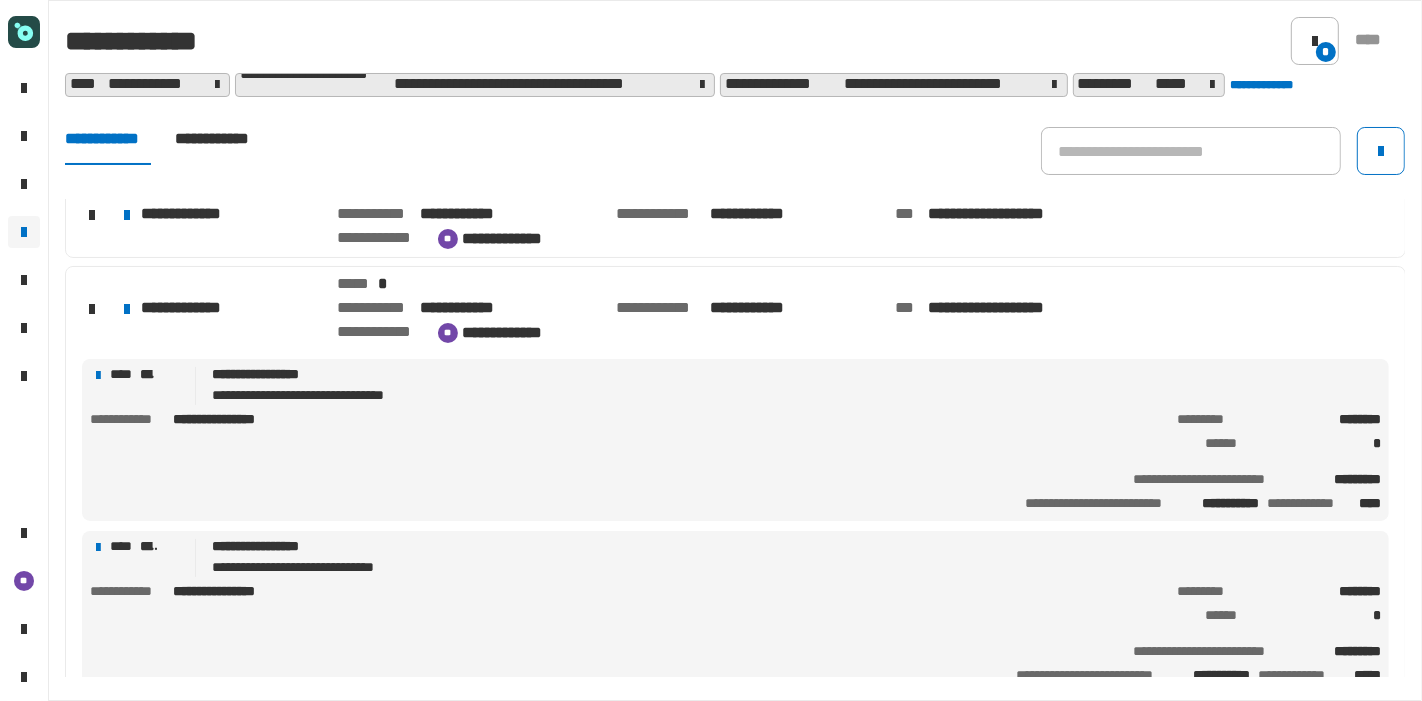 click on "**********" 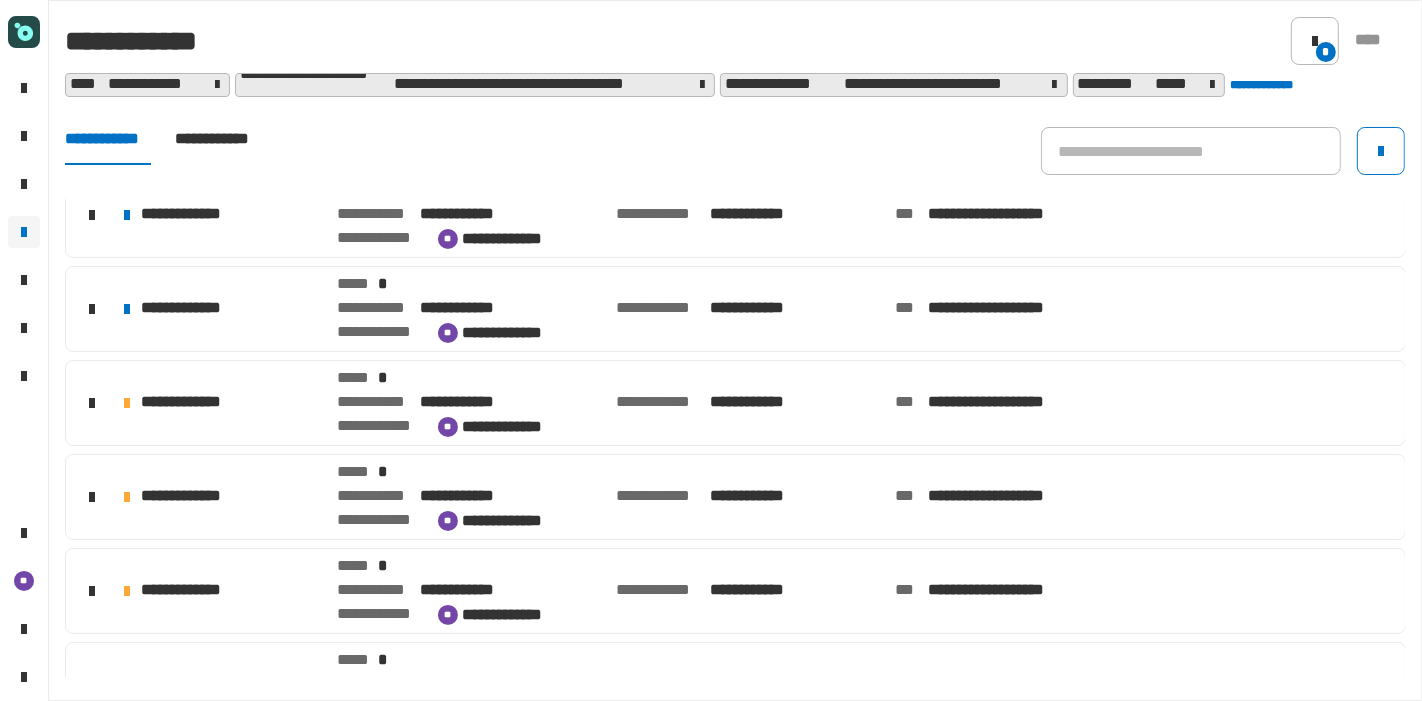 click on "**********" 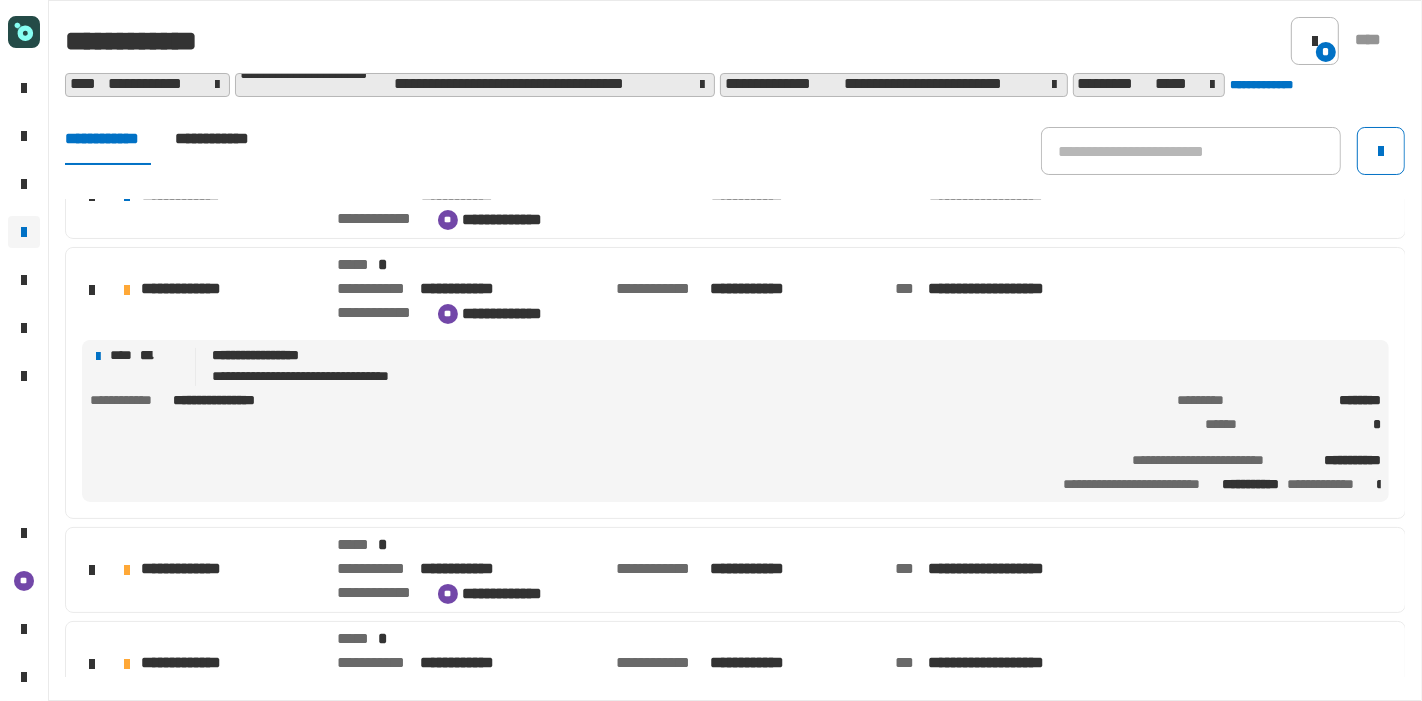 click on "**********" 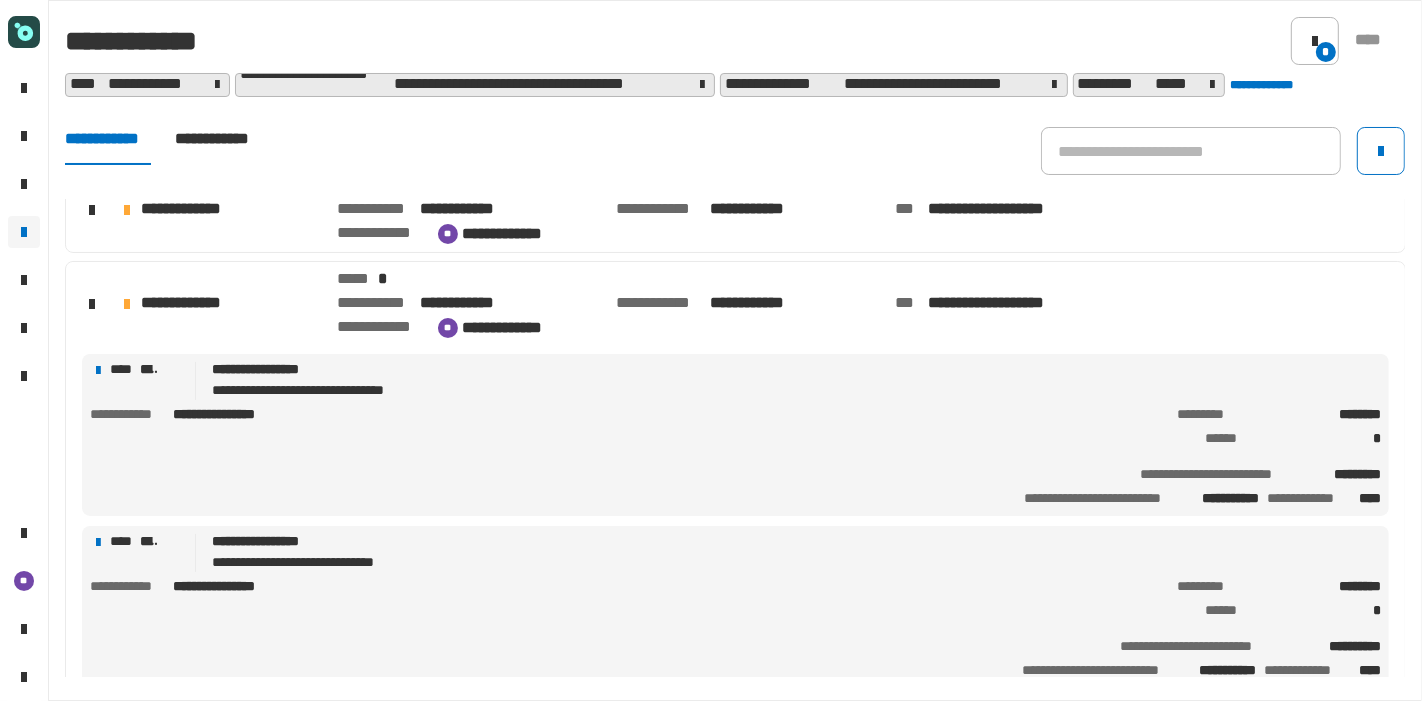 scroll, scrollTop: 696, scrollLeft: 0, axis: vertical 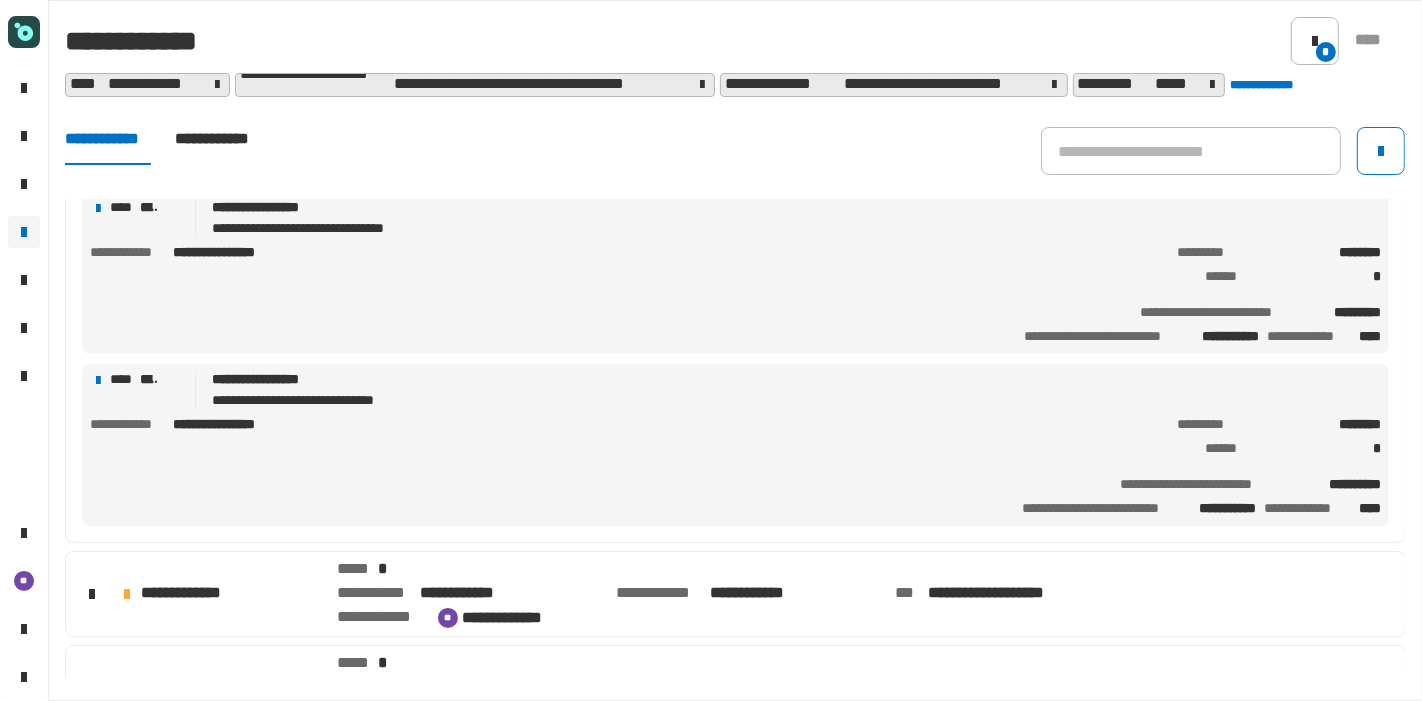 click on "**********" 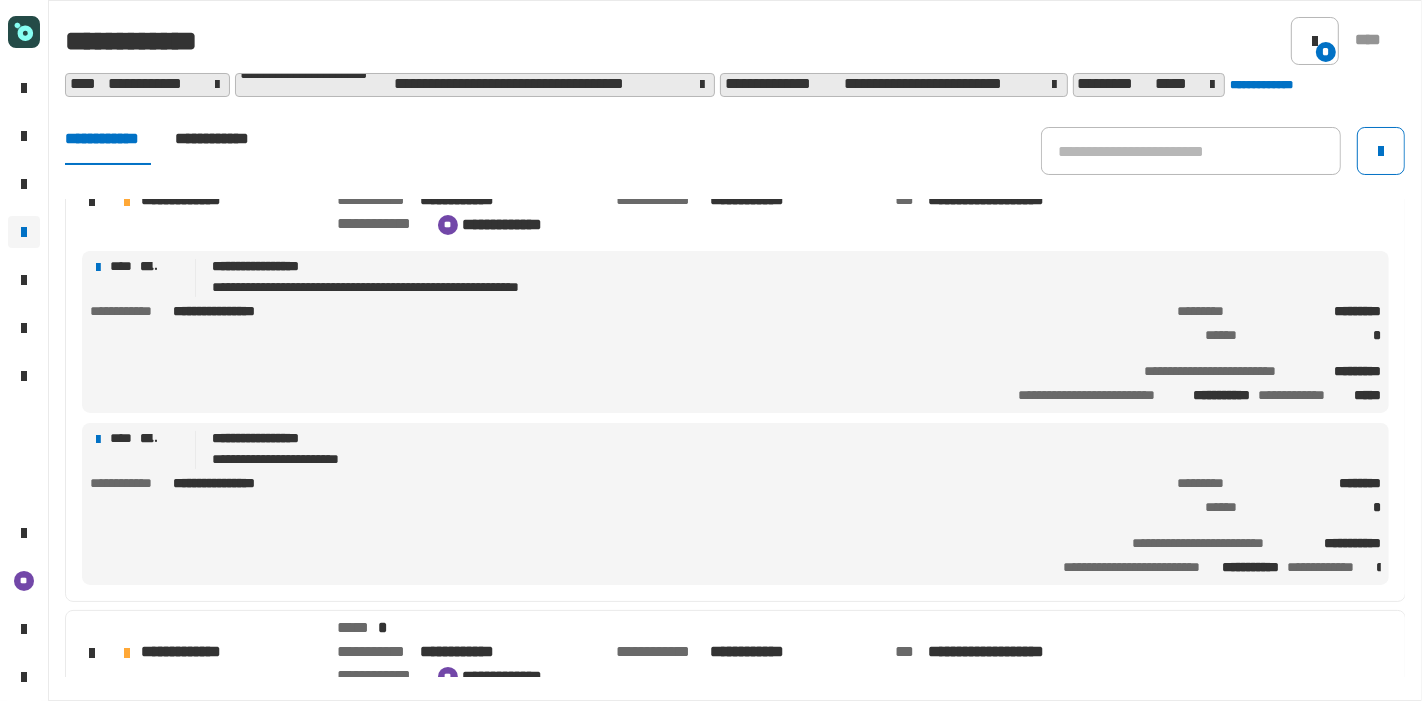 scroll, scrollTop: 889, scrollLeft: 0, axis: vertical 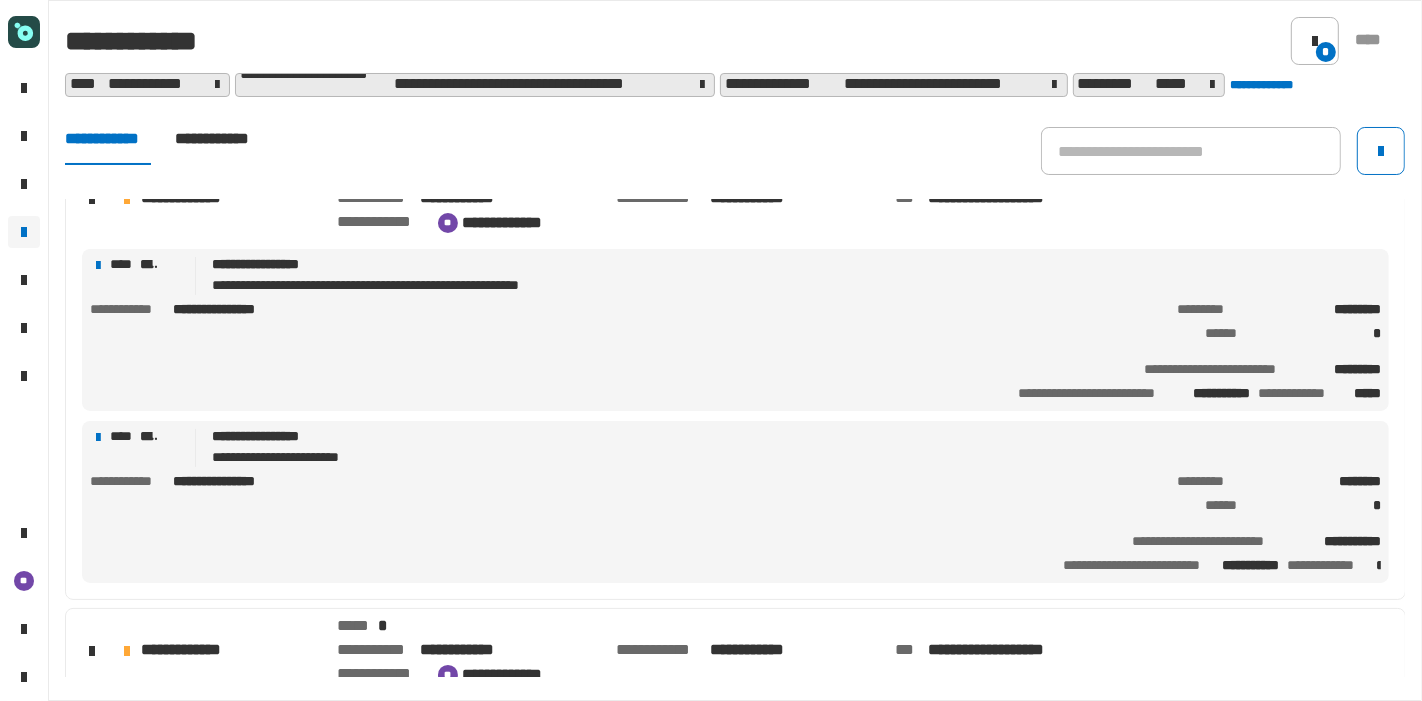 click on "**********" 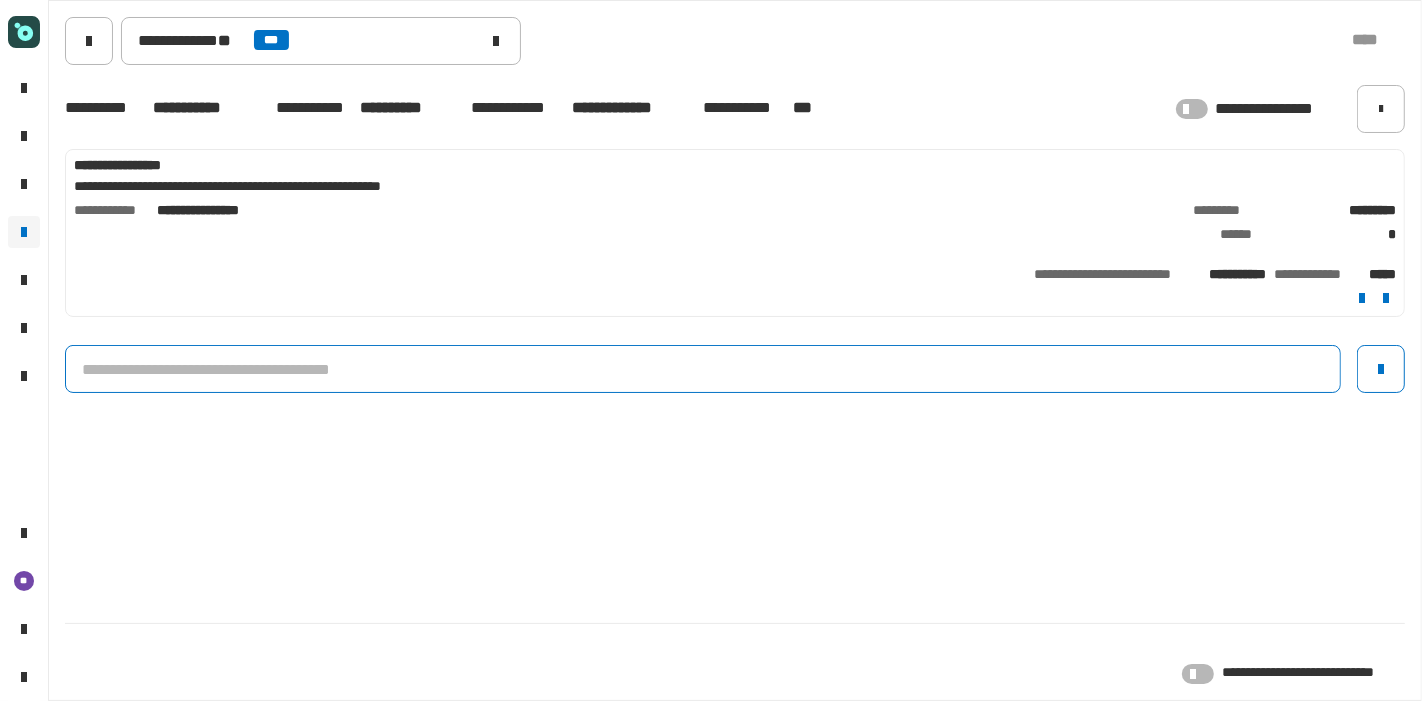 click 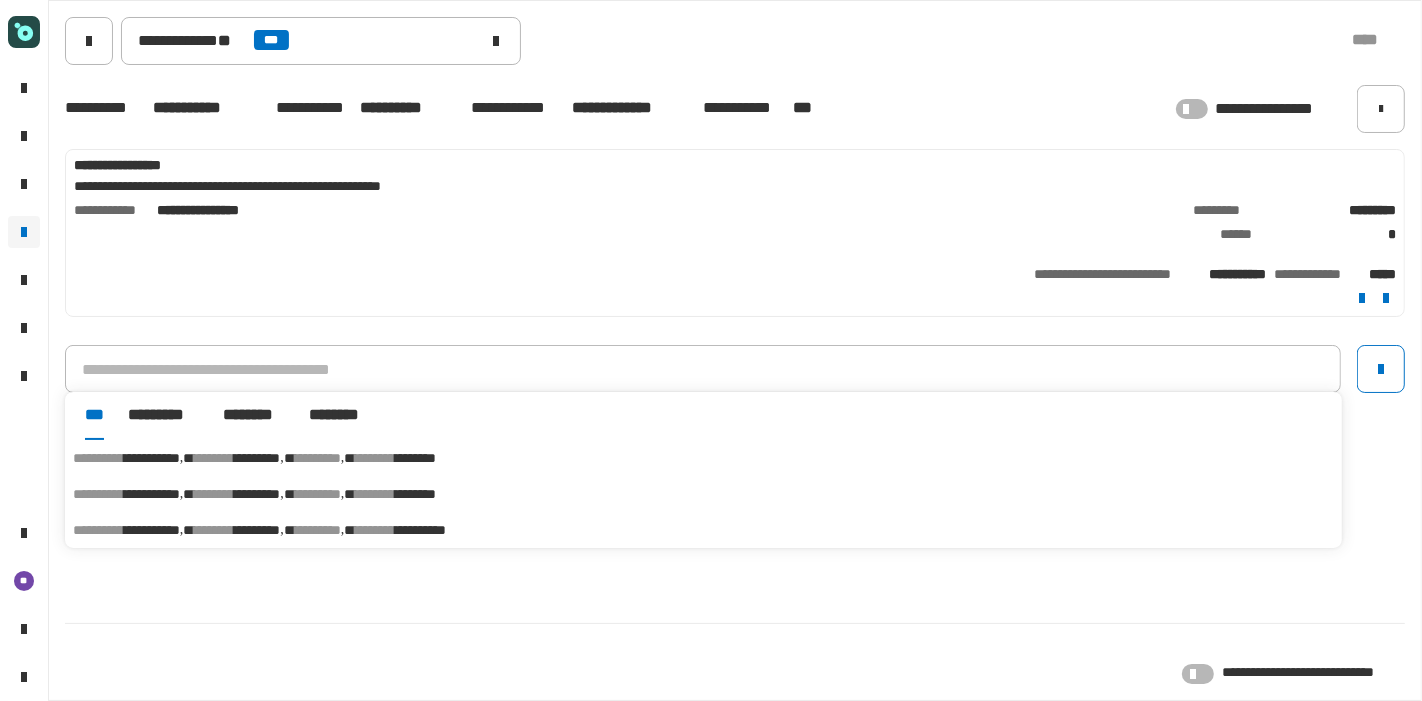 click on "**********" at bounding box center [420, 530] 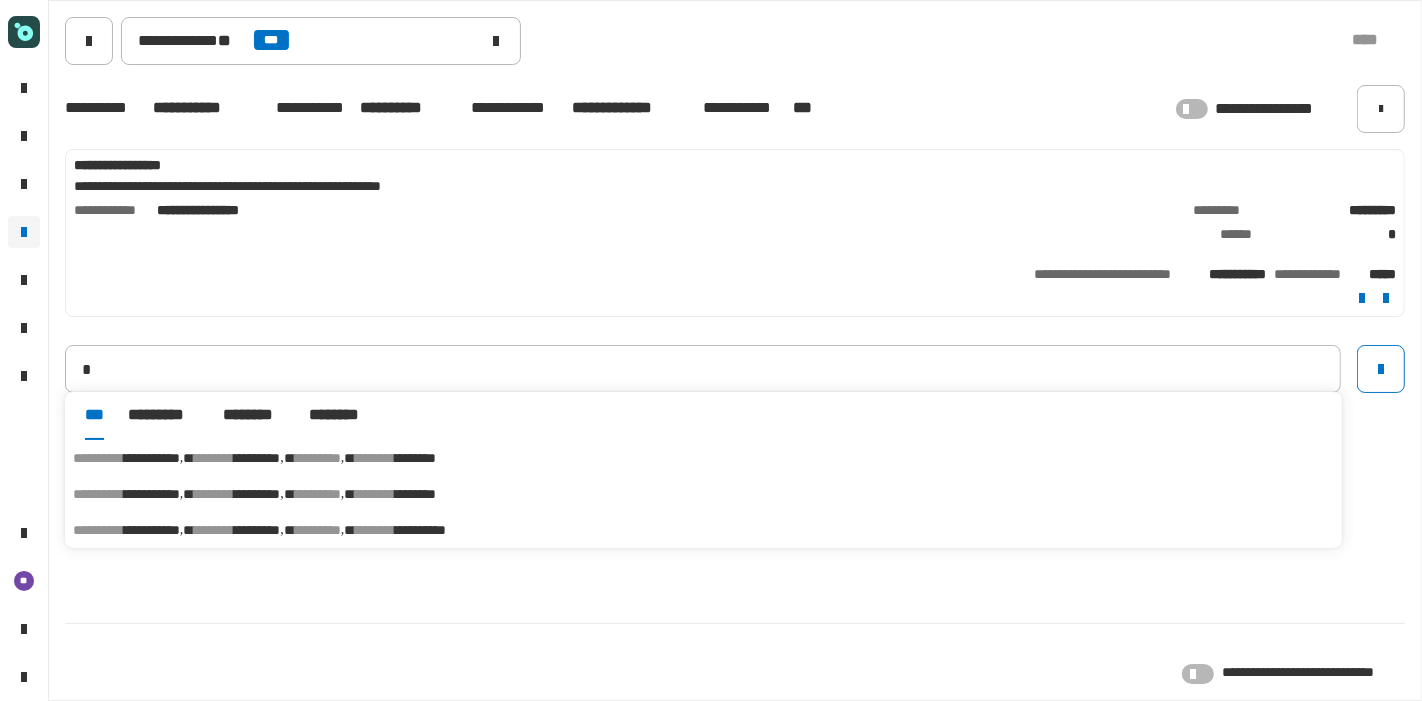 type on "**********" 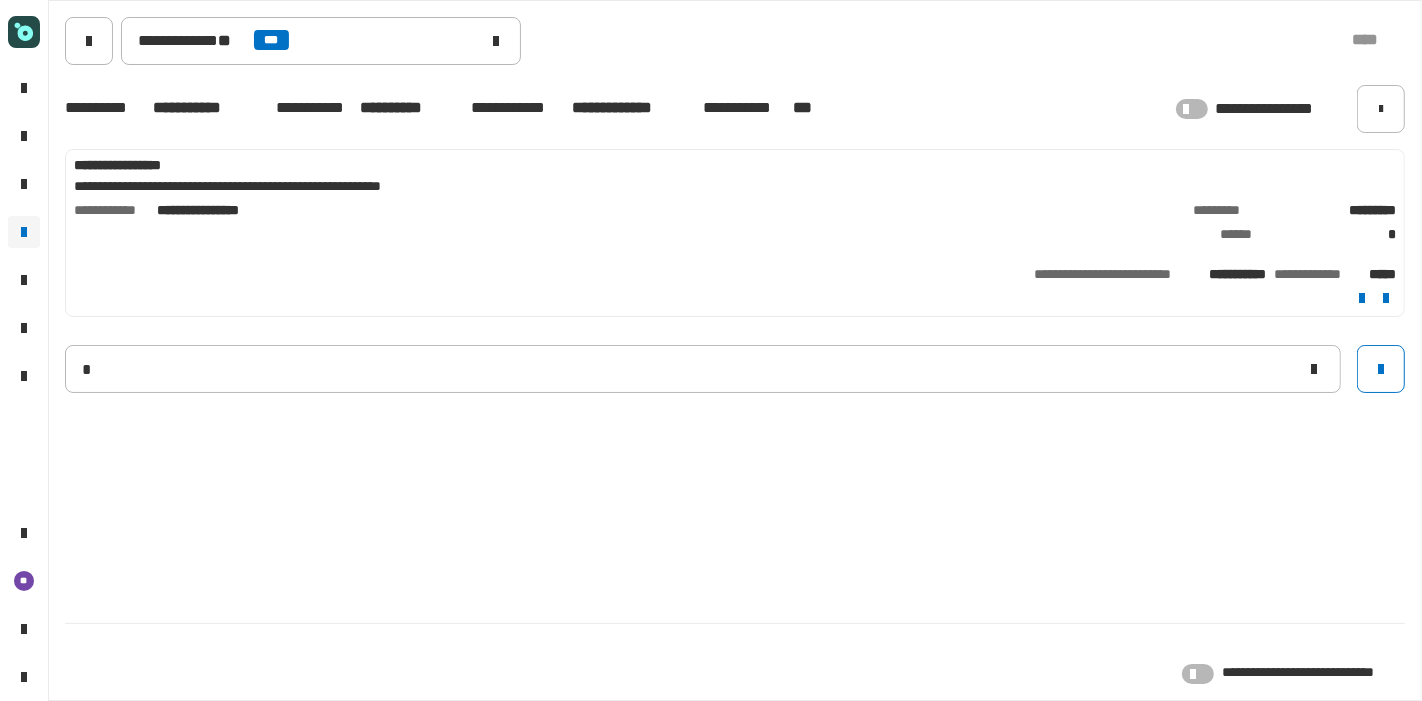 type 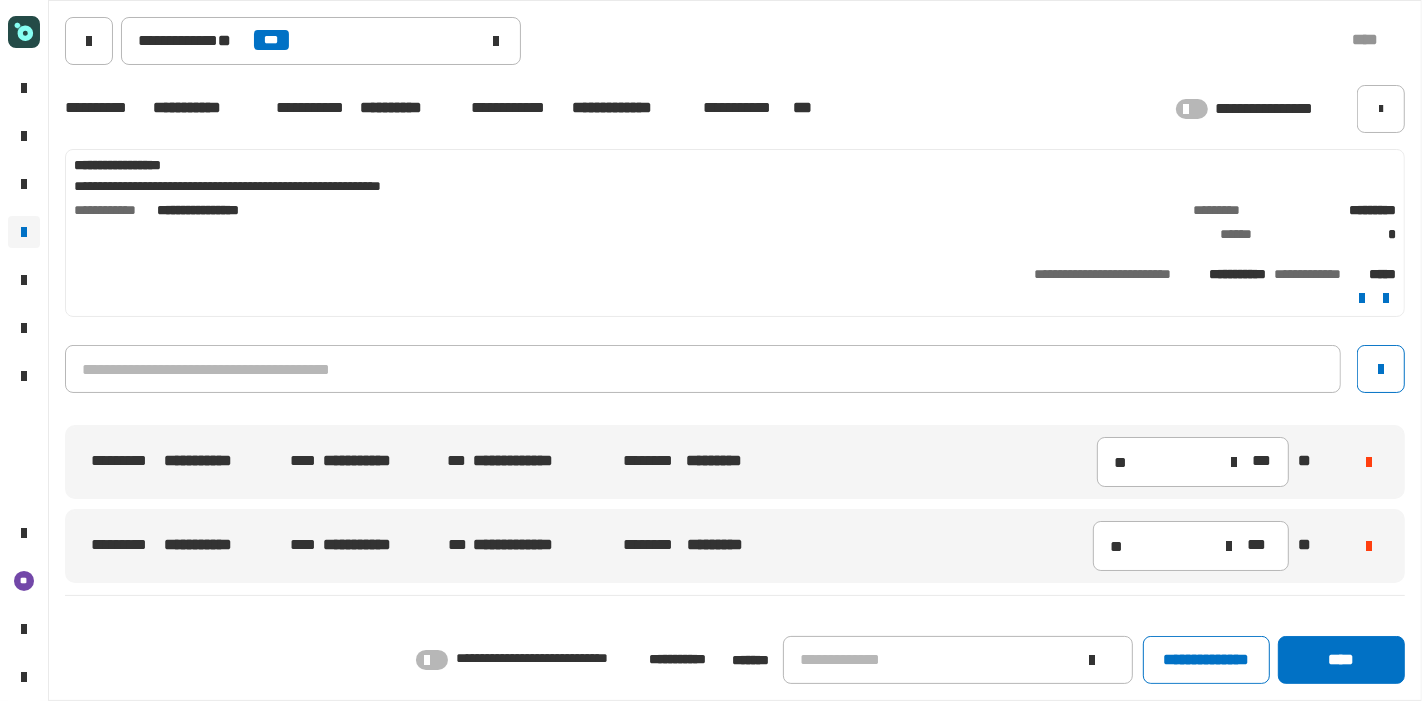 click 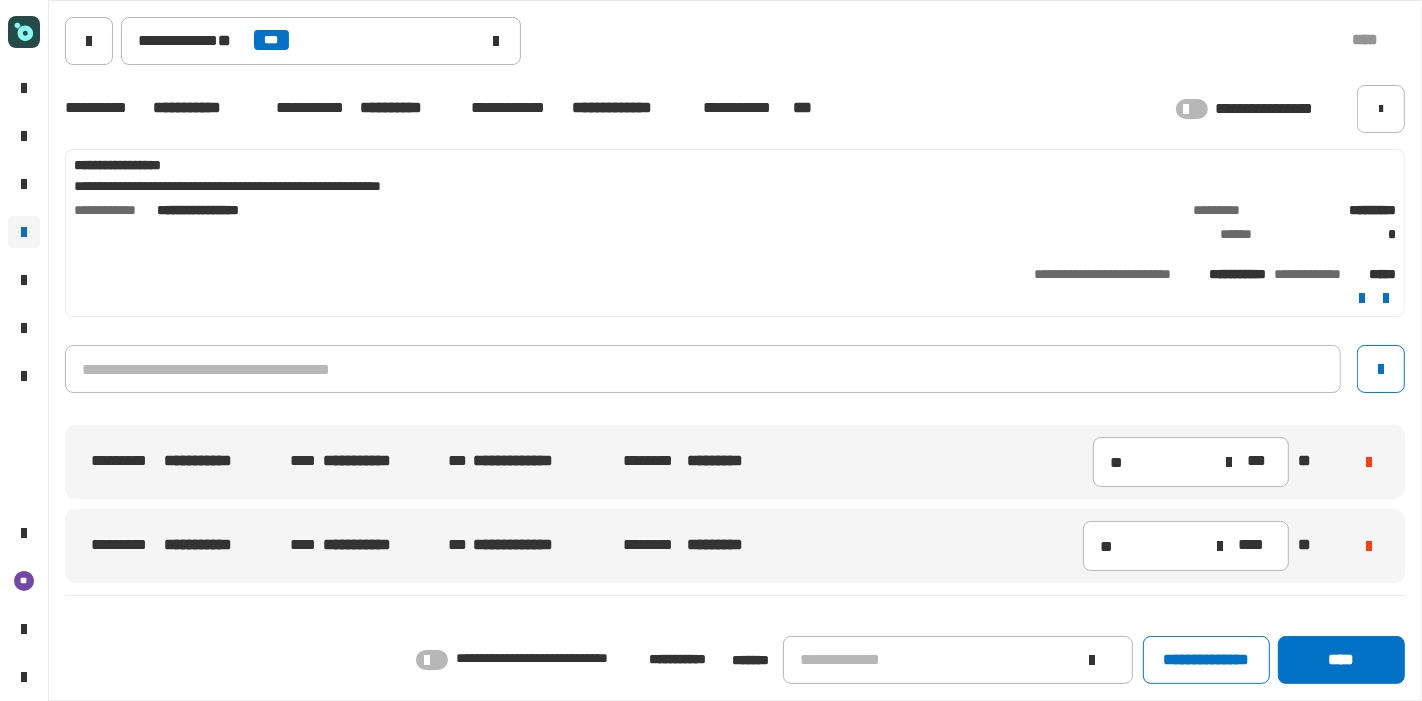click 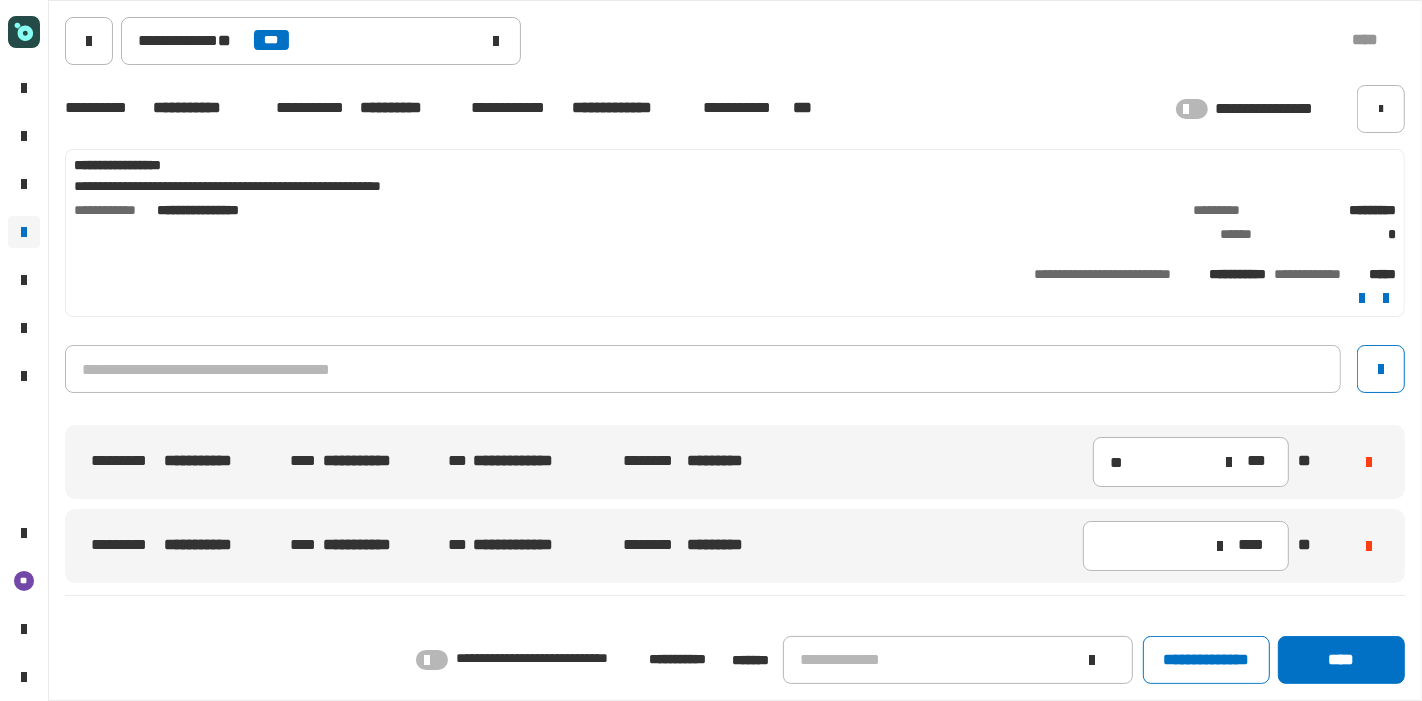 type on "**" 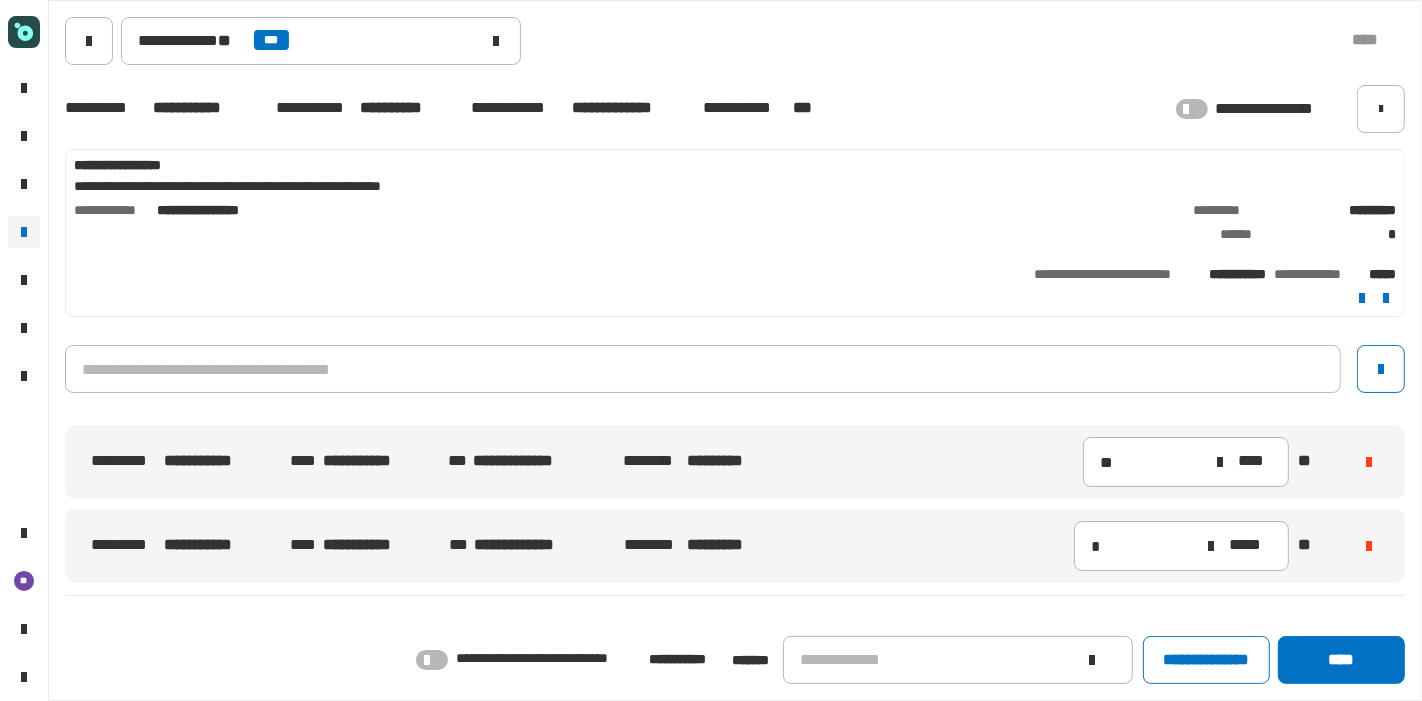 click 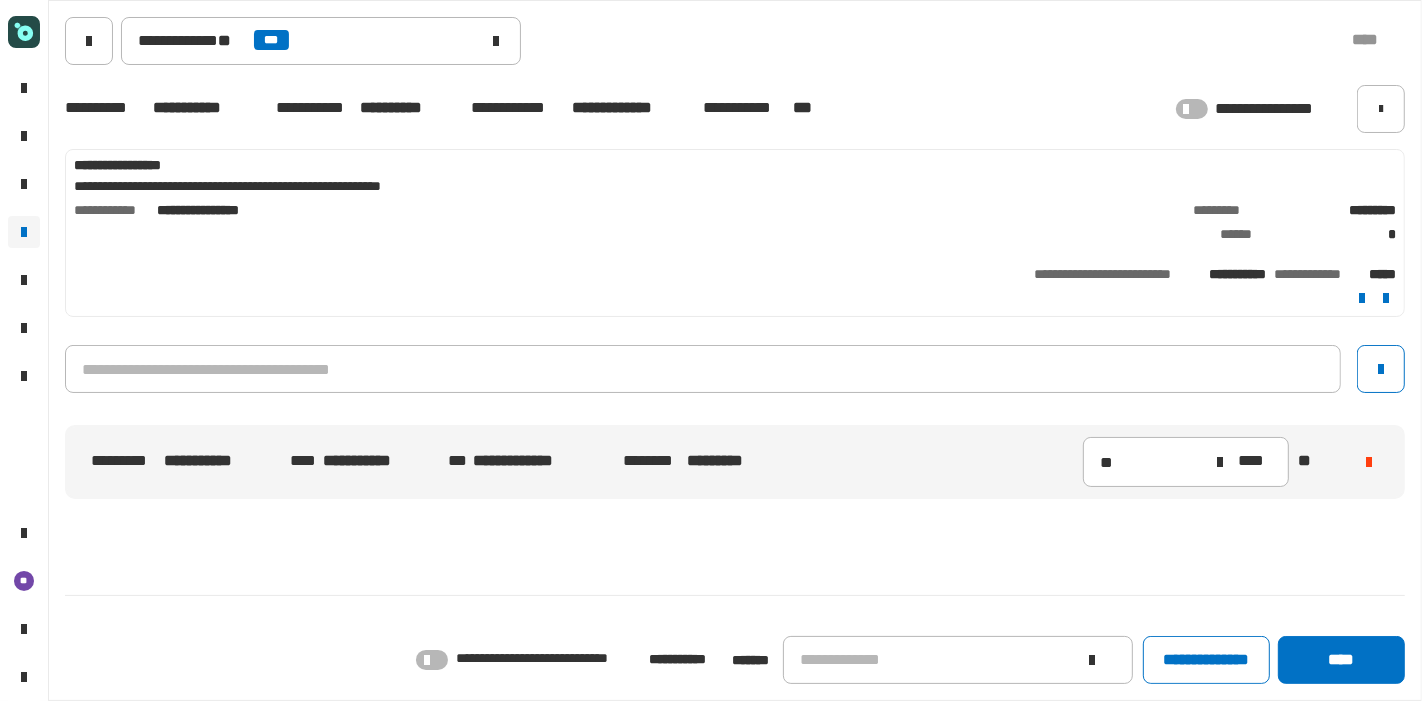 click on "**********" 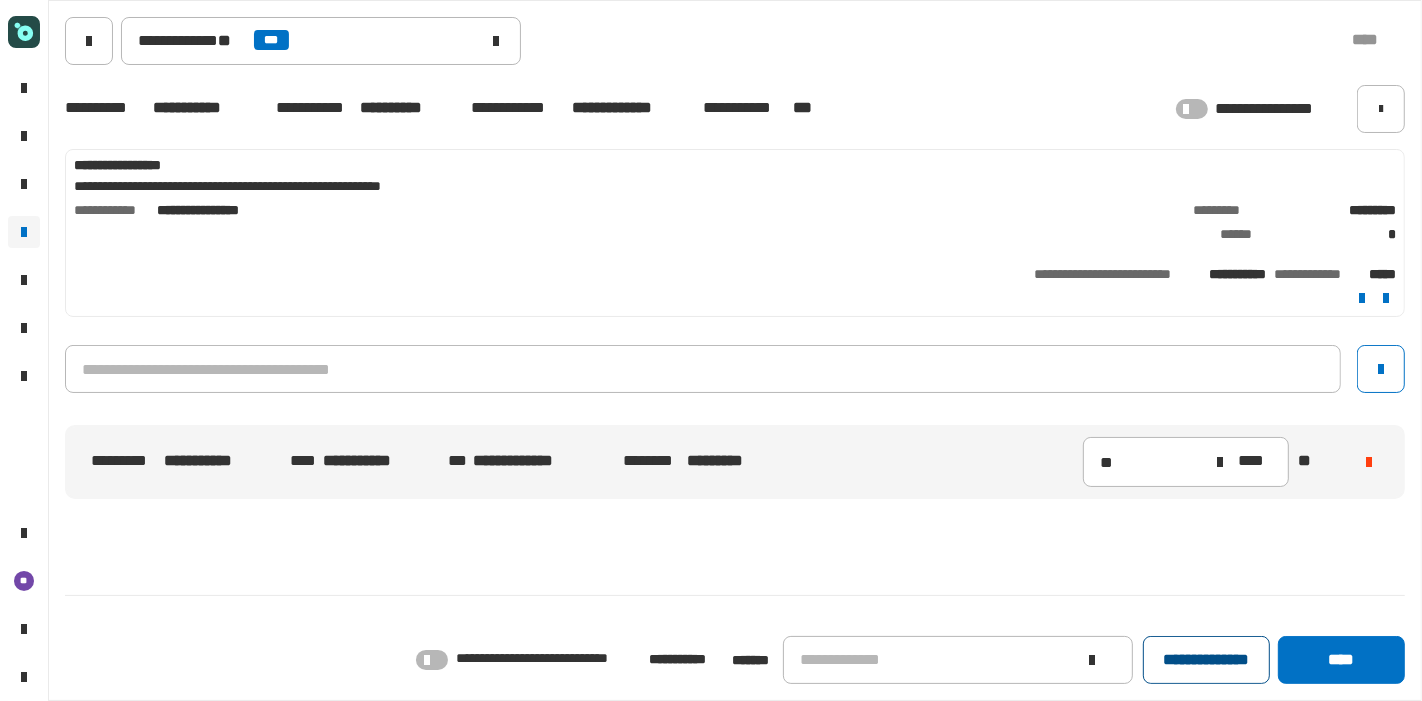 click on "**********" 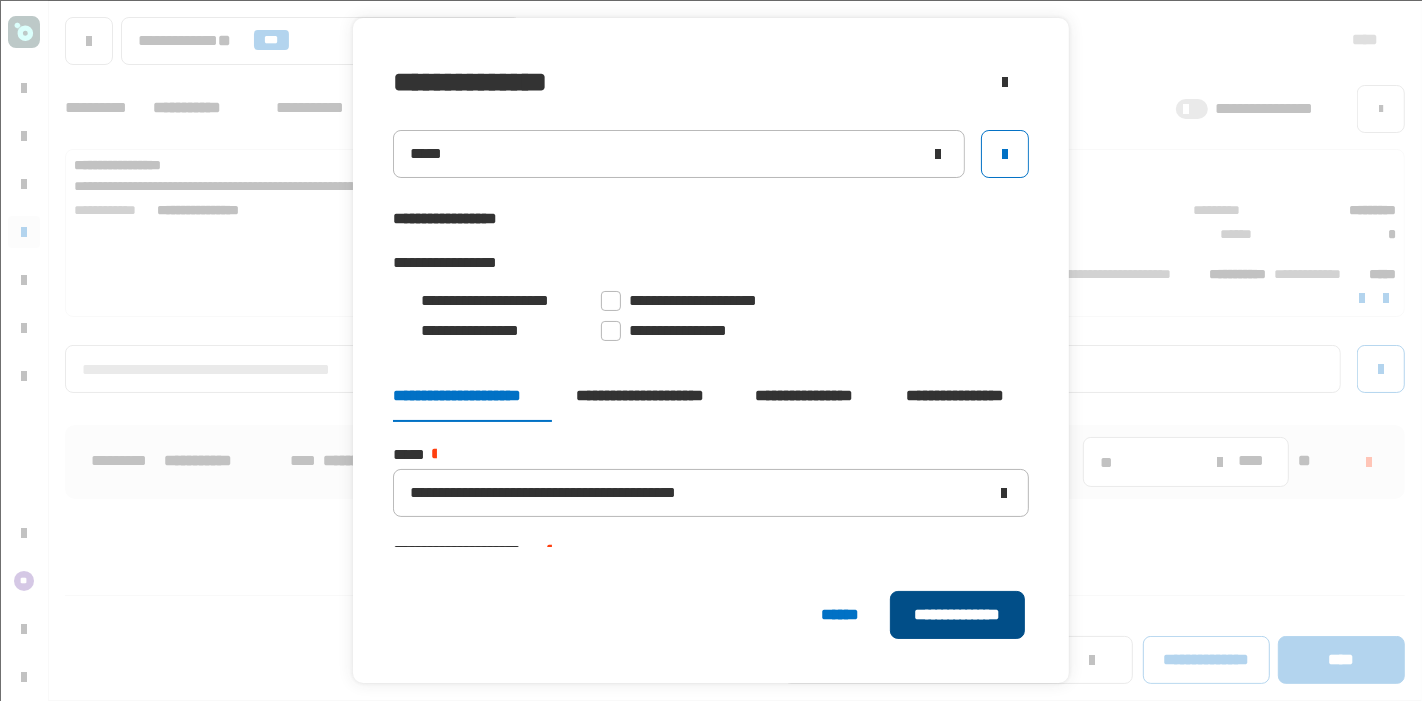 click on "**********" 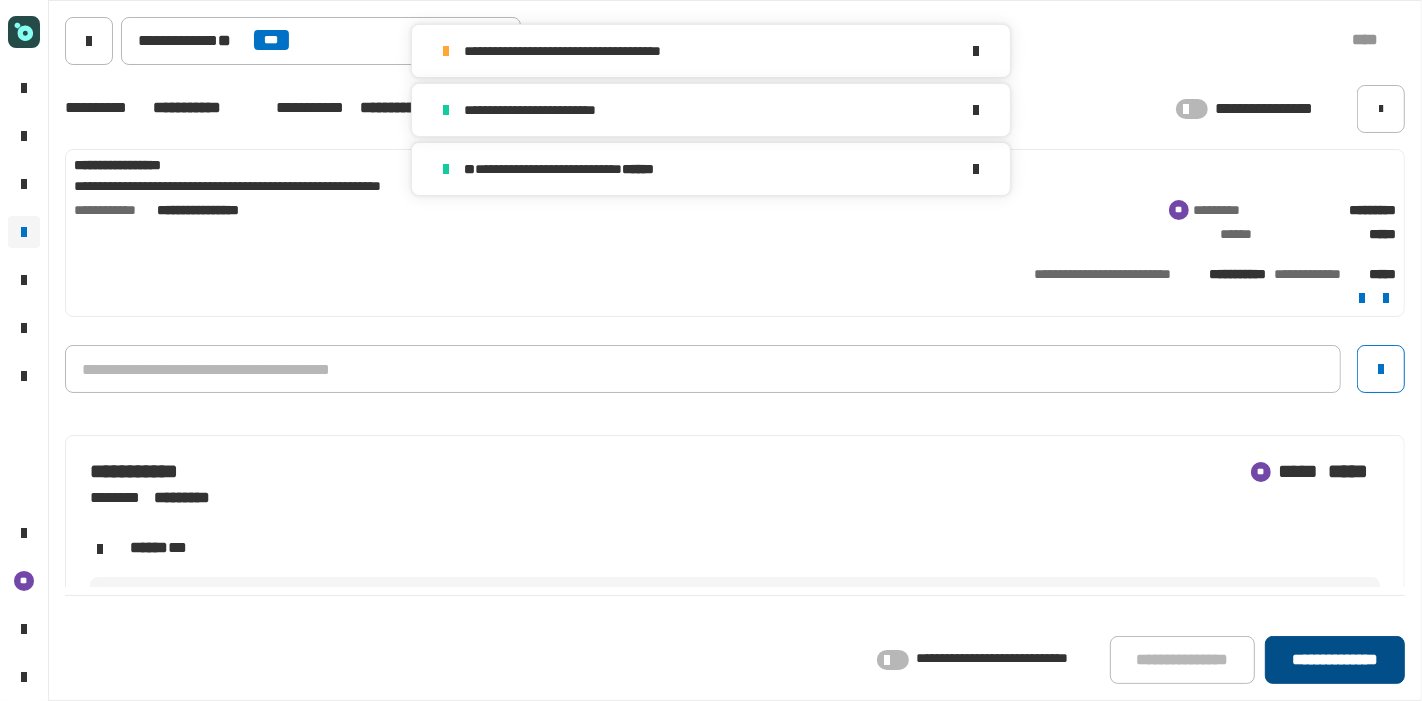 click on "**********" 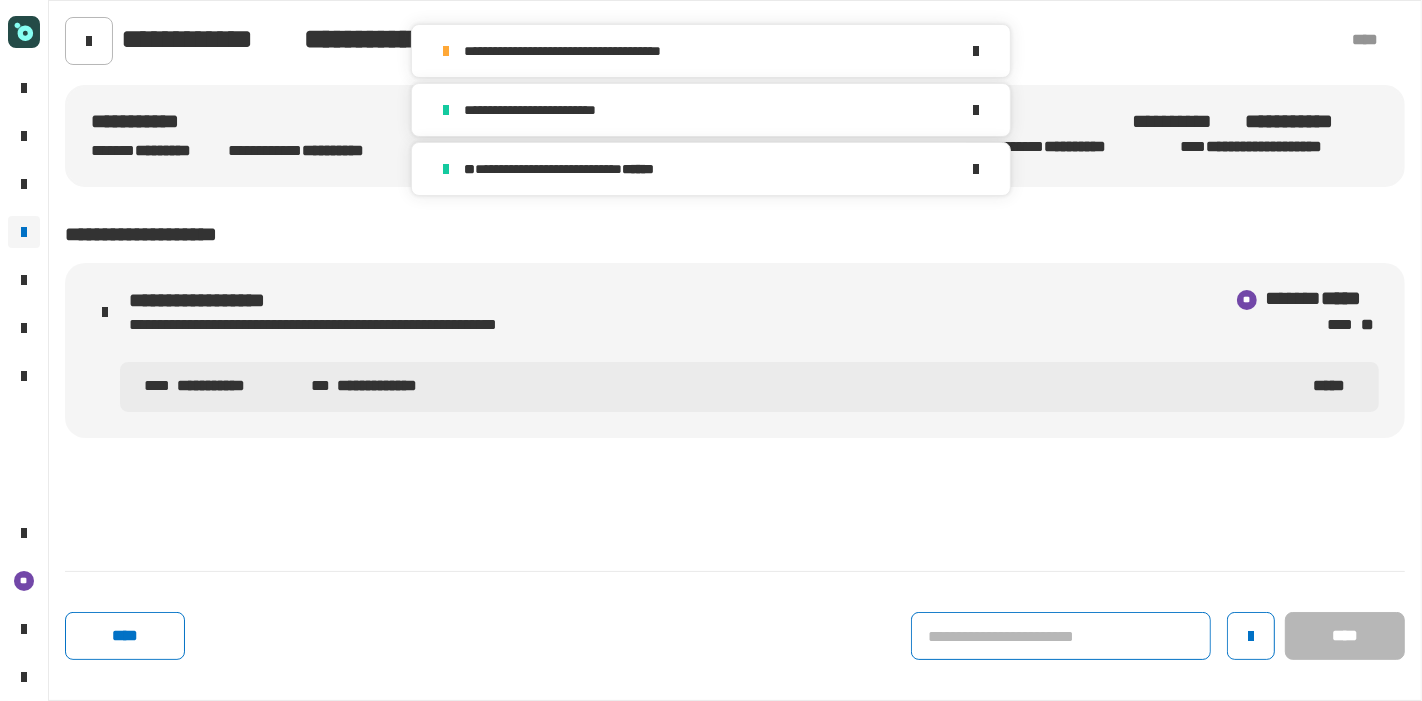 click 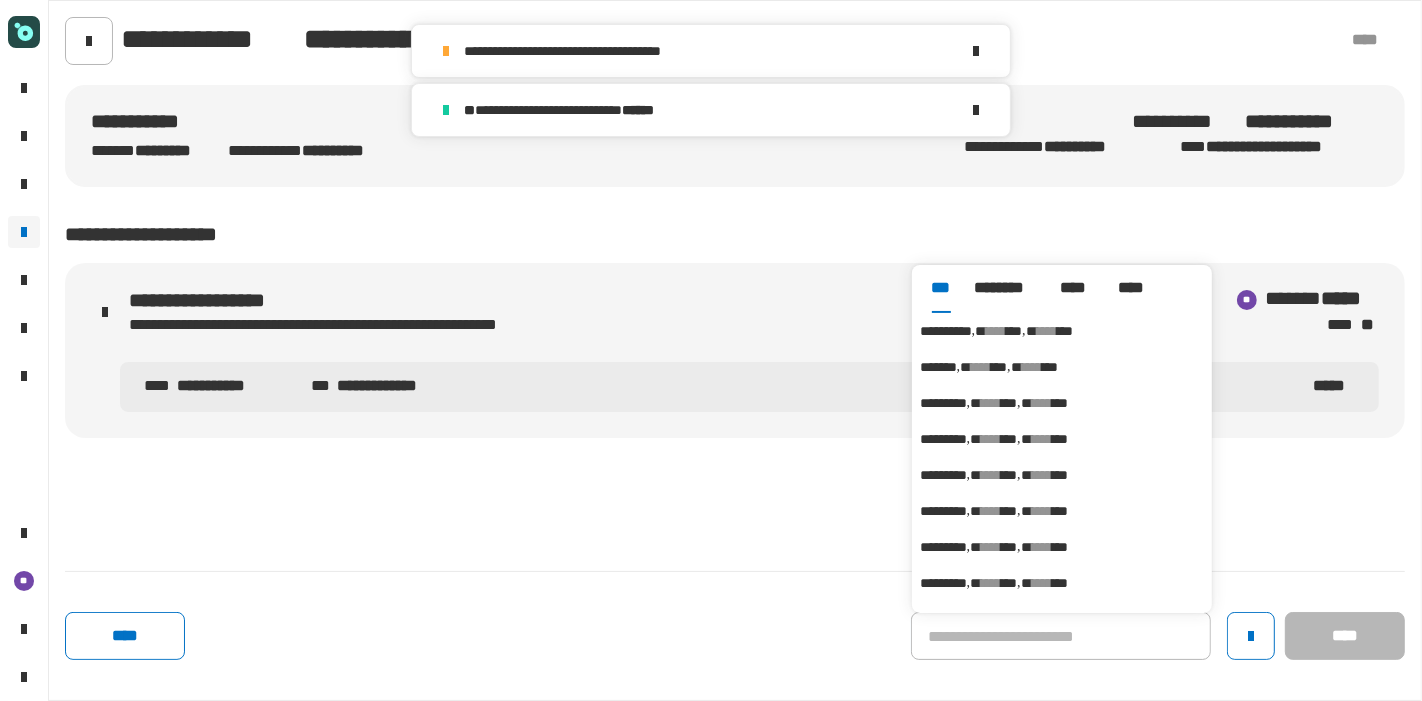 click on "**********" at bounding box center [1062, 331] 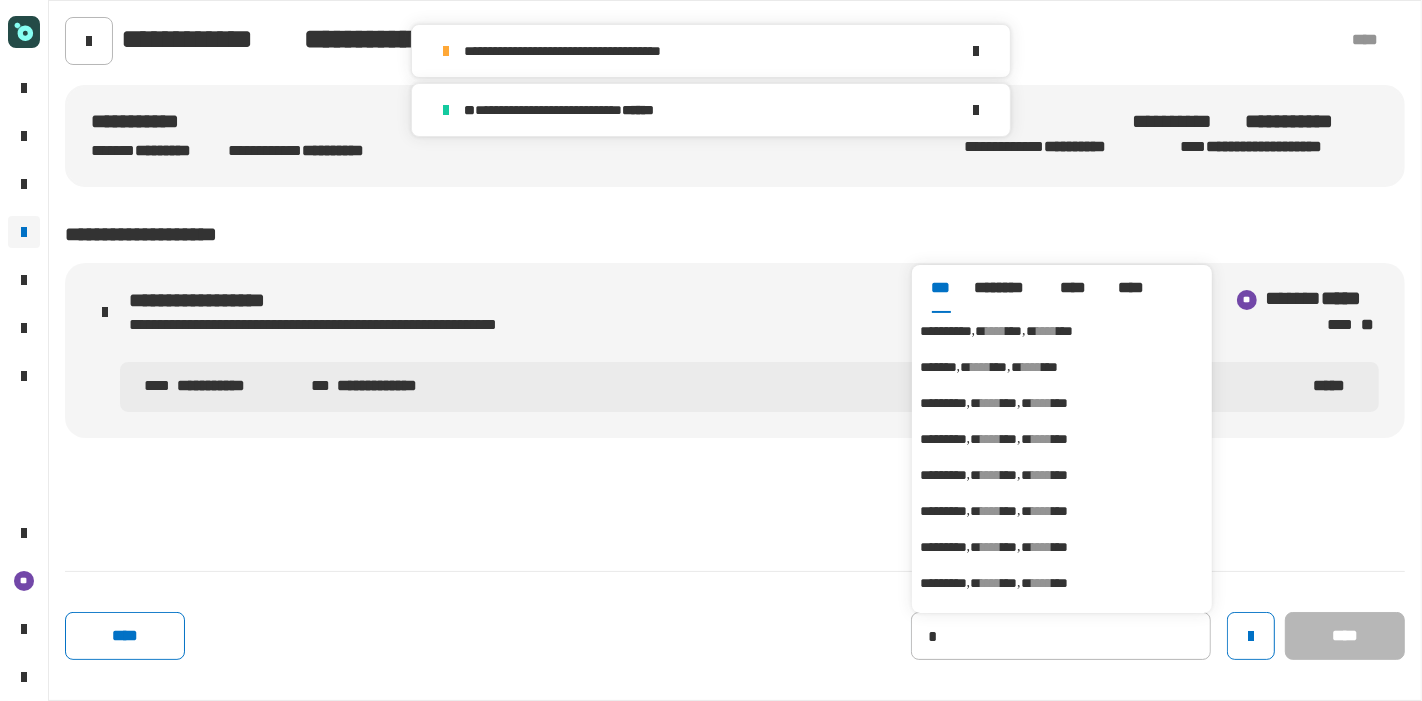 type on "**********" 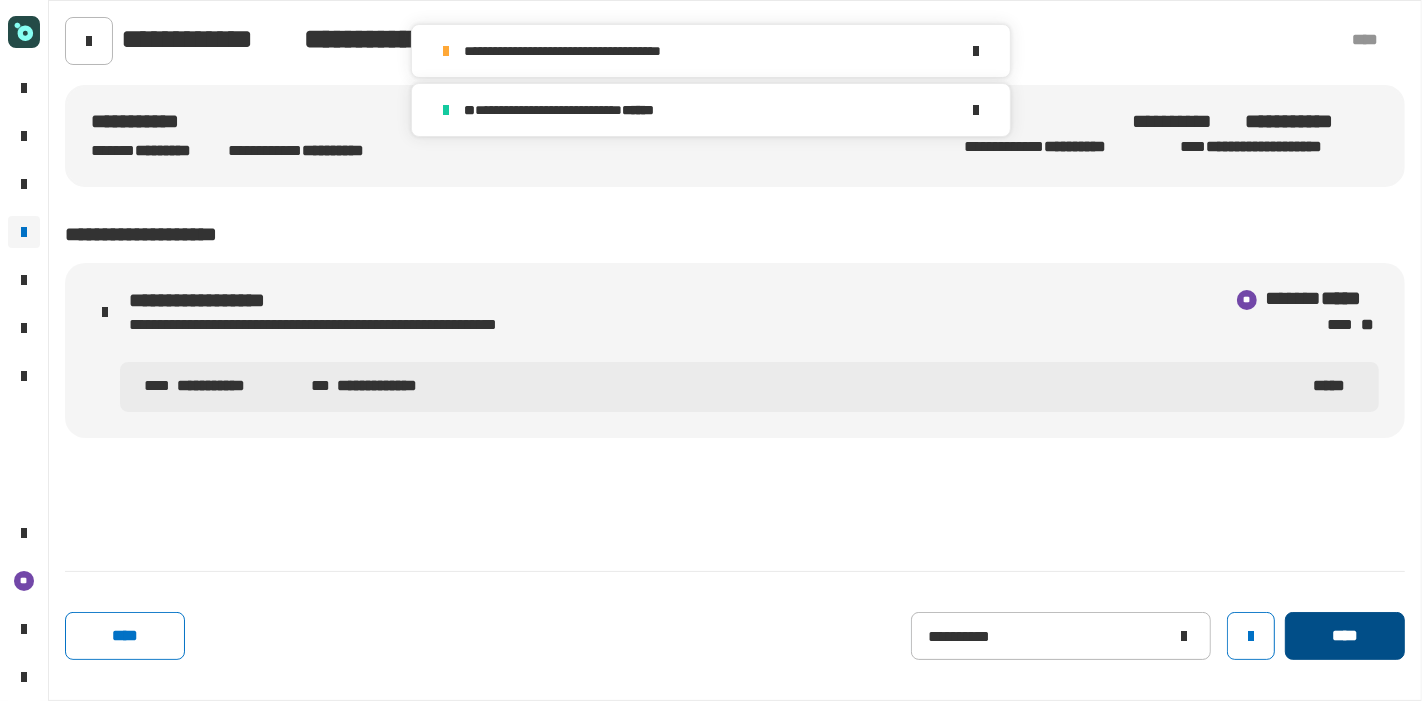 click on "****" 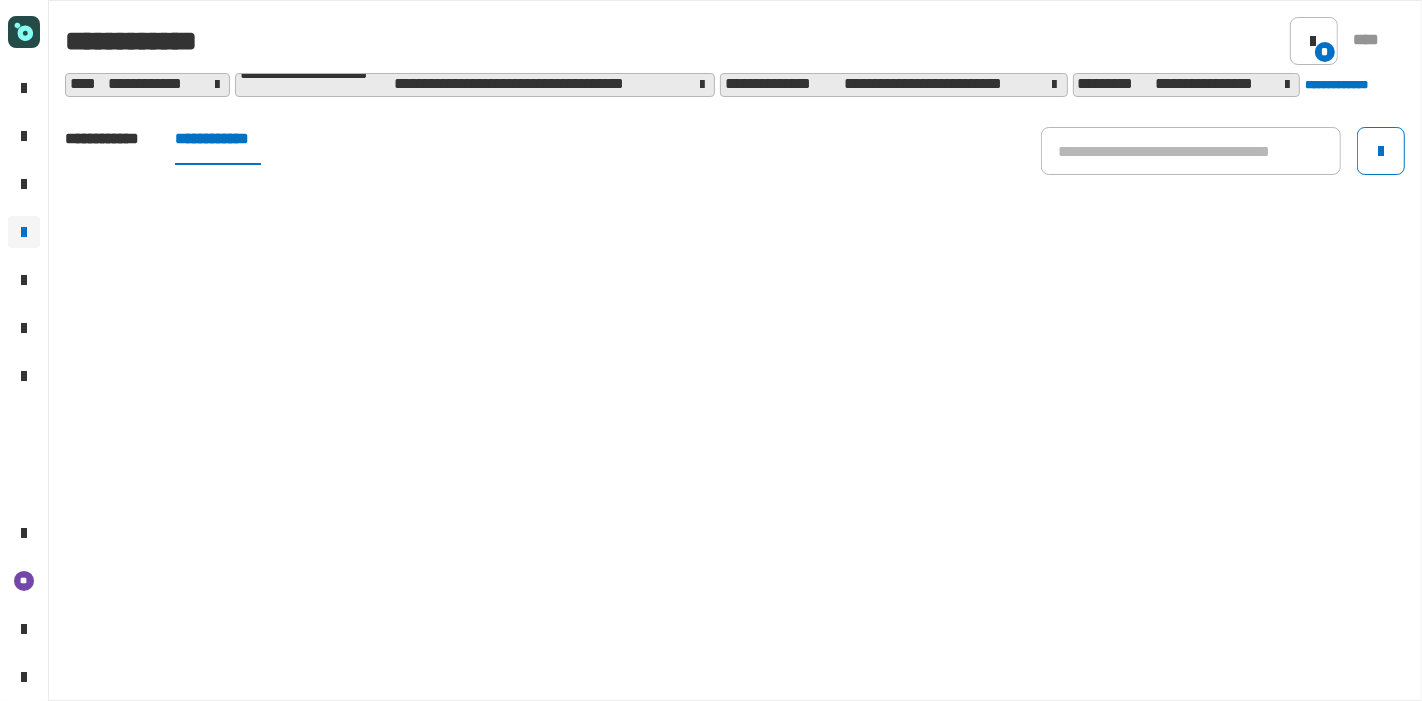 click on "**********" 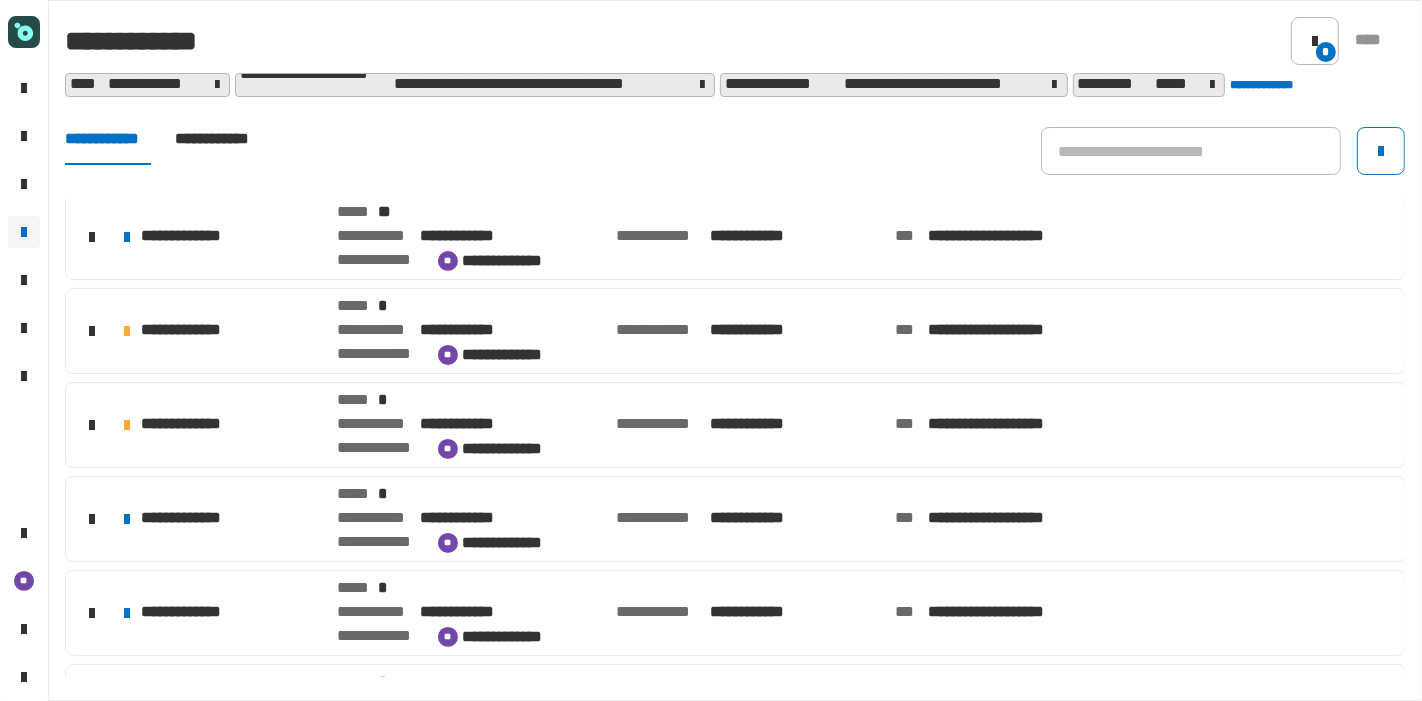 scroll, scrollTop: 541, scrollLeft: 0, axis: vertical 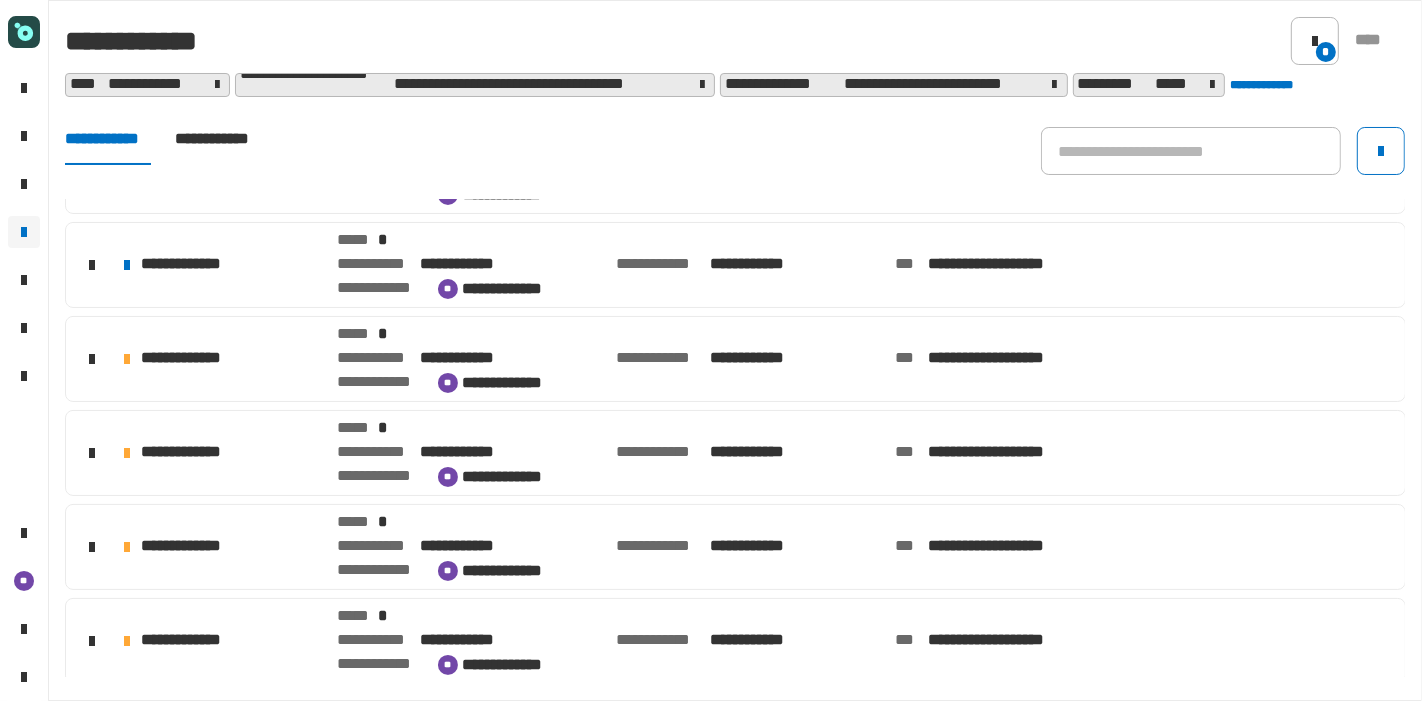 click on "**********" 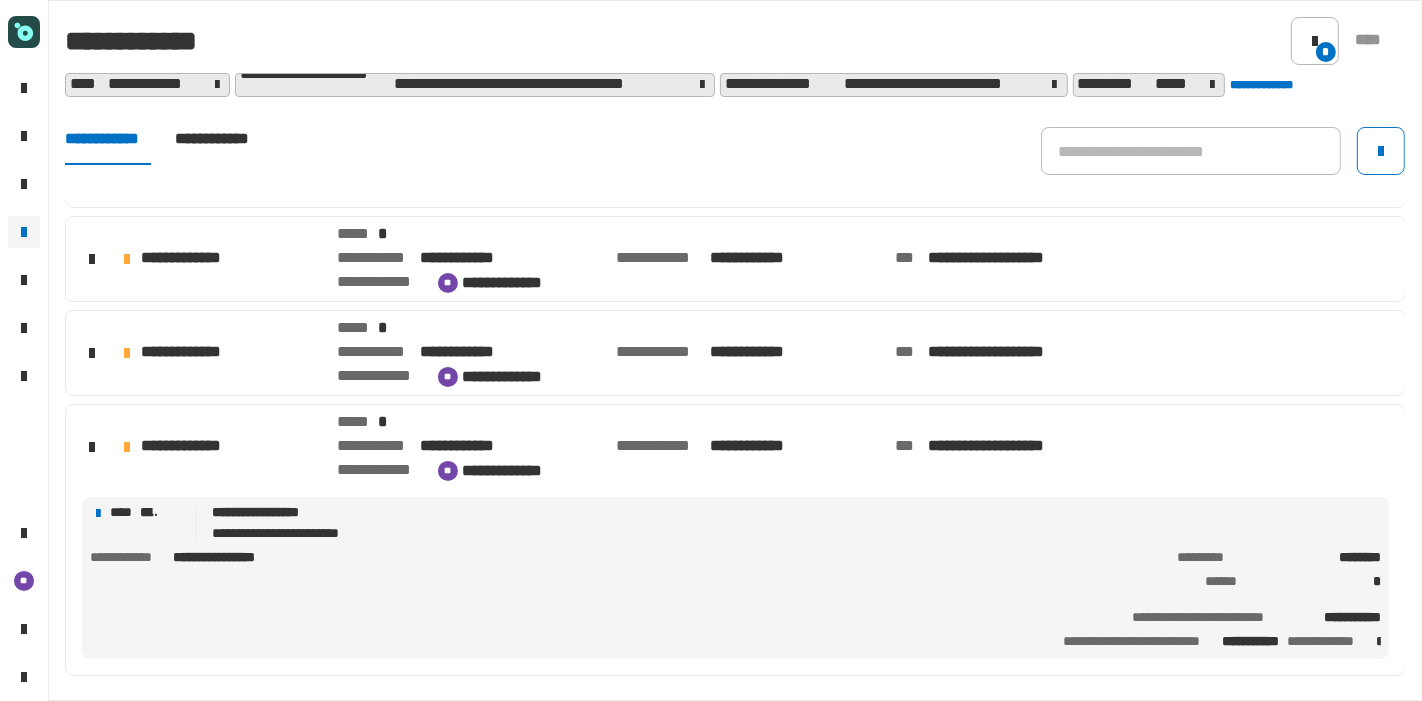 scroll, scrollTop: 694, scrollLeft: 0, axis: vertical 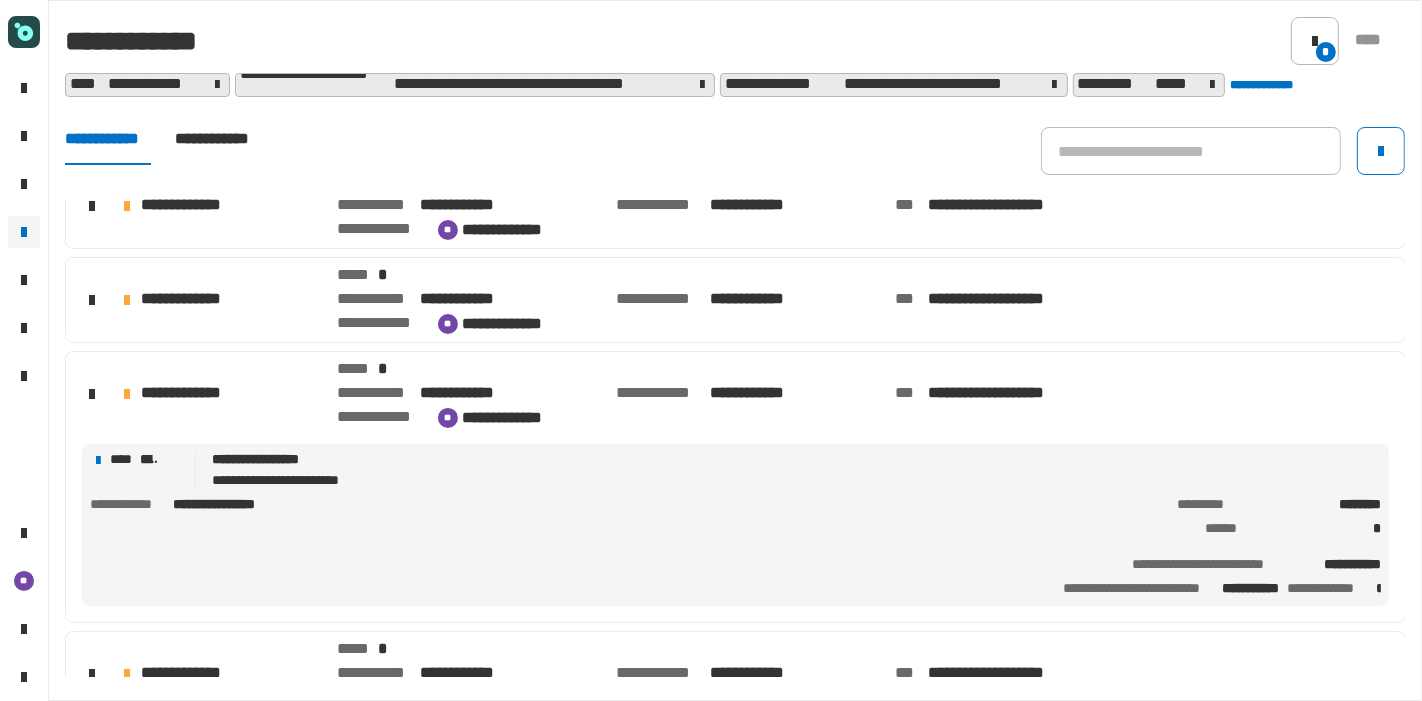 click on "**********" 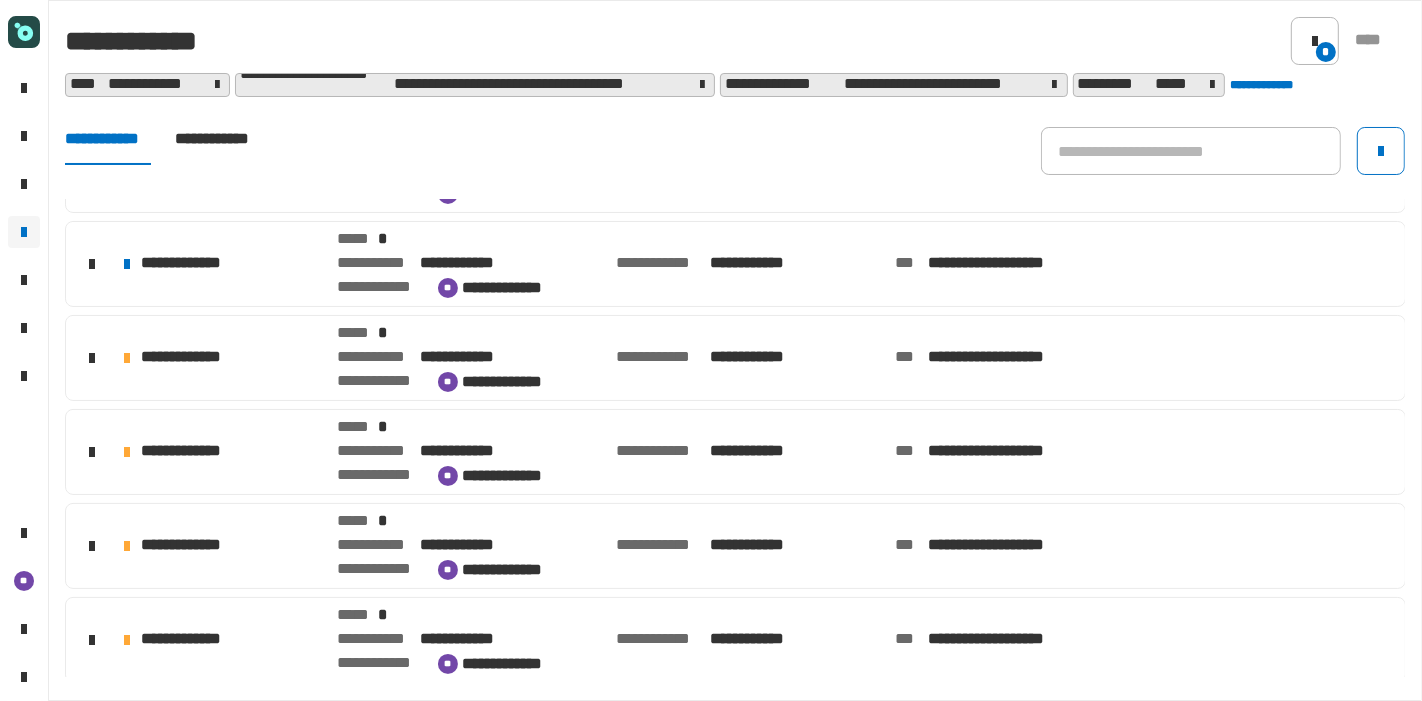 scroll, scrollTop: 0, scrollLeft: 0, axis: both 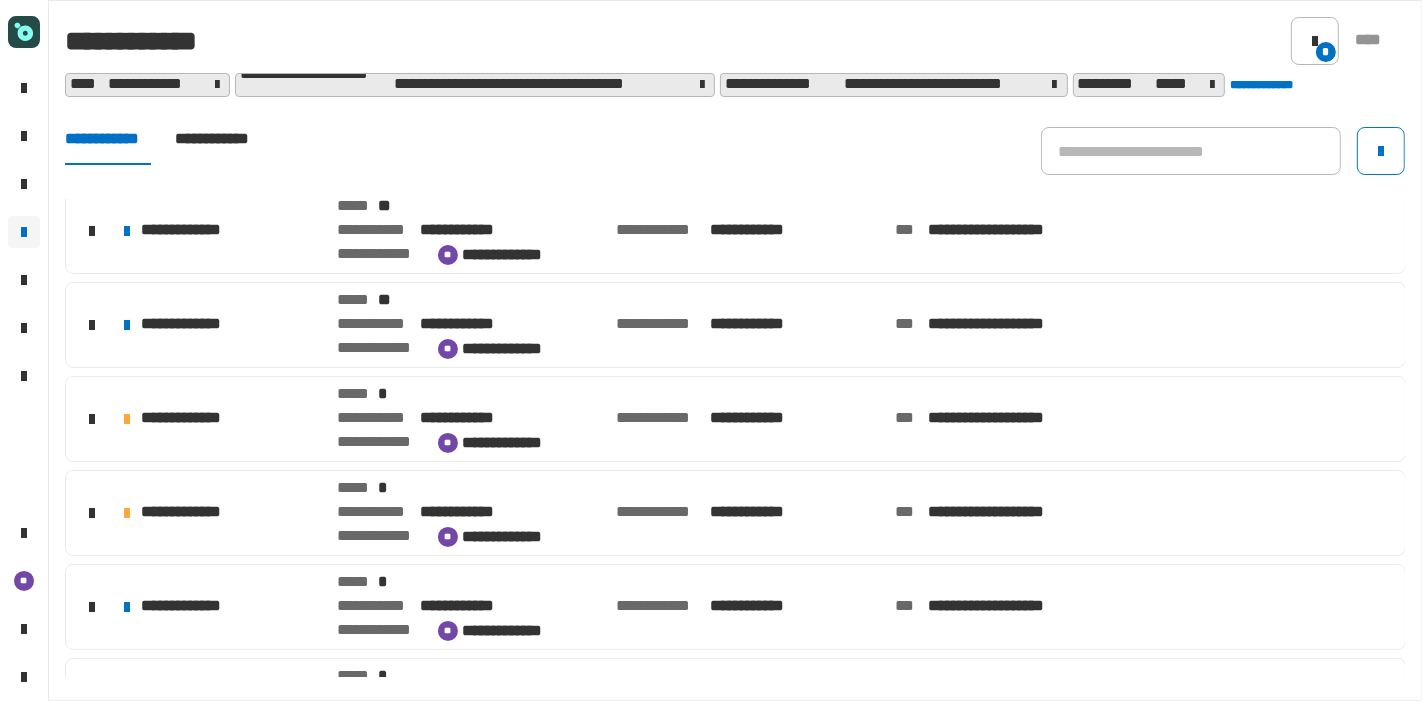 click on "**********" 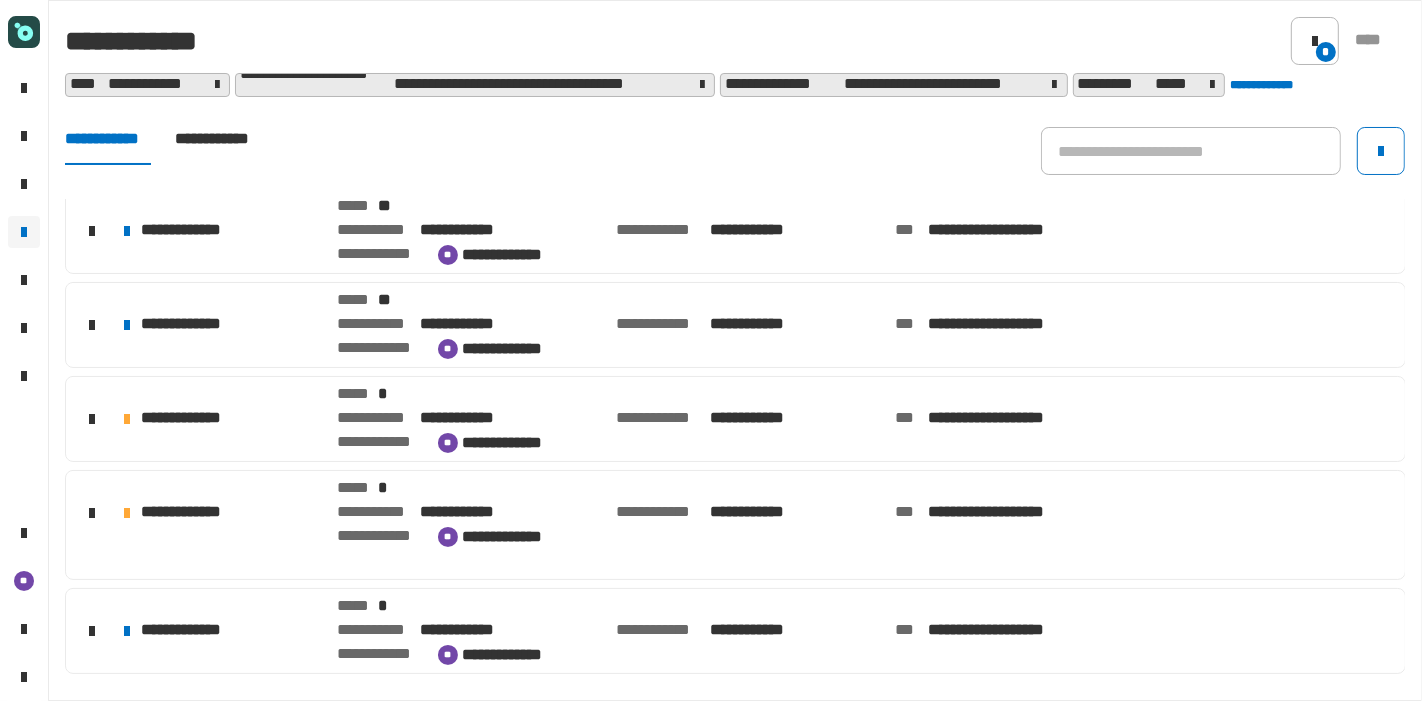 scroll, scrollTop: 270, scrollLeft: 0, axis: vertical 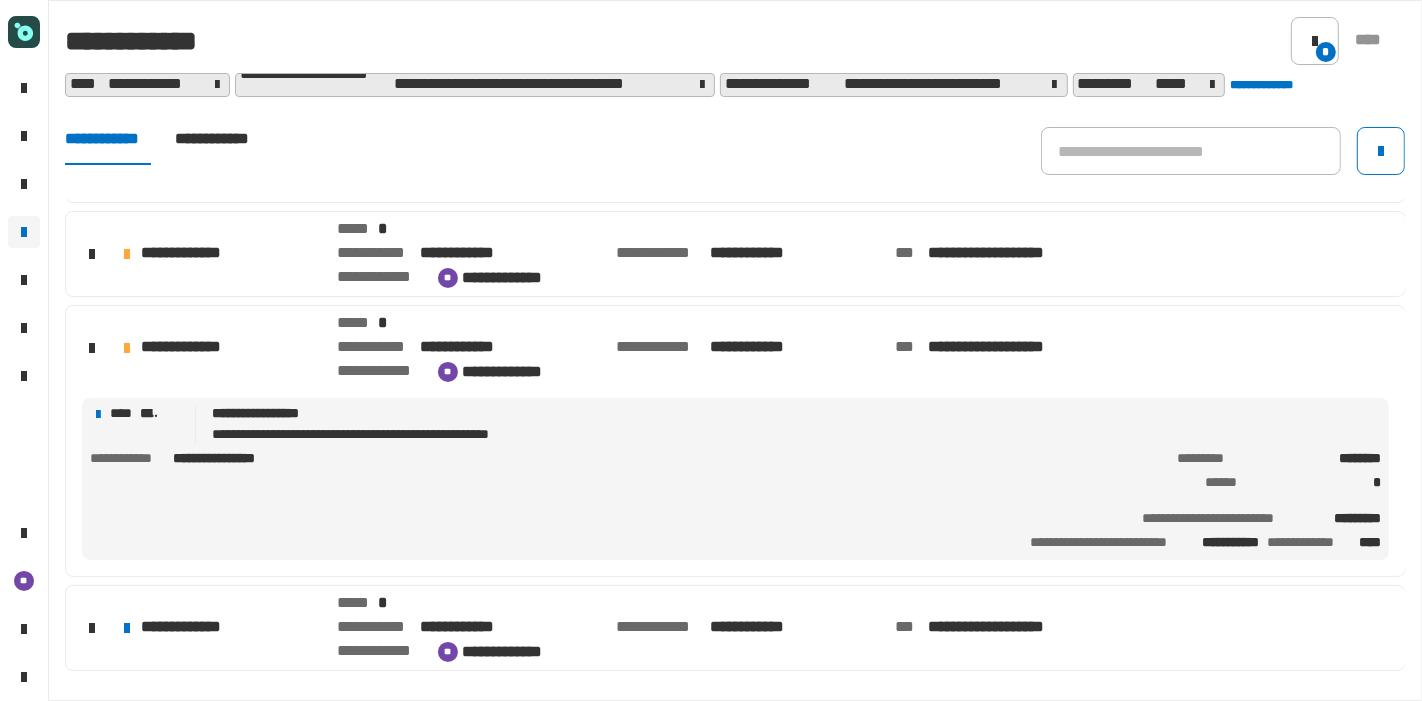 click on "**********" 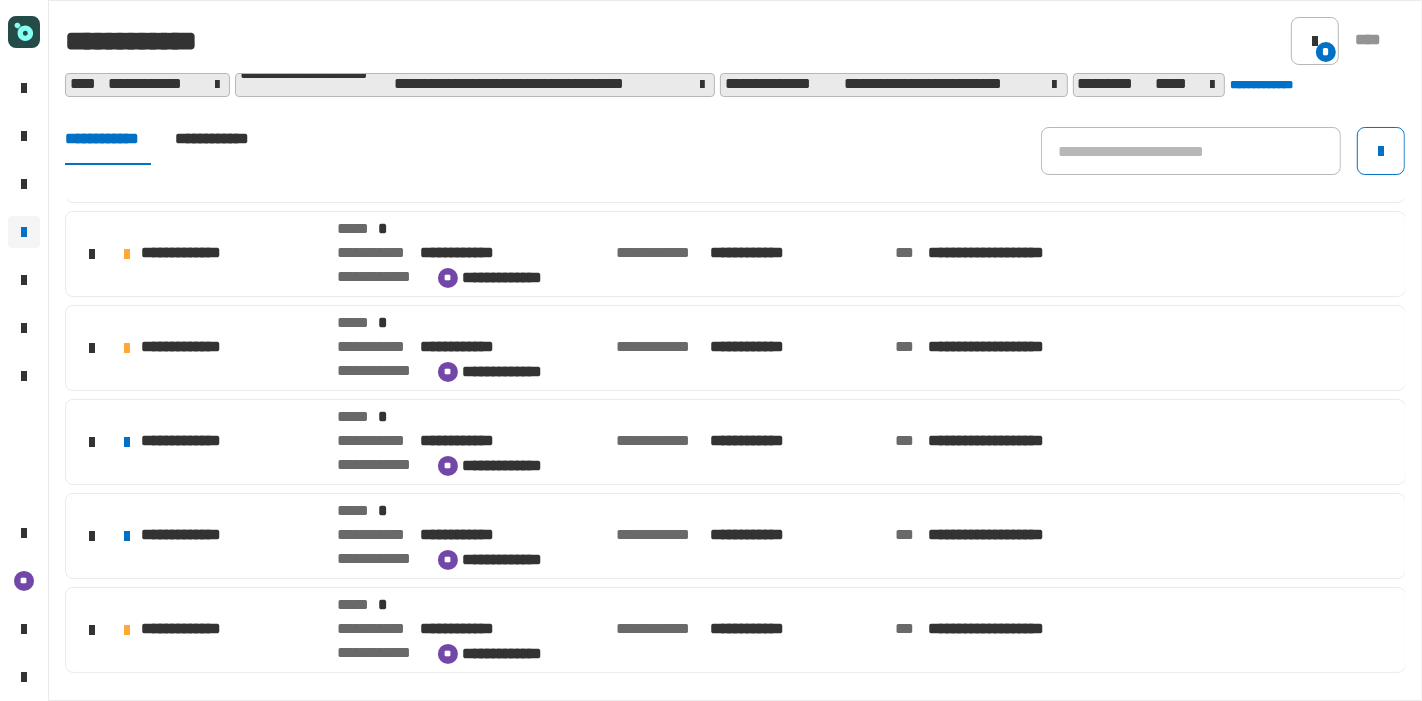 click on "**********" 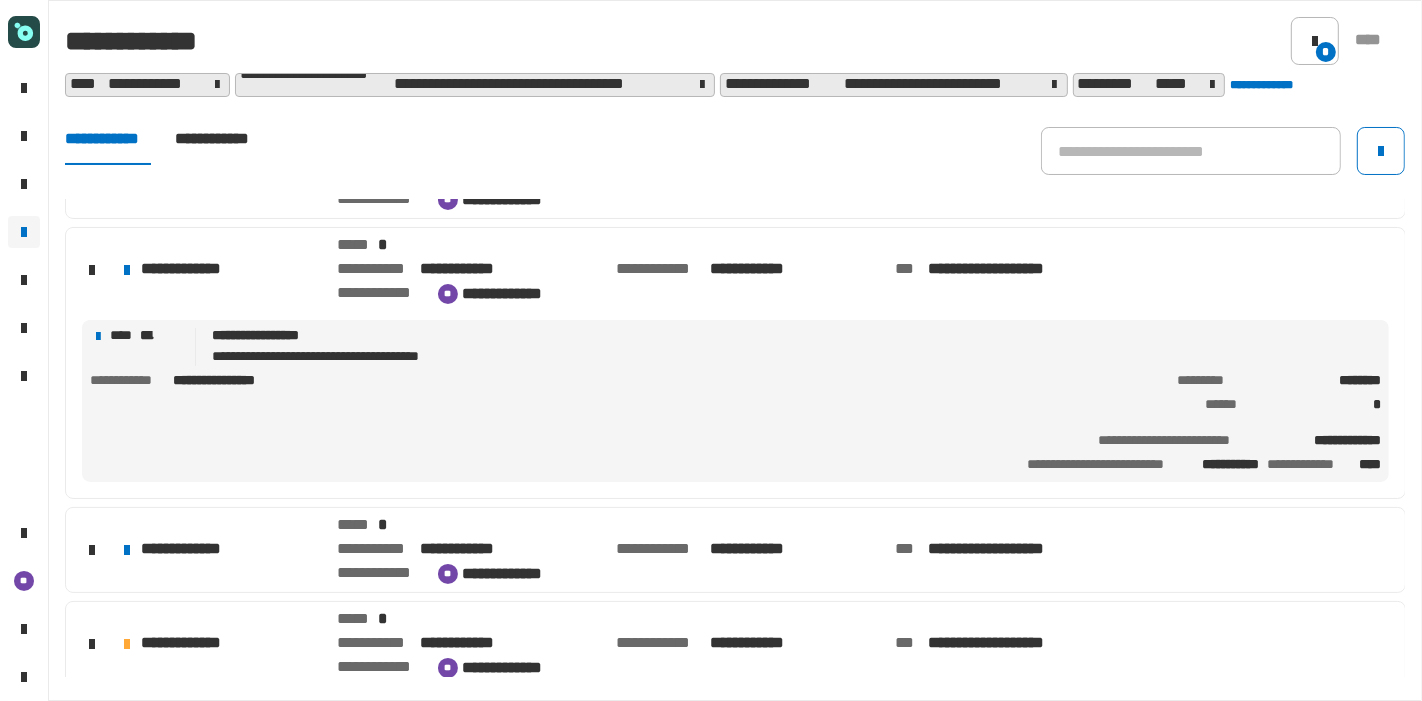 click on "**********" 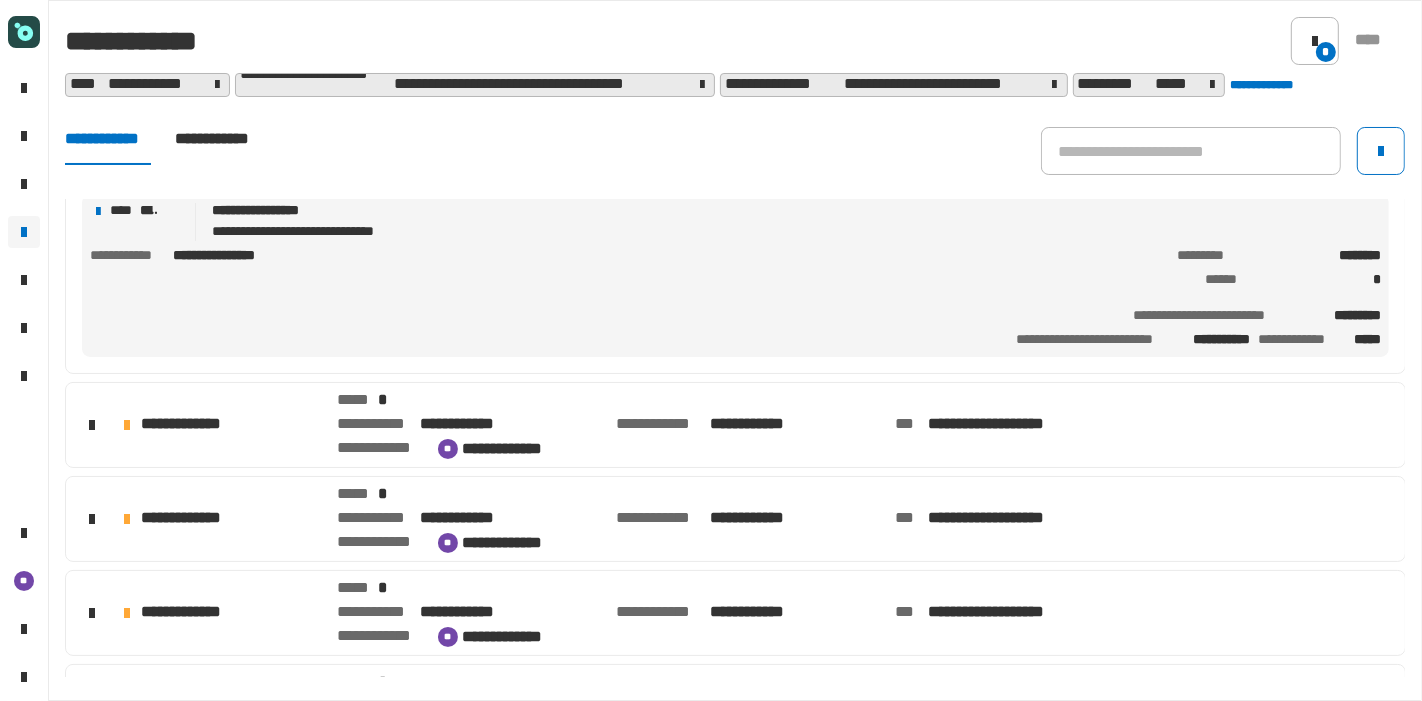 click on "**********" 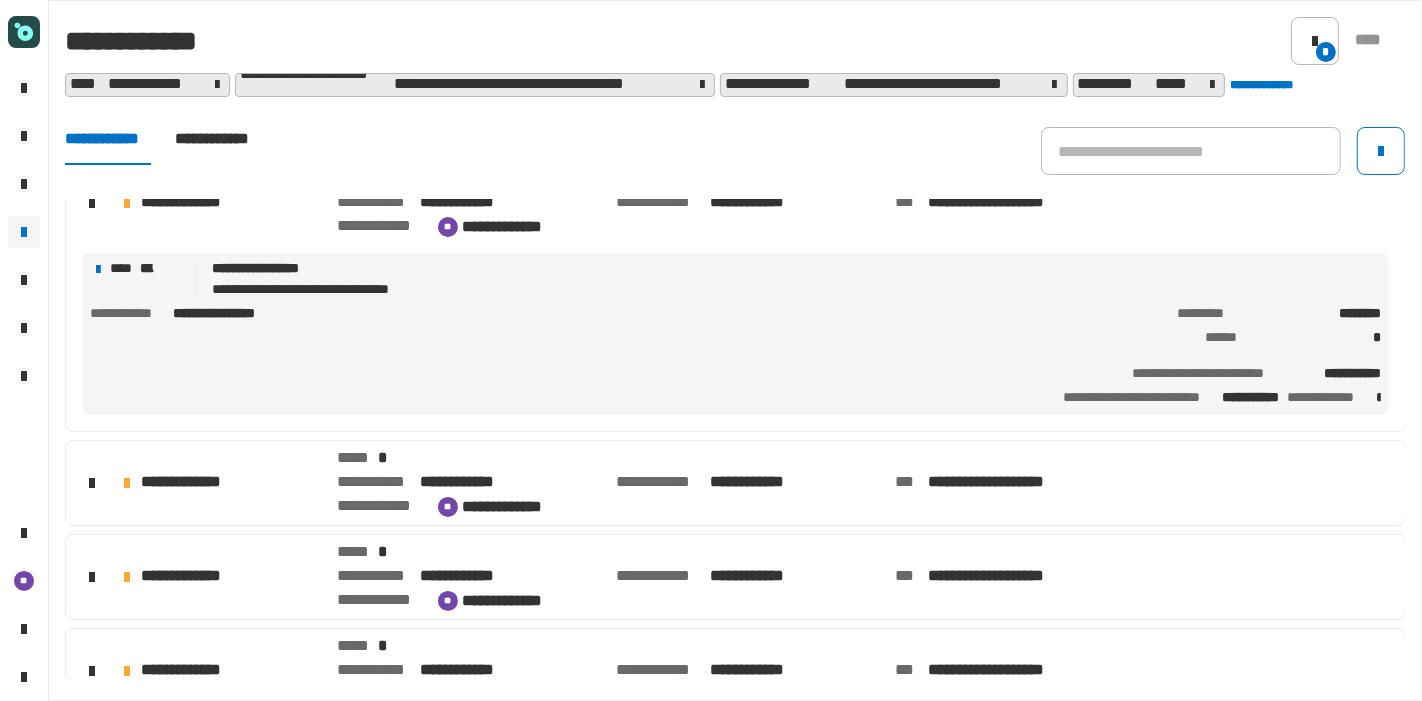 click on "**********" 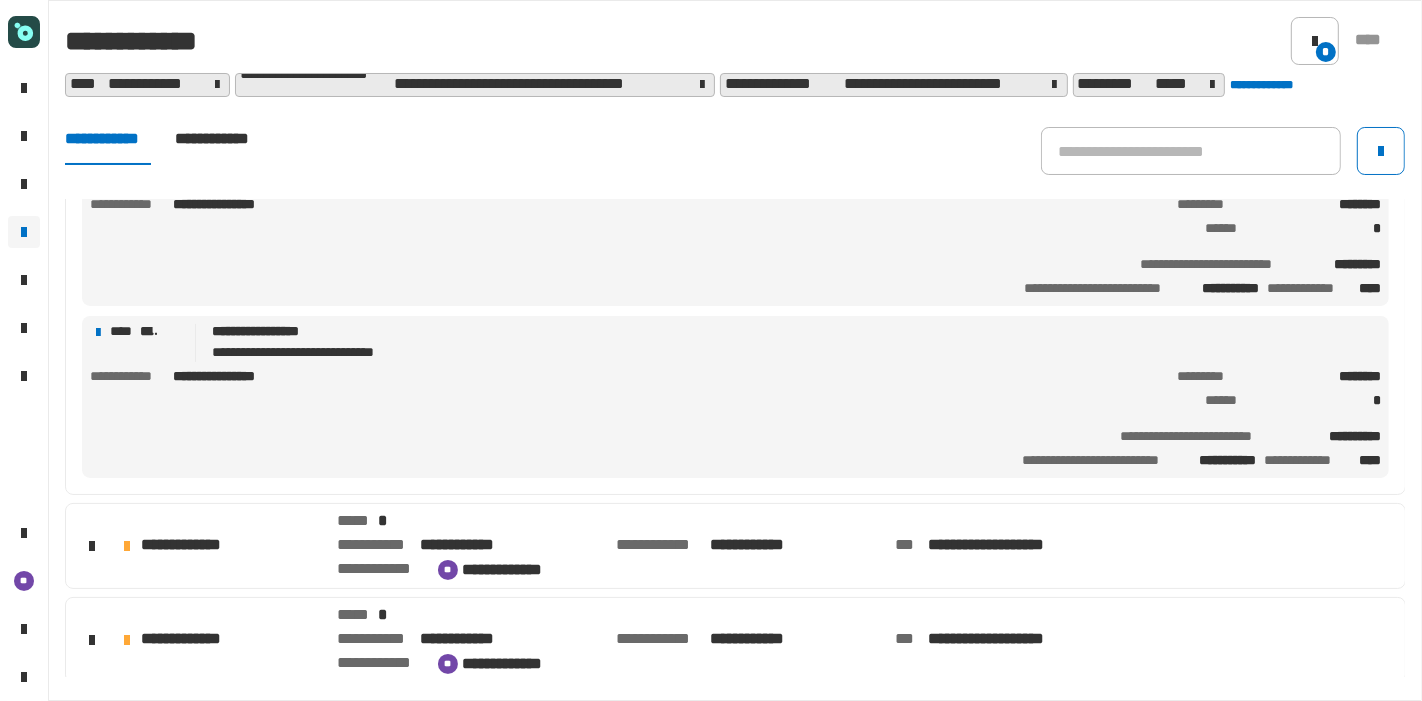 click on "**********" 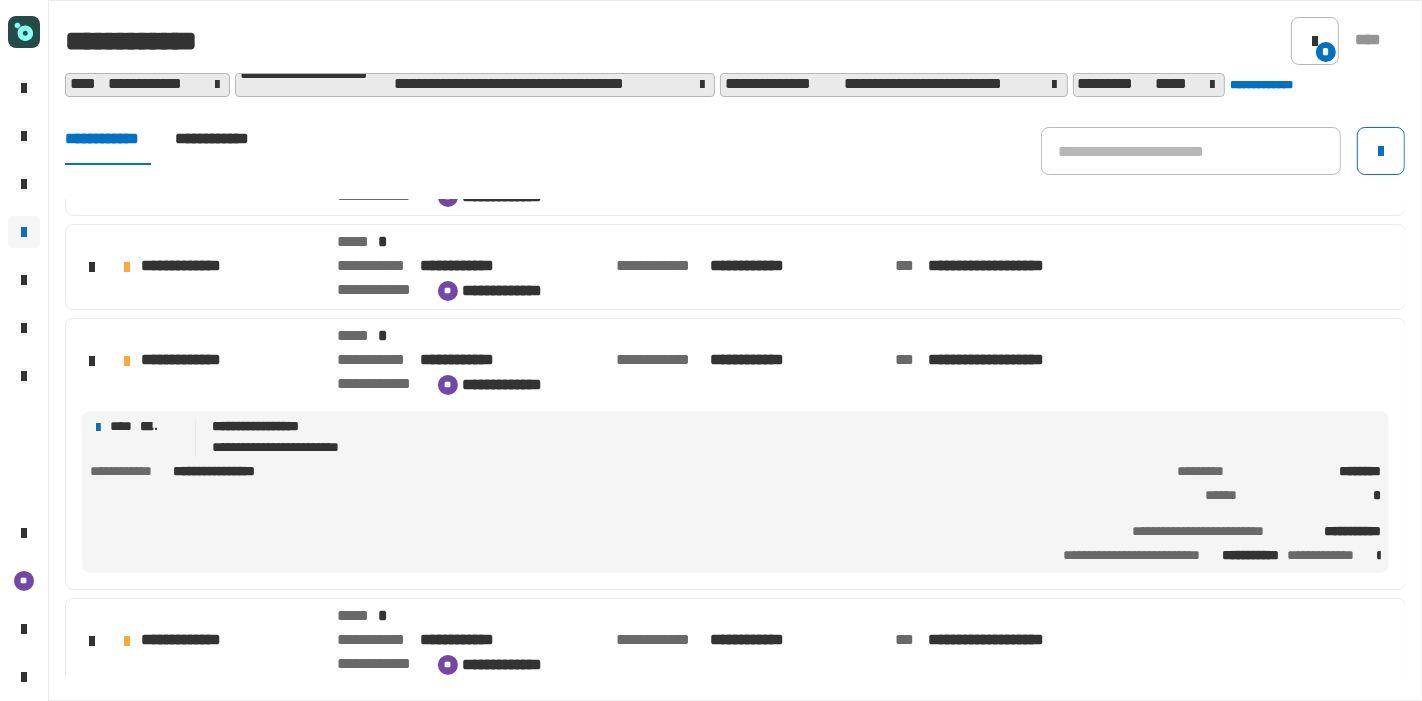 click on "**********" 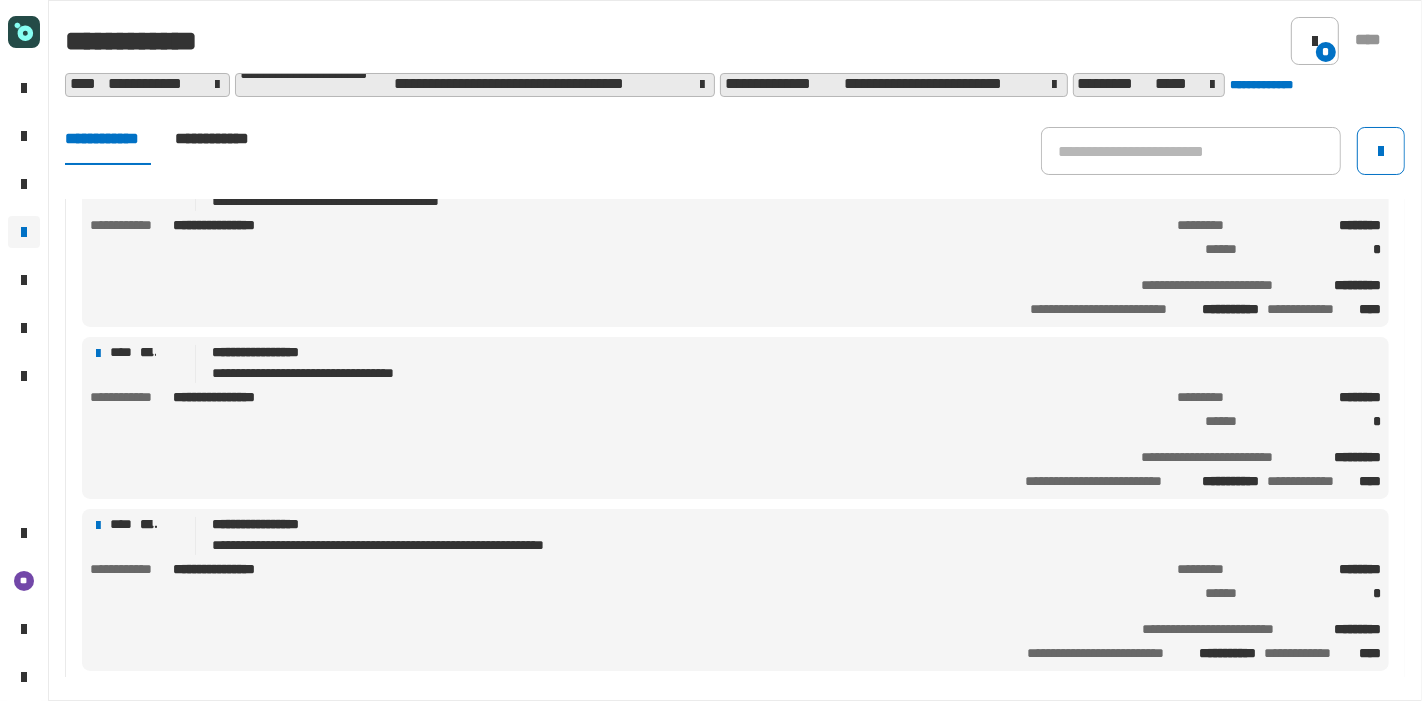 scroll, scrollTop: 1115, scrollLeft: 0, axis: vertical 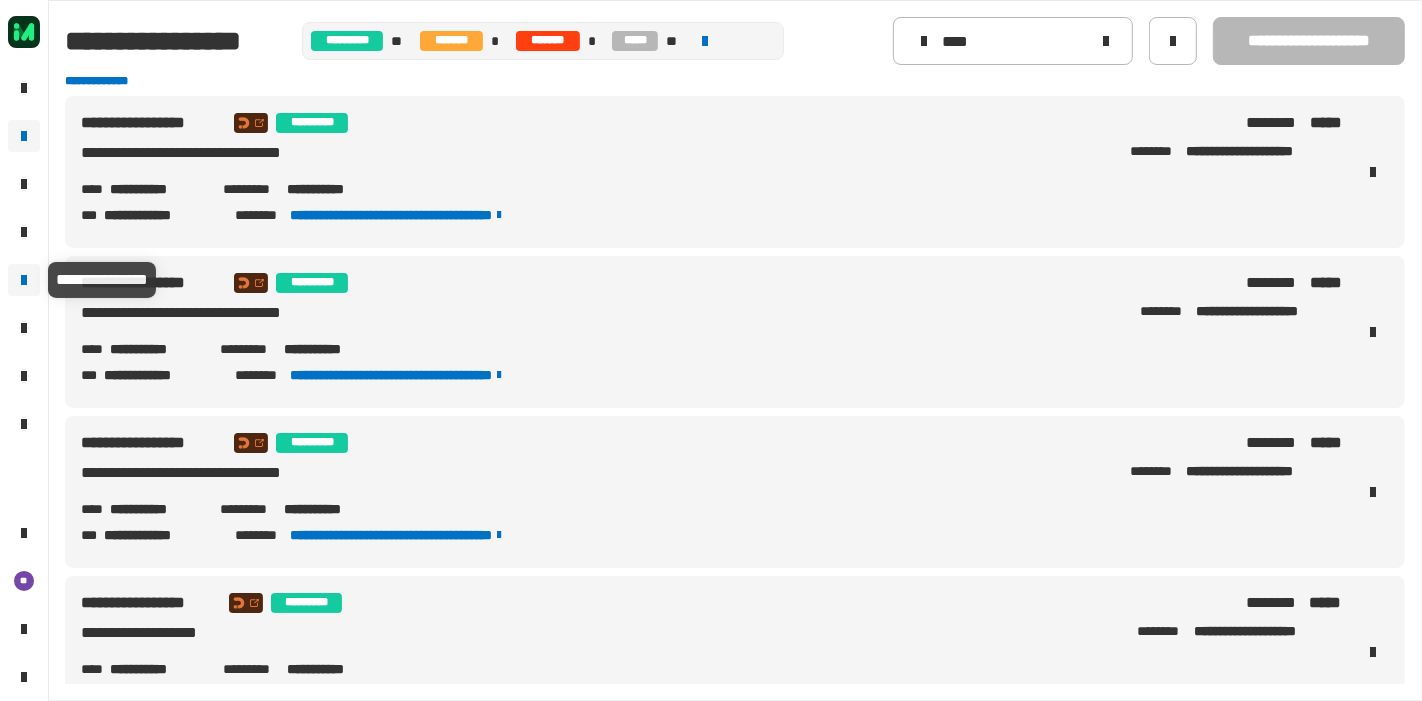 click 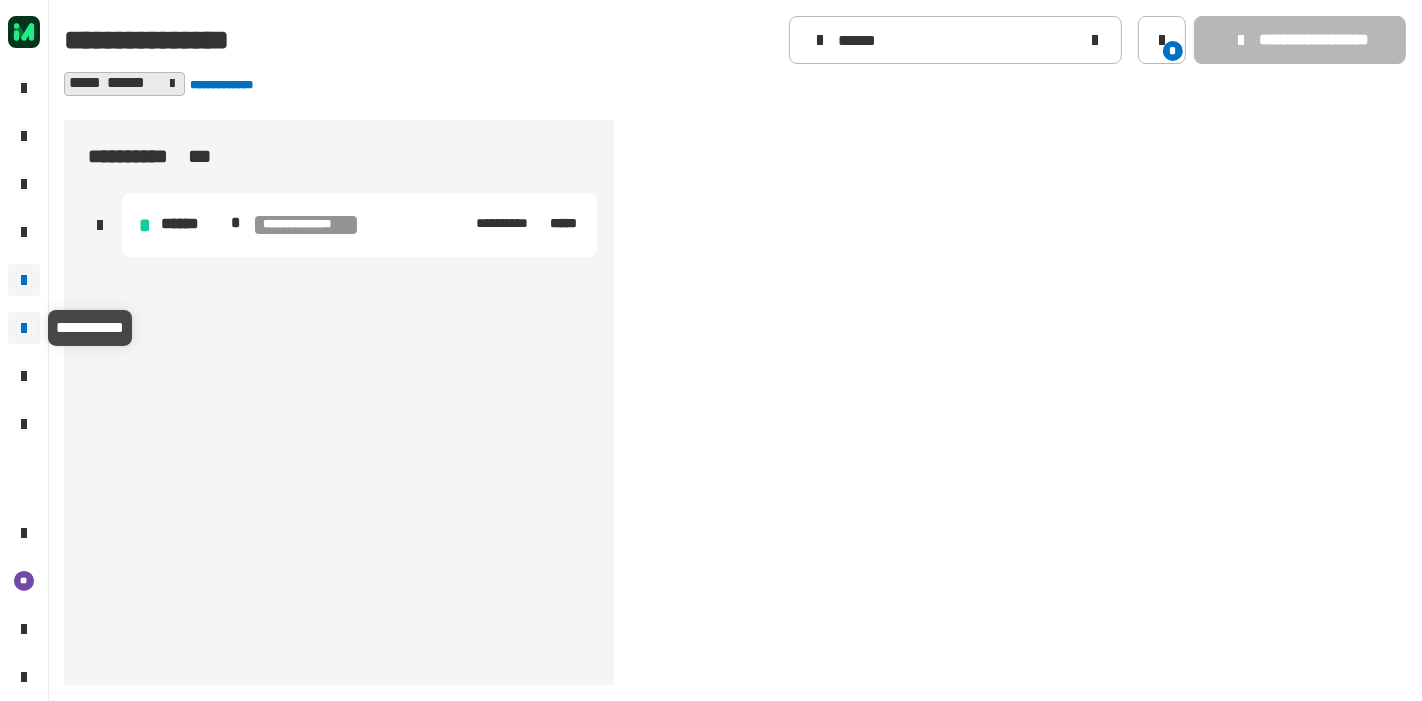 click 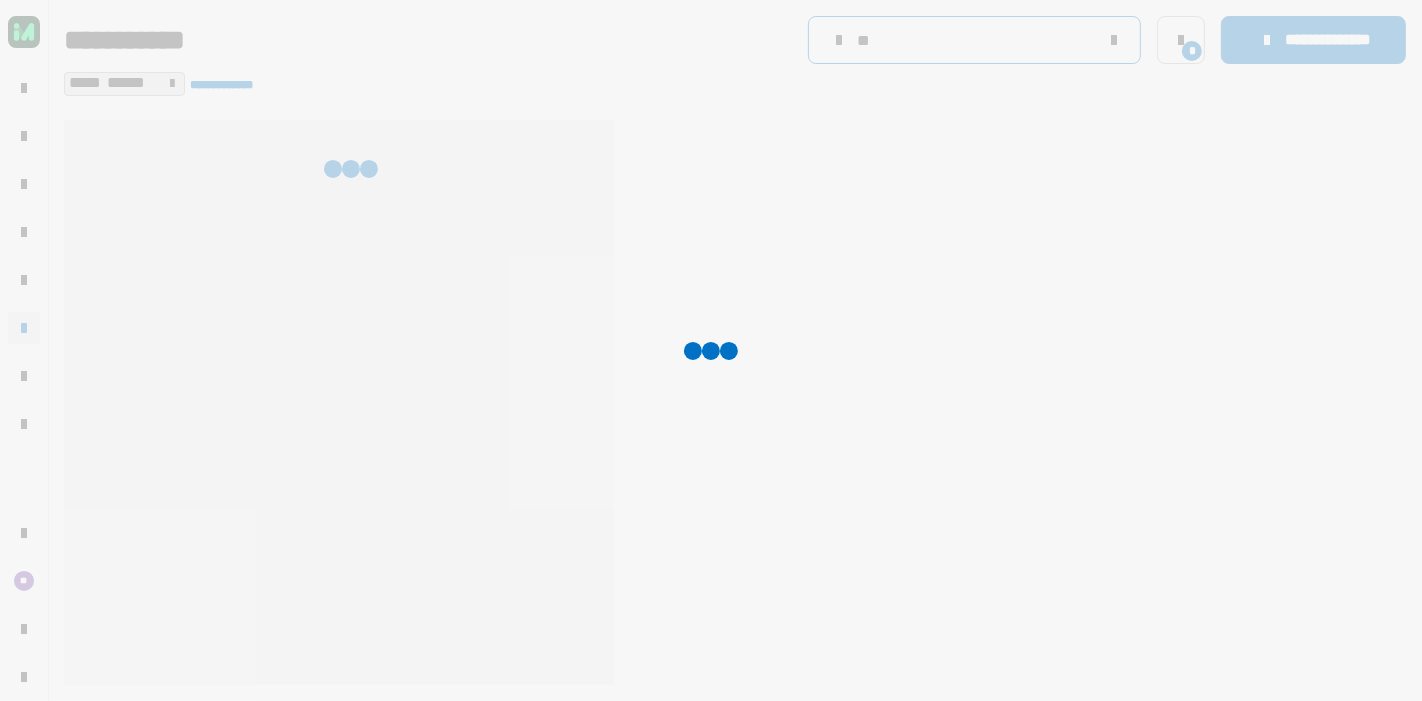 click on "**" 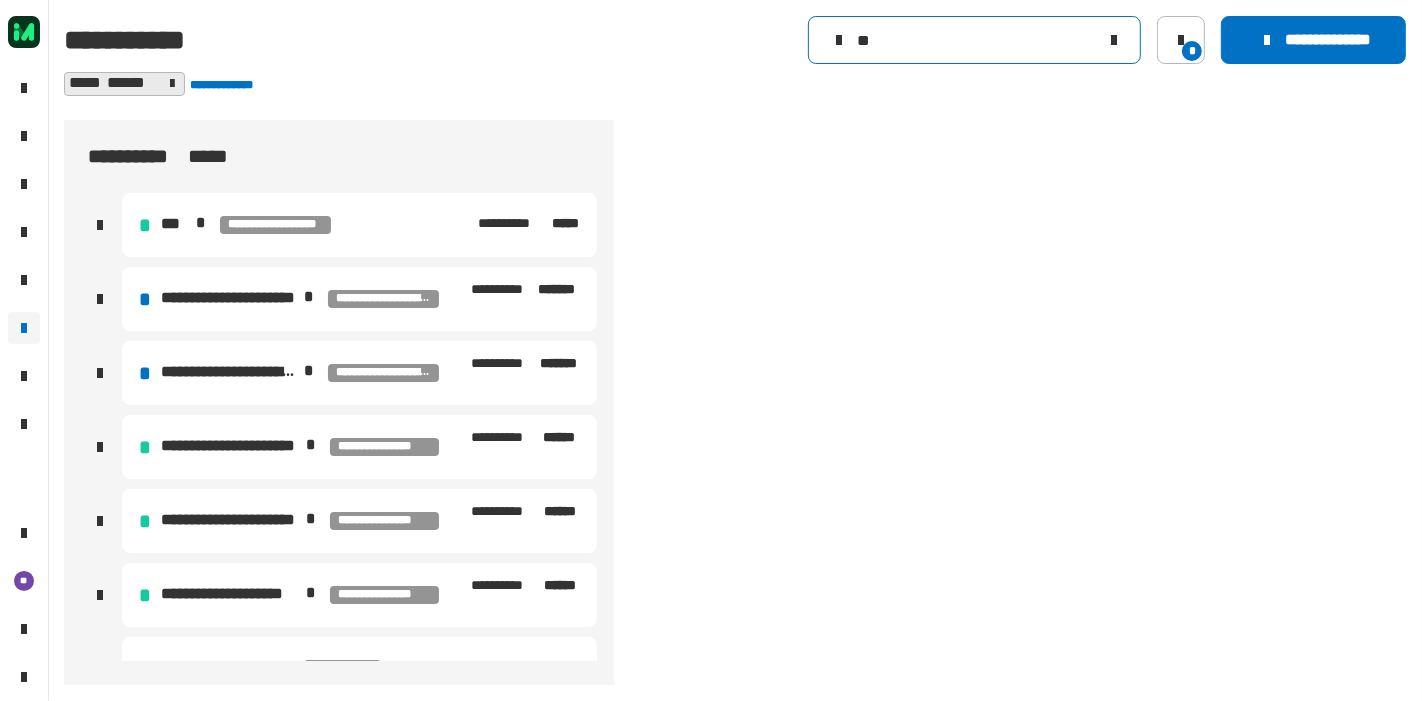 type on "*" 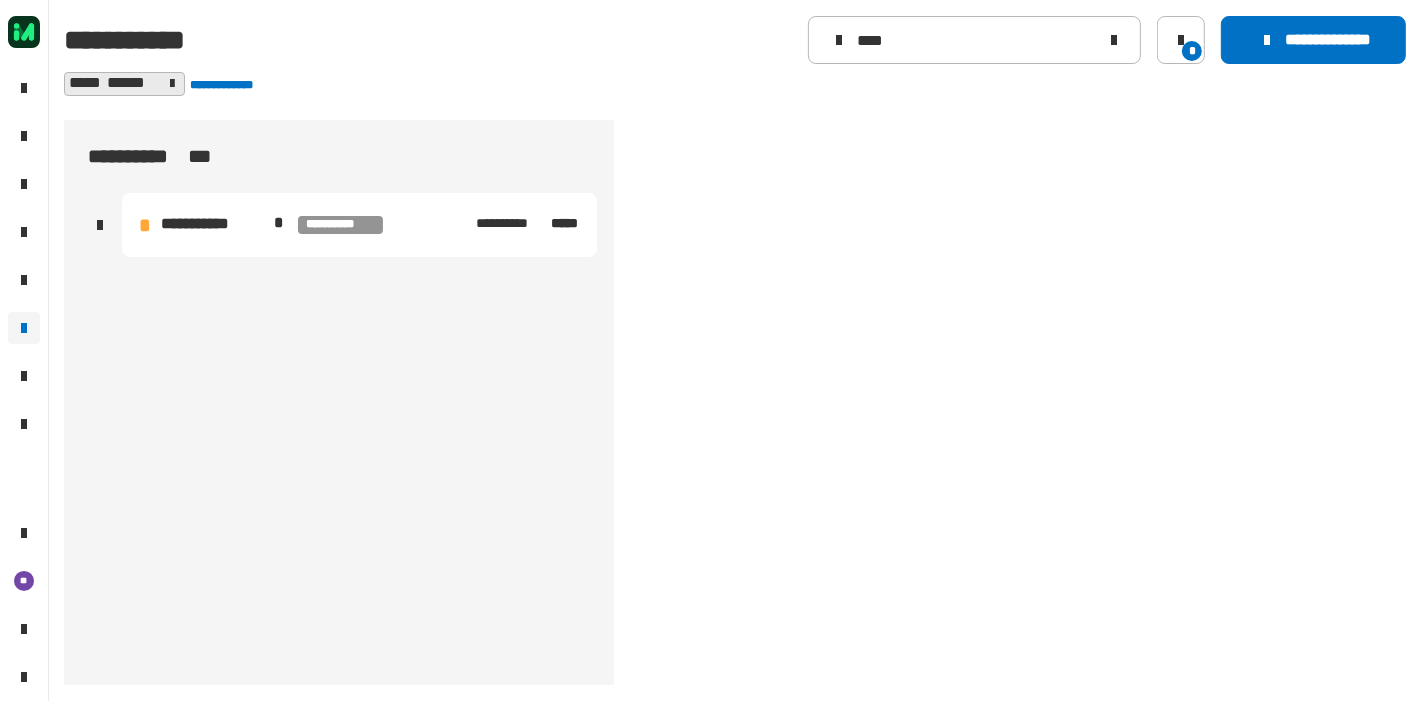 click on "**********" at bounding box center (359, 225) 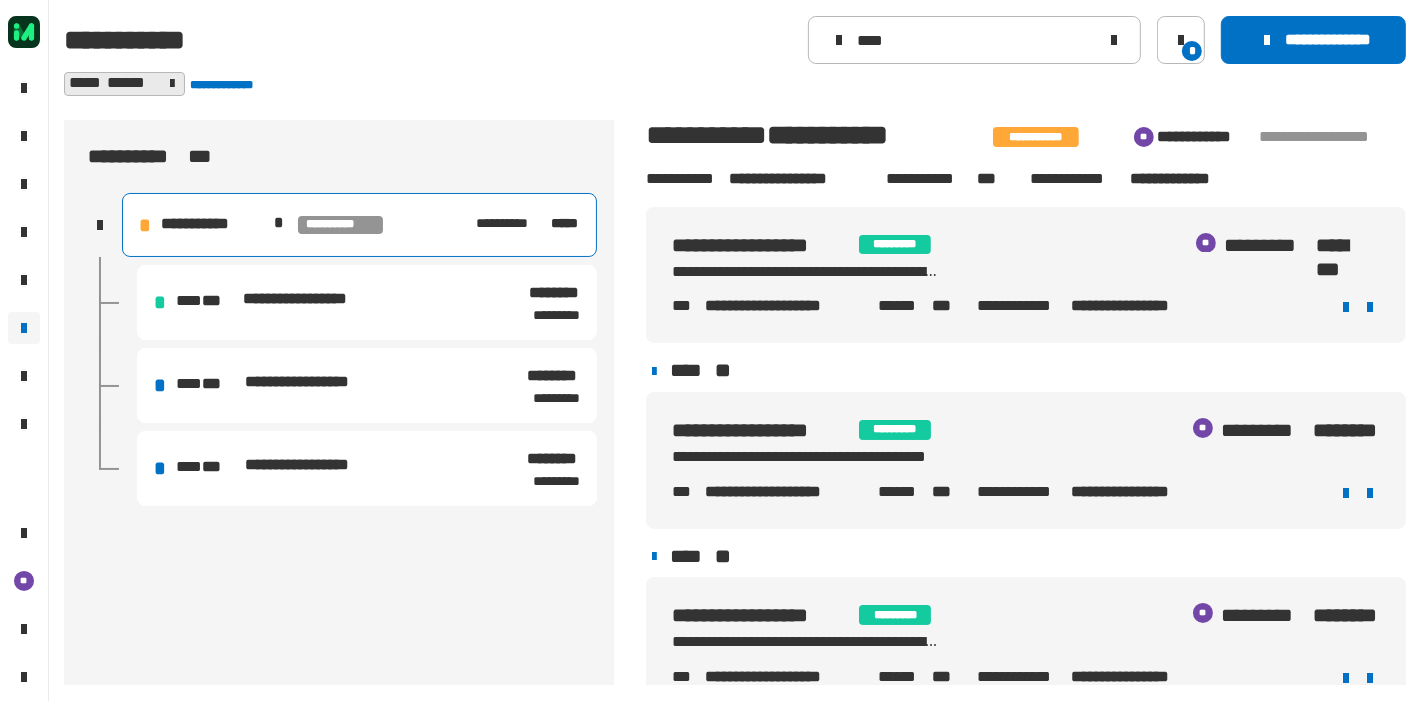 scroll, scrollTop: 57, scrollLeft: 0, axis: vertical 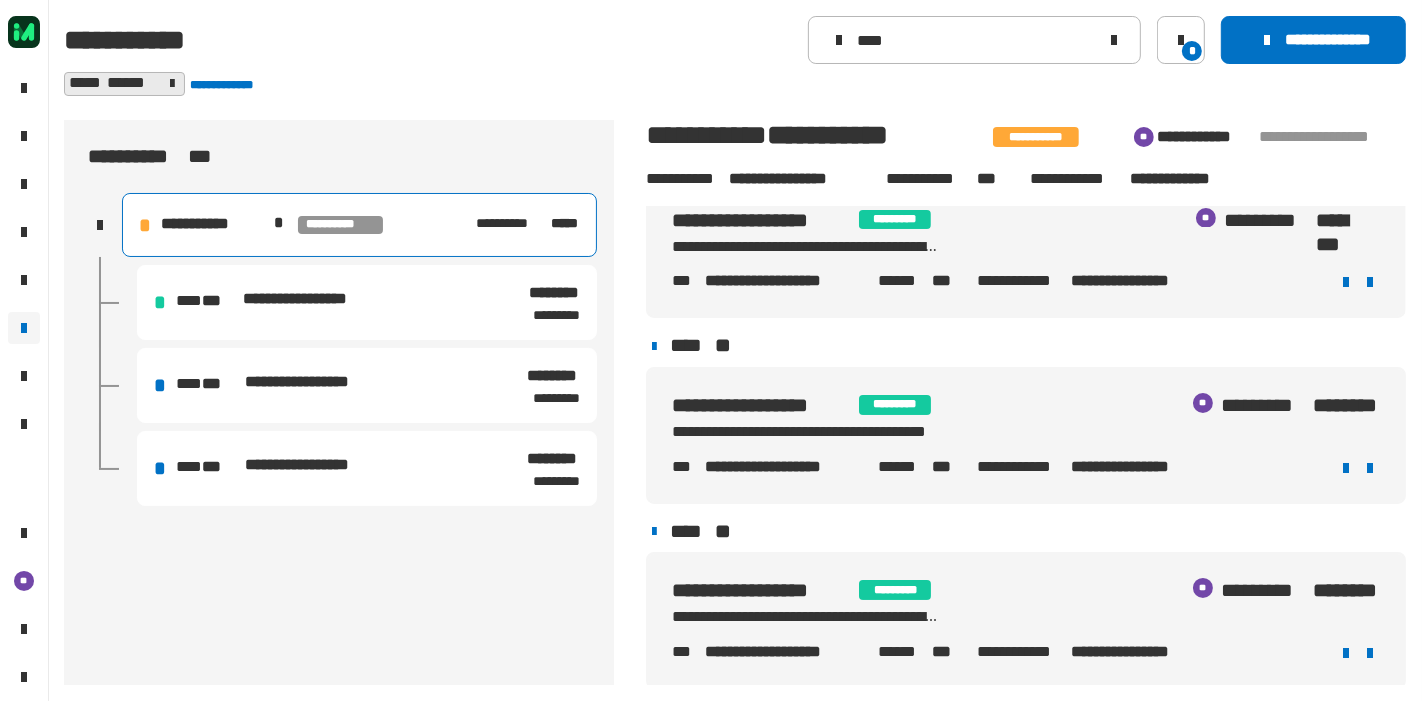 click on "**********" 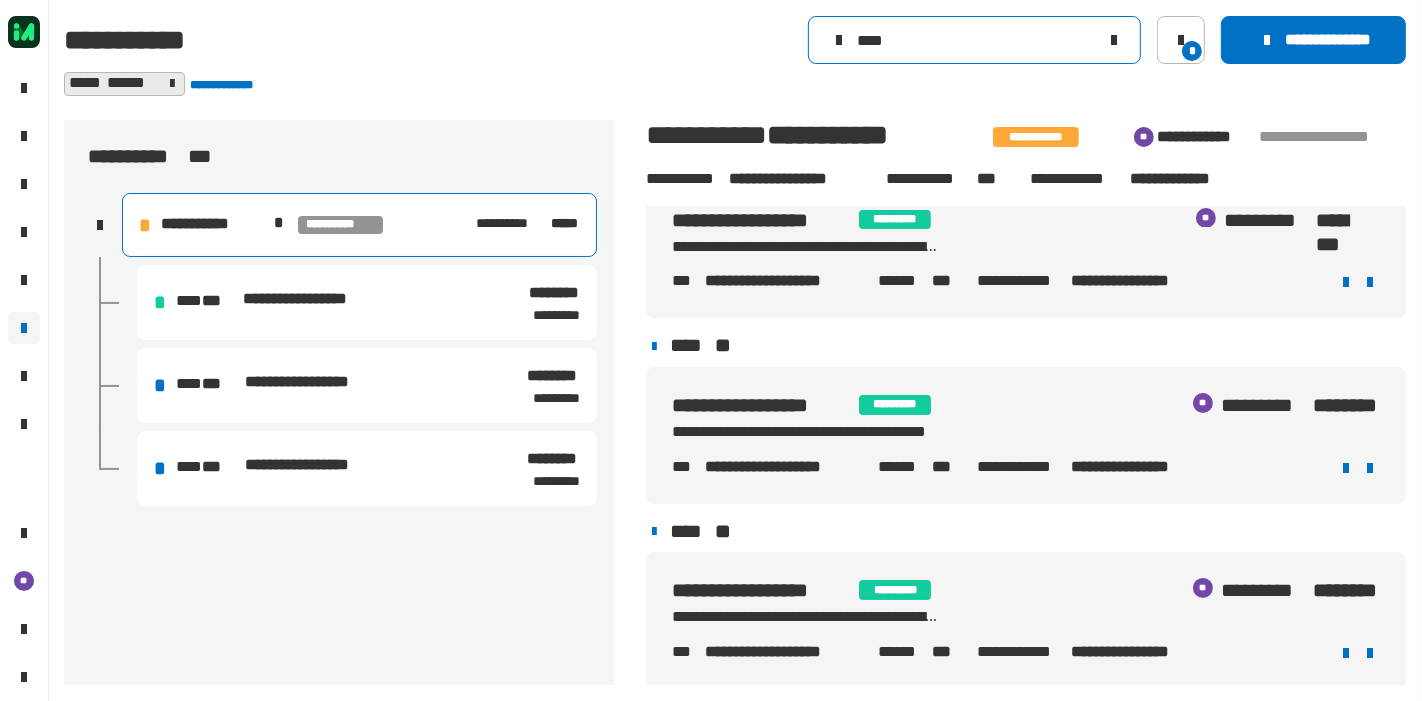 click on "****" 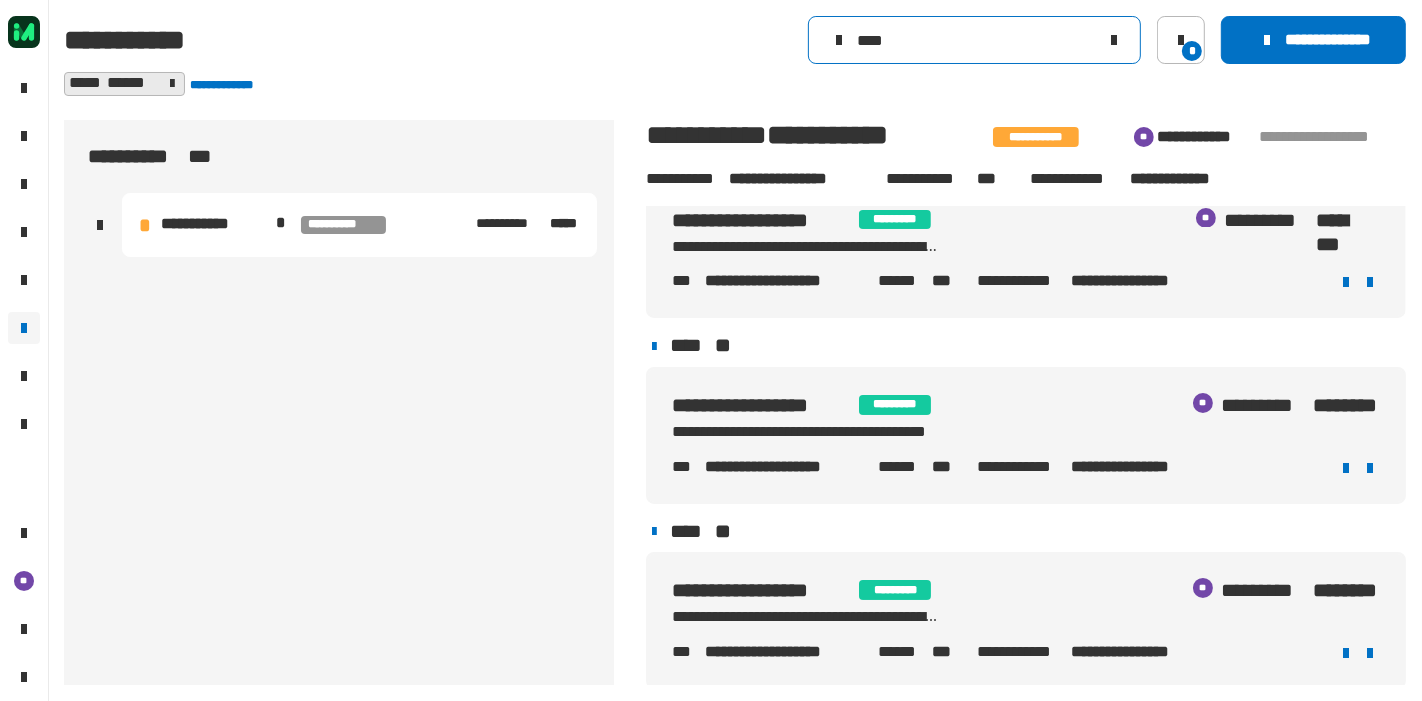 type on "****" 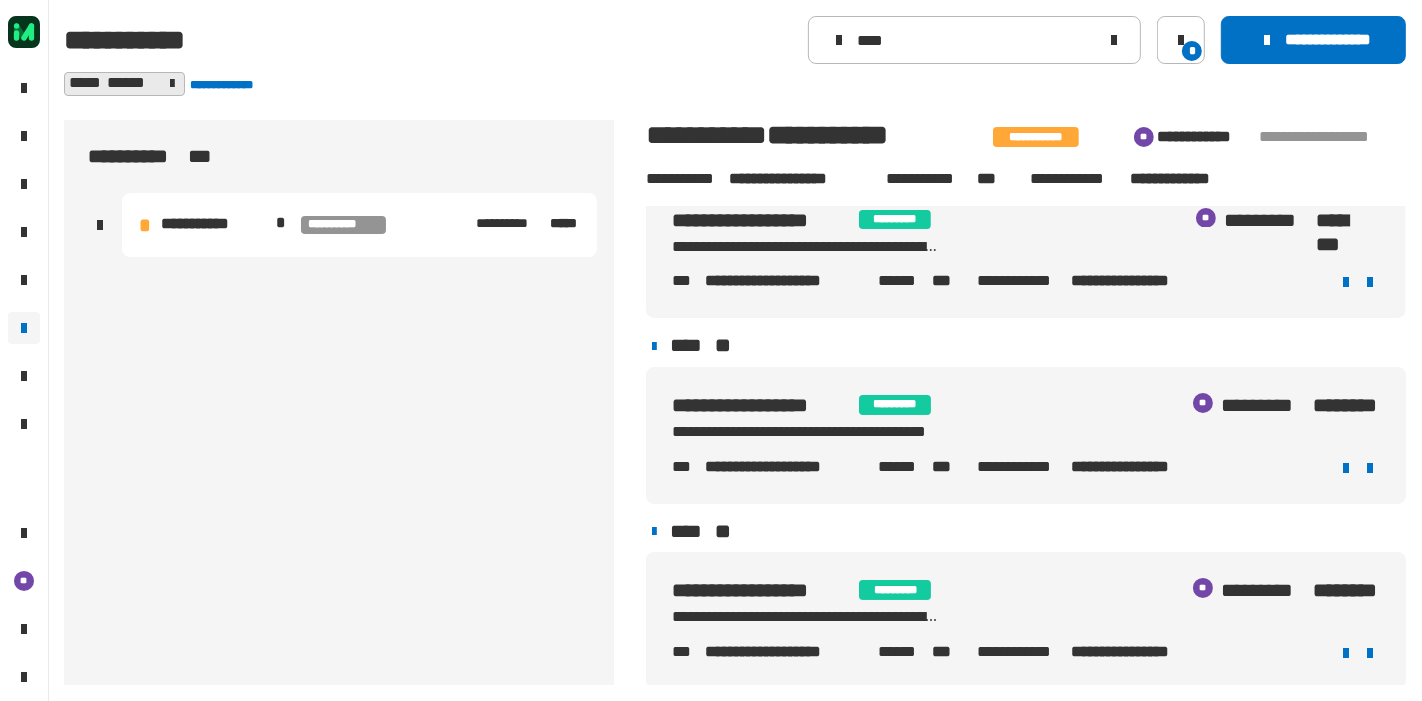 click on "**********" at bounding box center (343, 225) 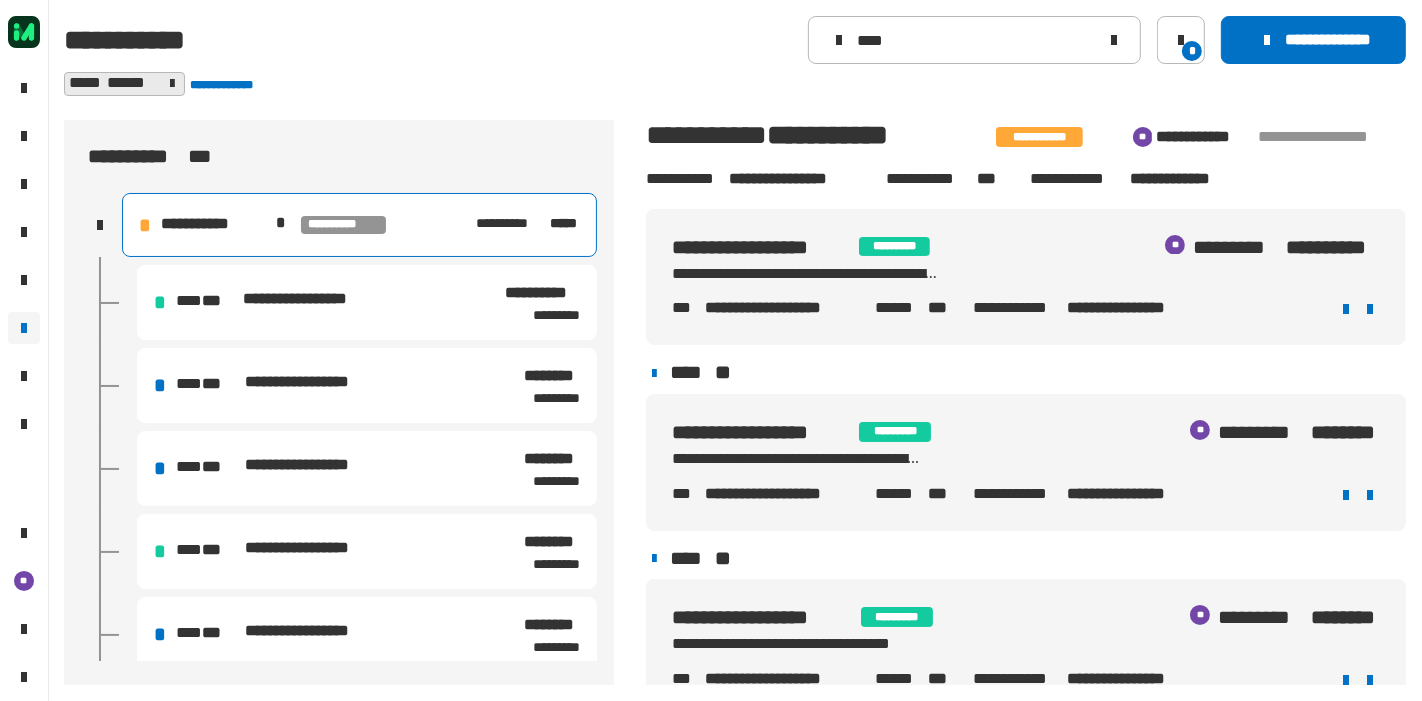 scroll, scrollTop: 0, scrollLeft: 0, axis: both 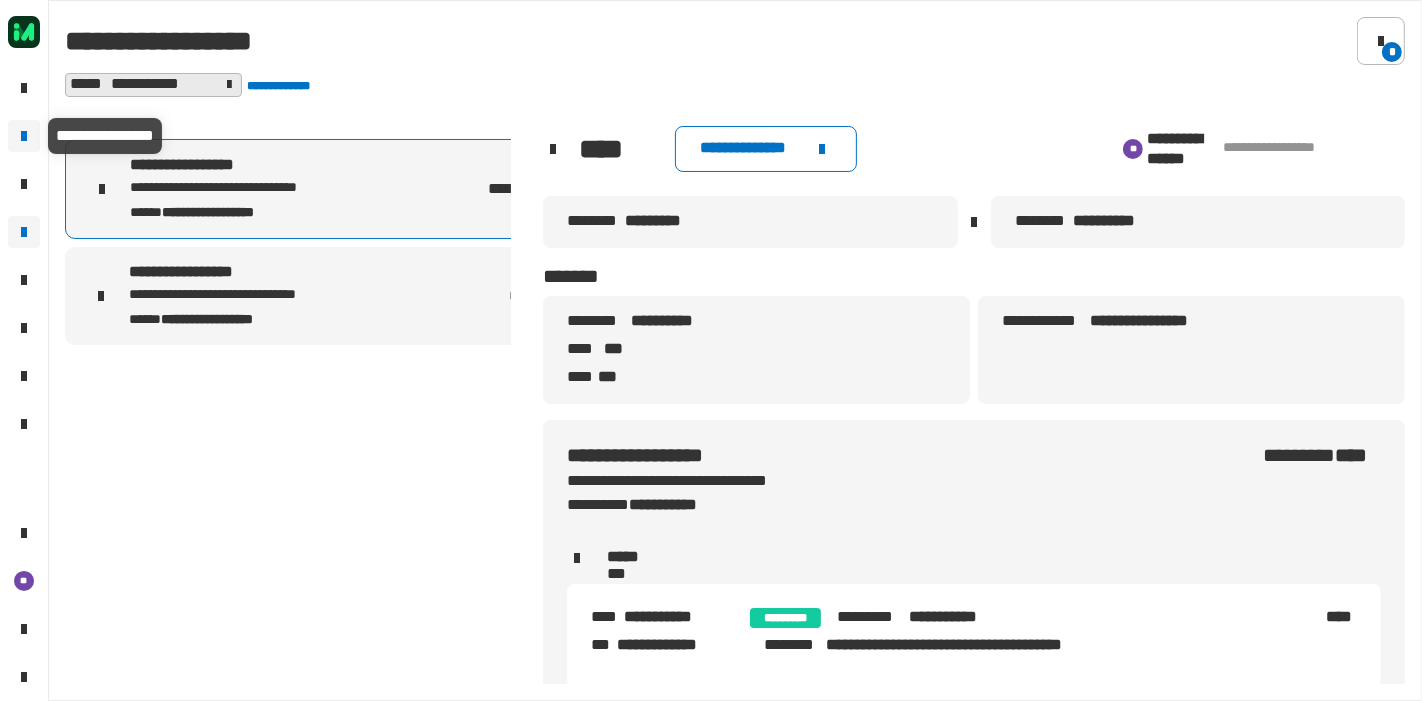 click 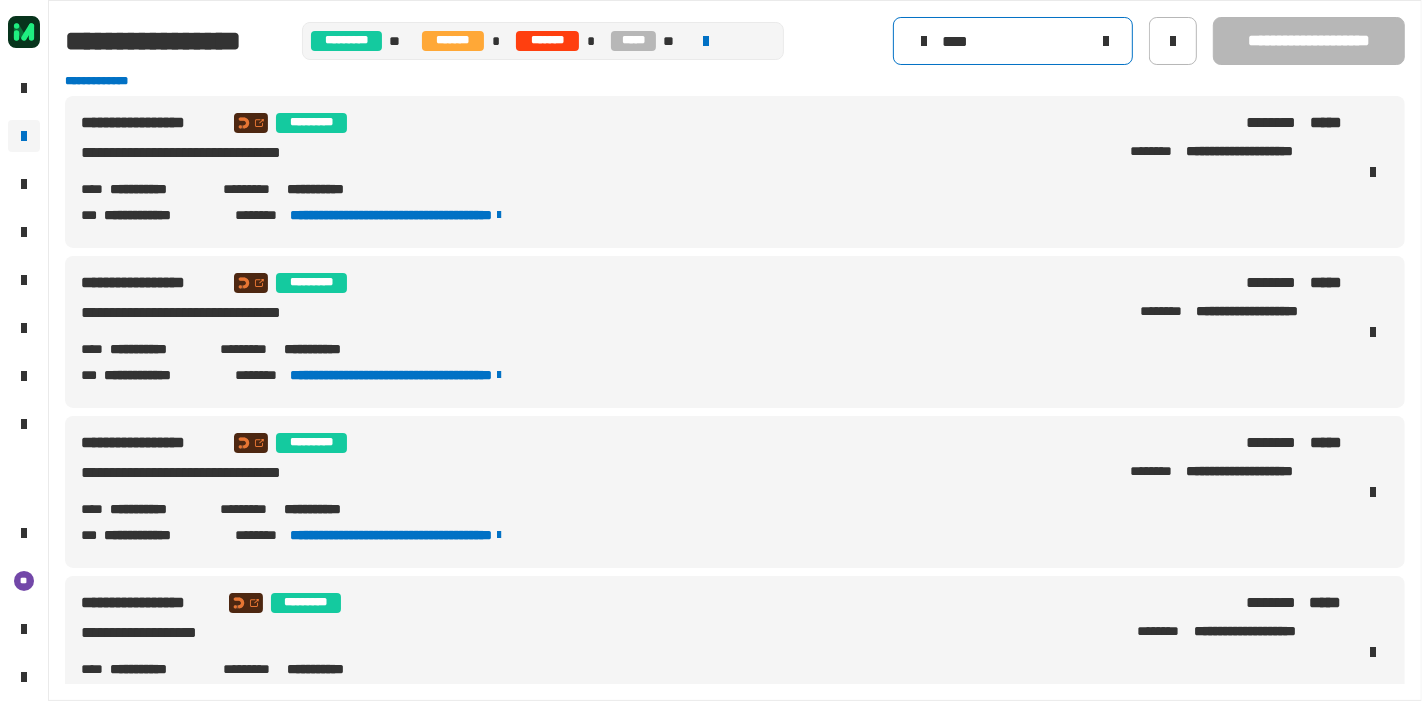 click on "****" 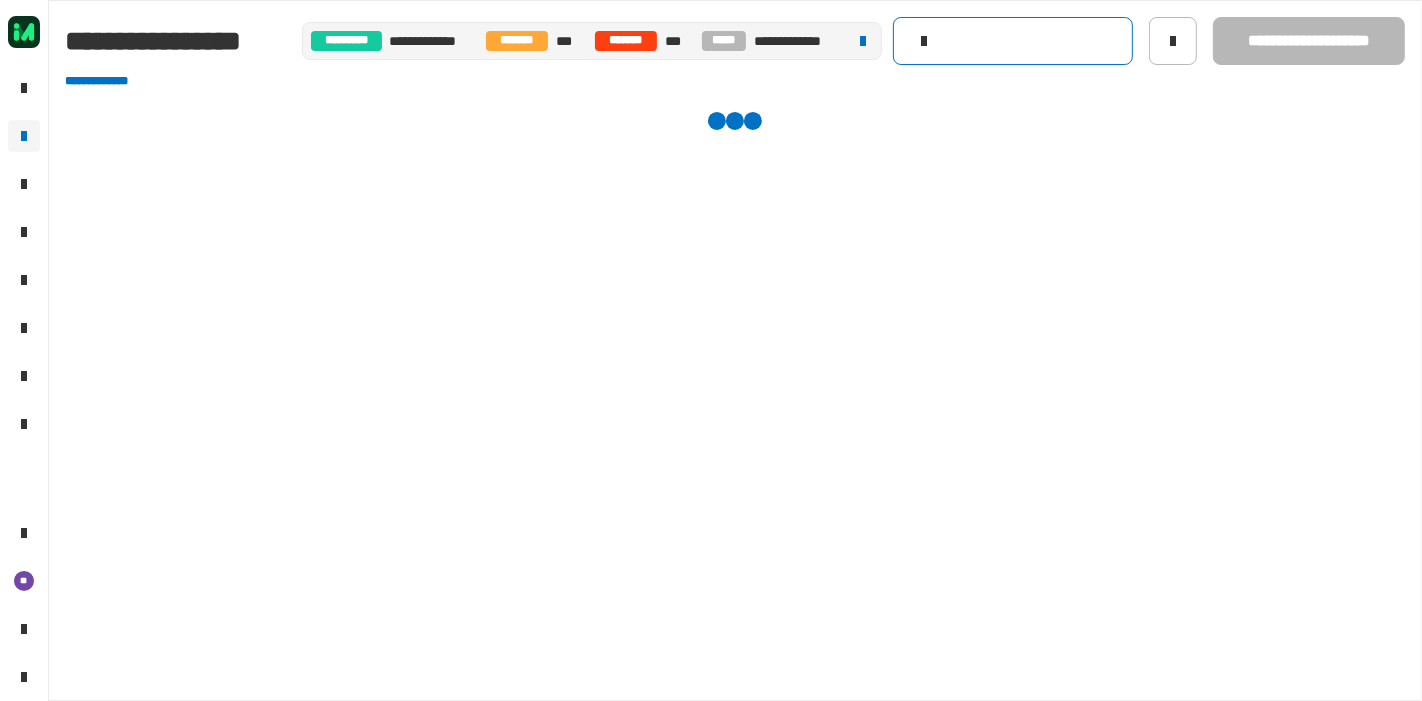 type on "*" 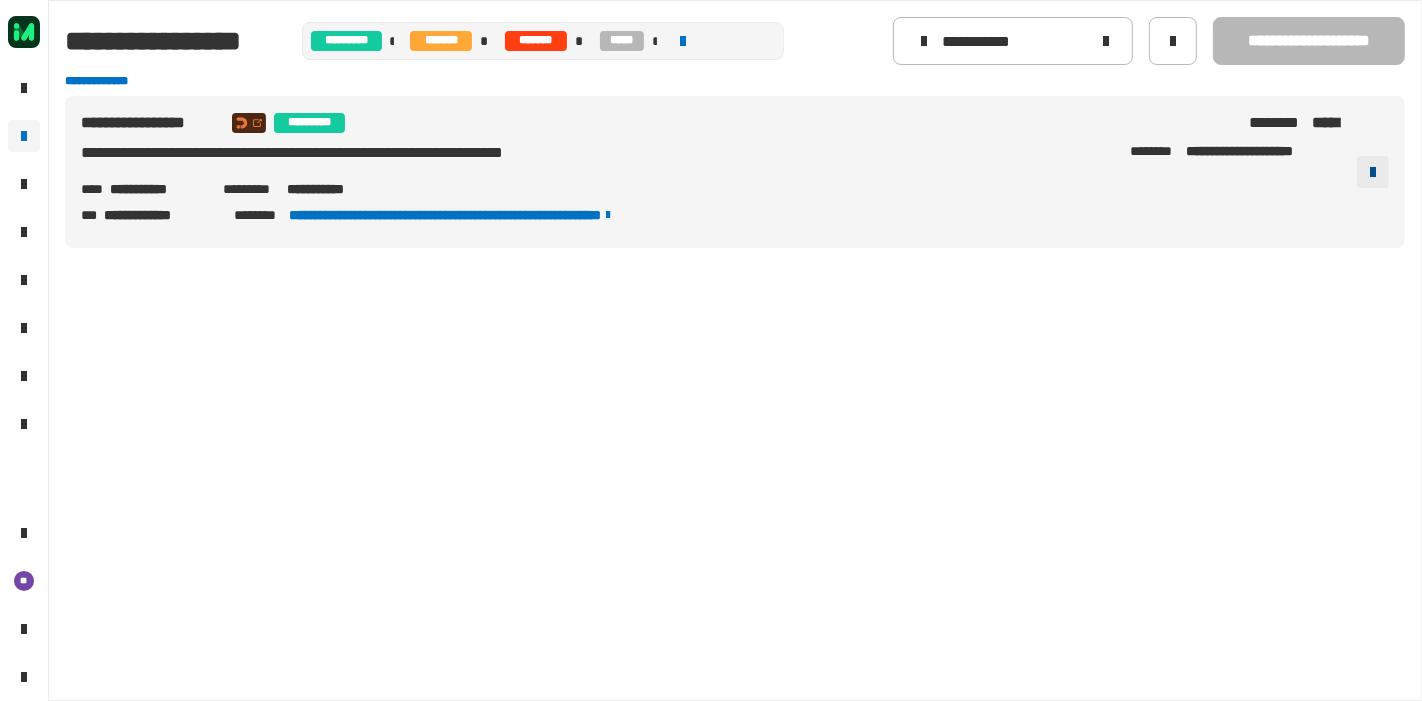 click at bounding box center [1373, 172] 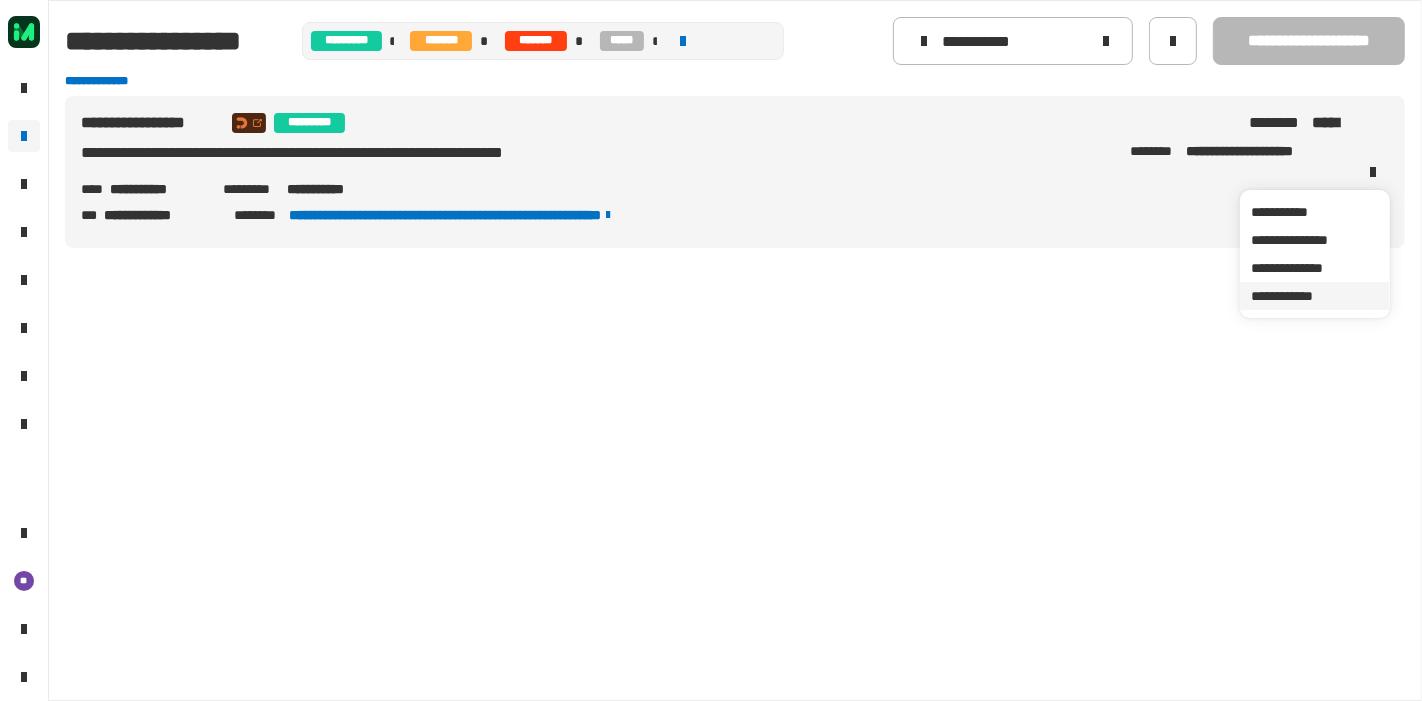 click on "**********" at bounding box center [1315, 296] 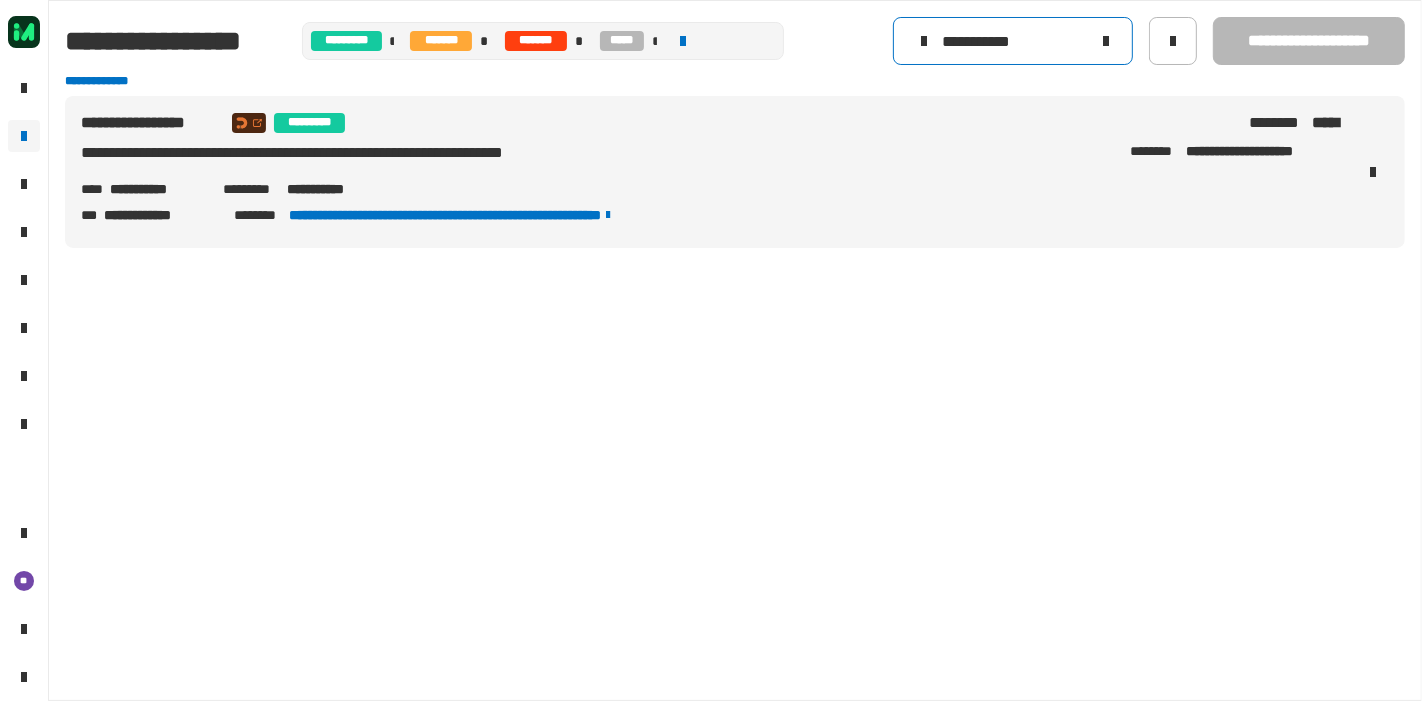 click on "**********" 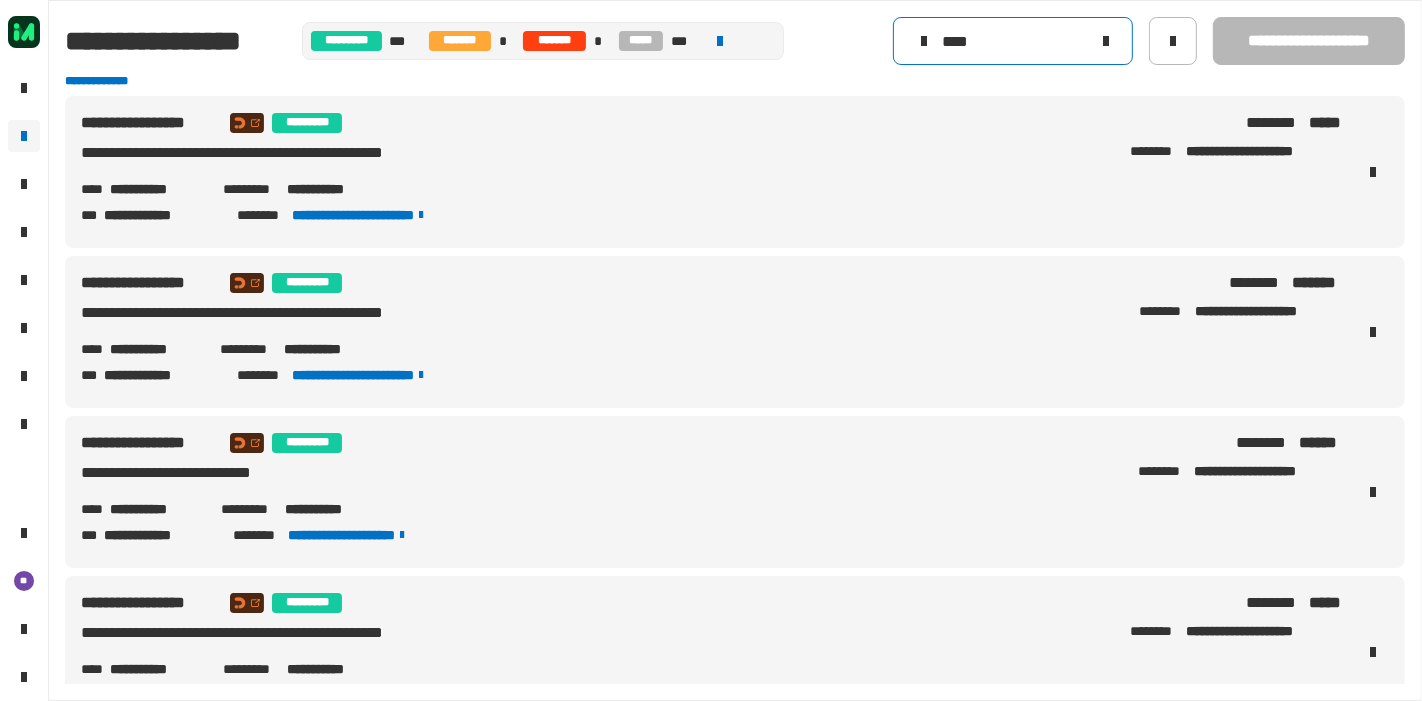 type on "****" 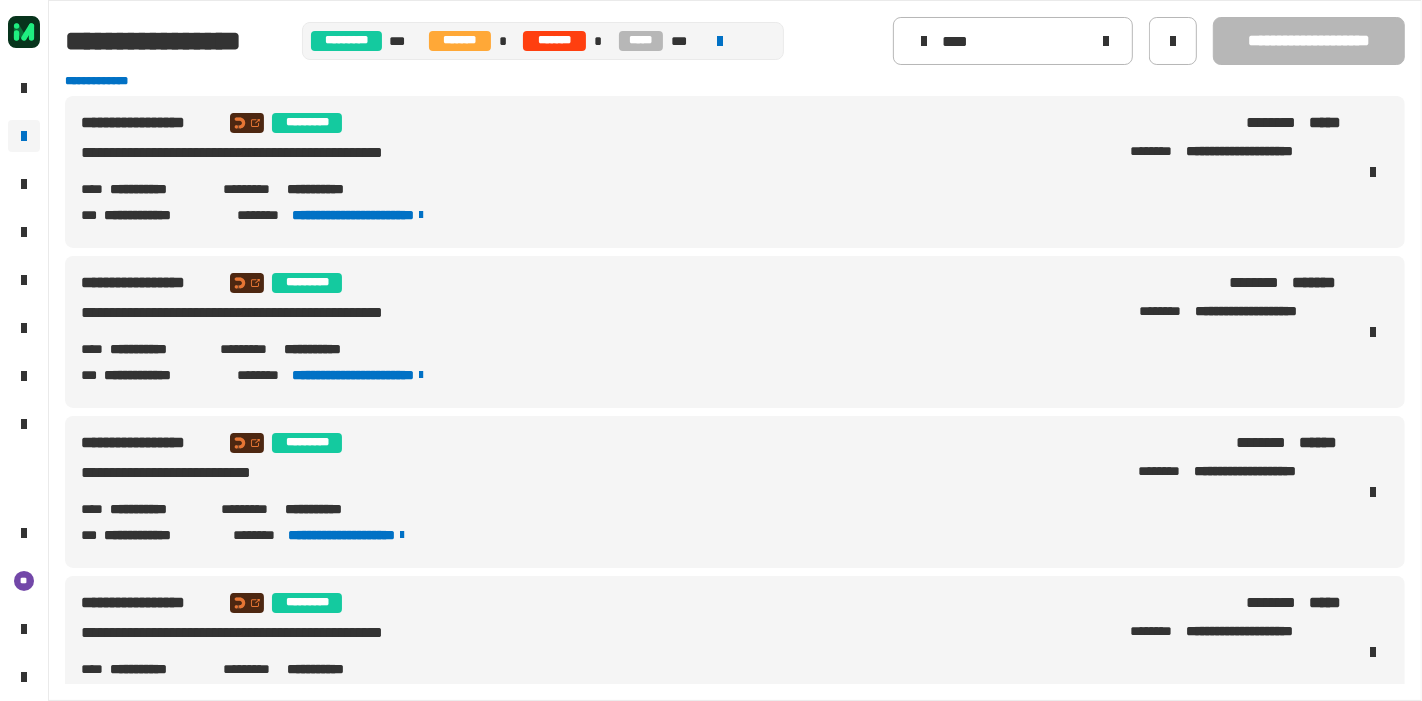 click on "**********" at bounding box center (735, 172) 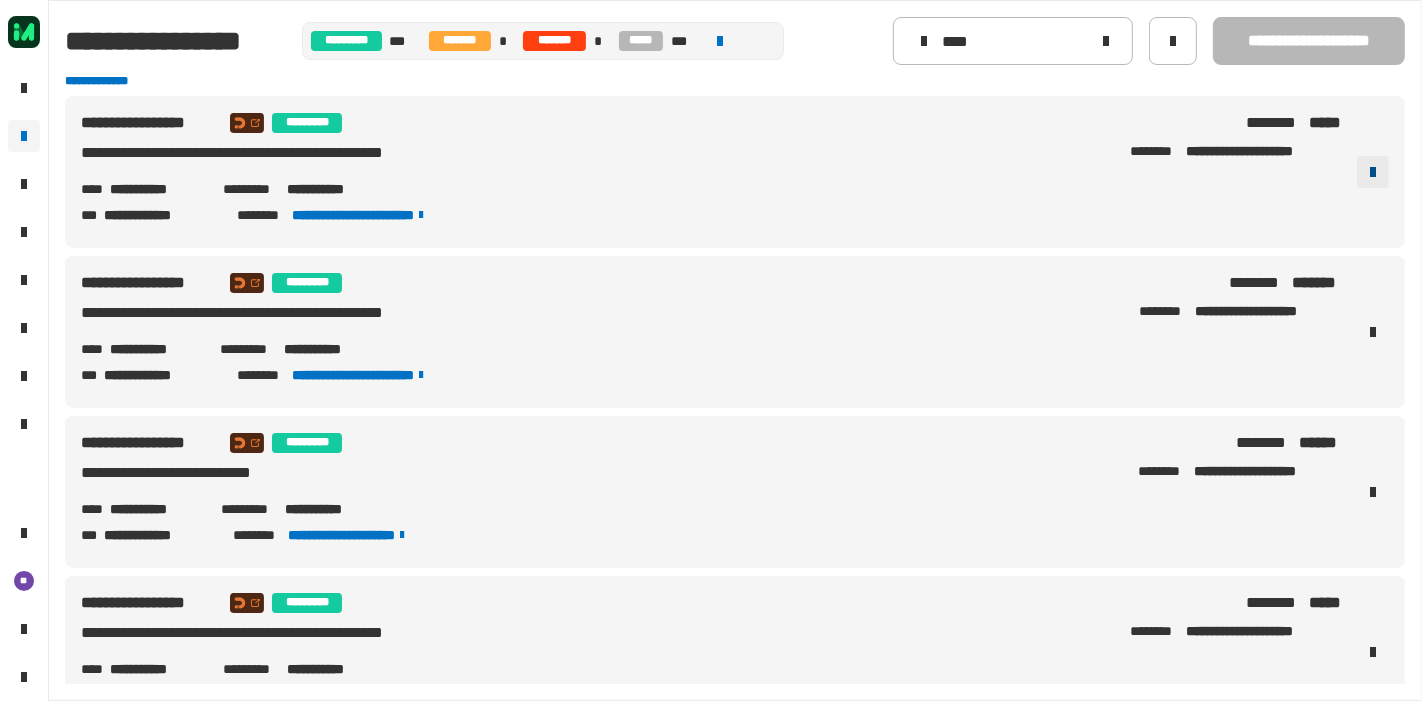 click at bounding box center (1373, 172) 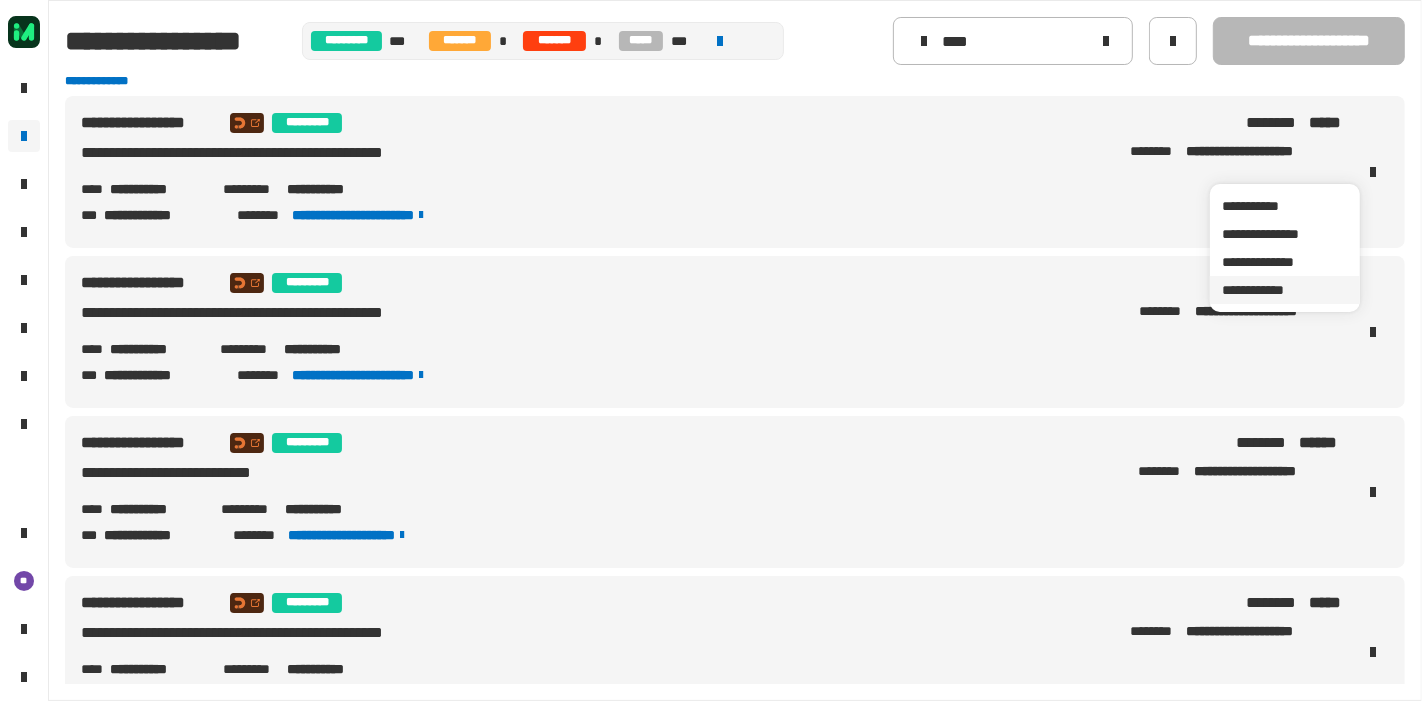 click on "**********" at bounding box center [1285, 290] 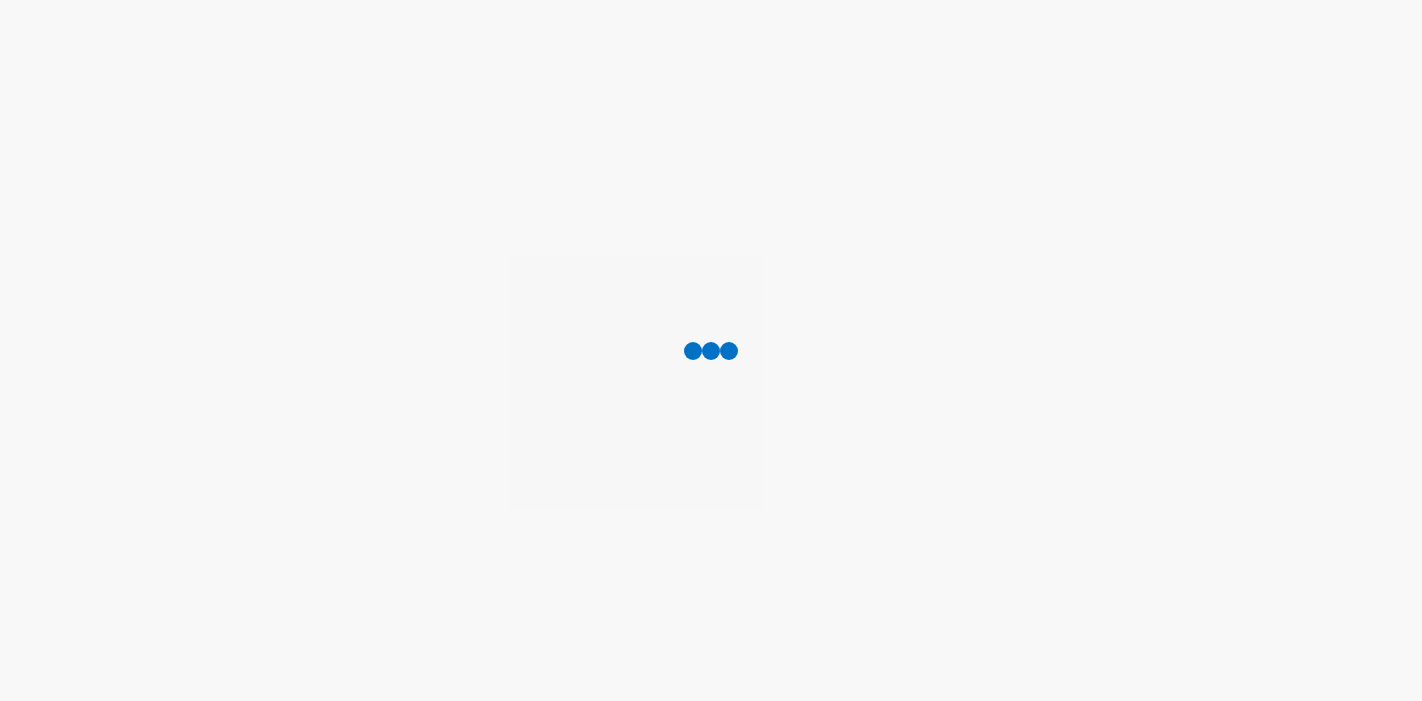 scroll, scrollTop: 0, scrollLeft: 0, axis: both 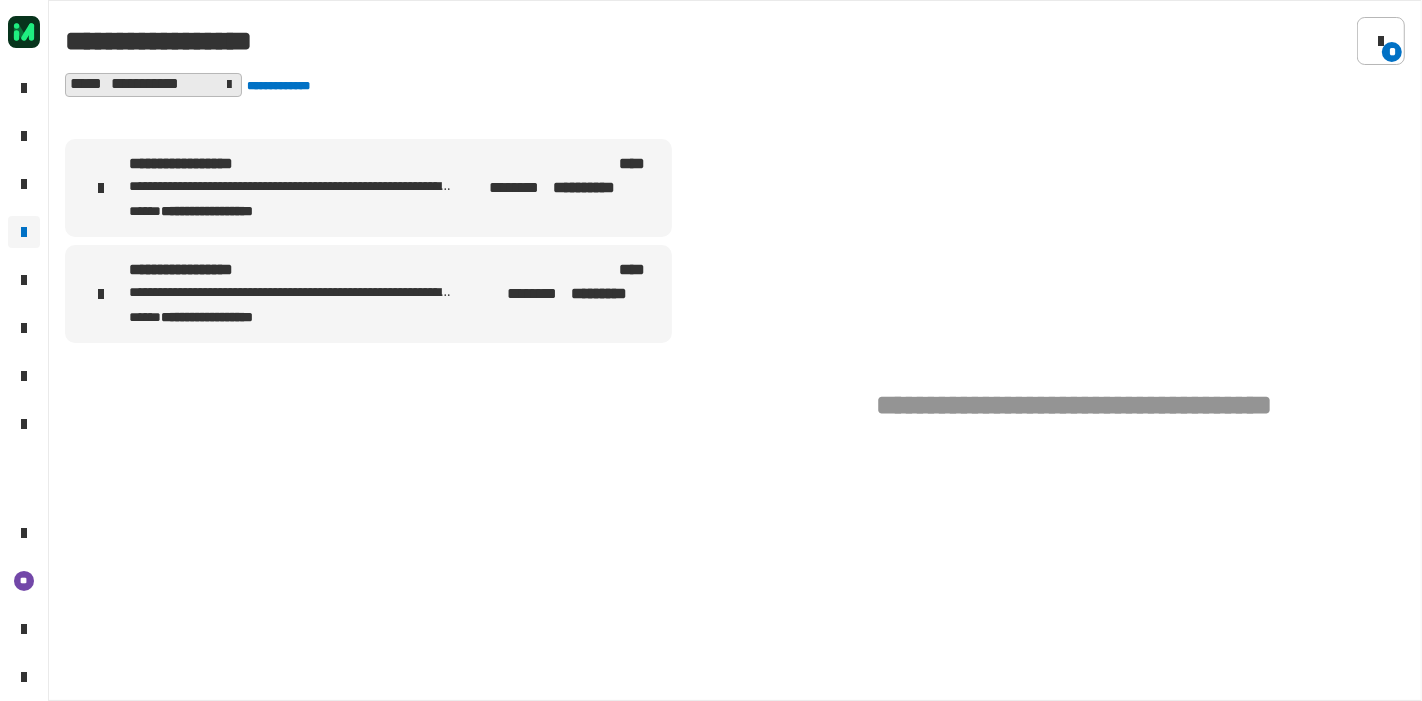 click on "**********" at bounding box center (368, 188) 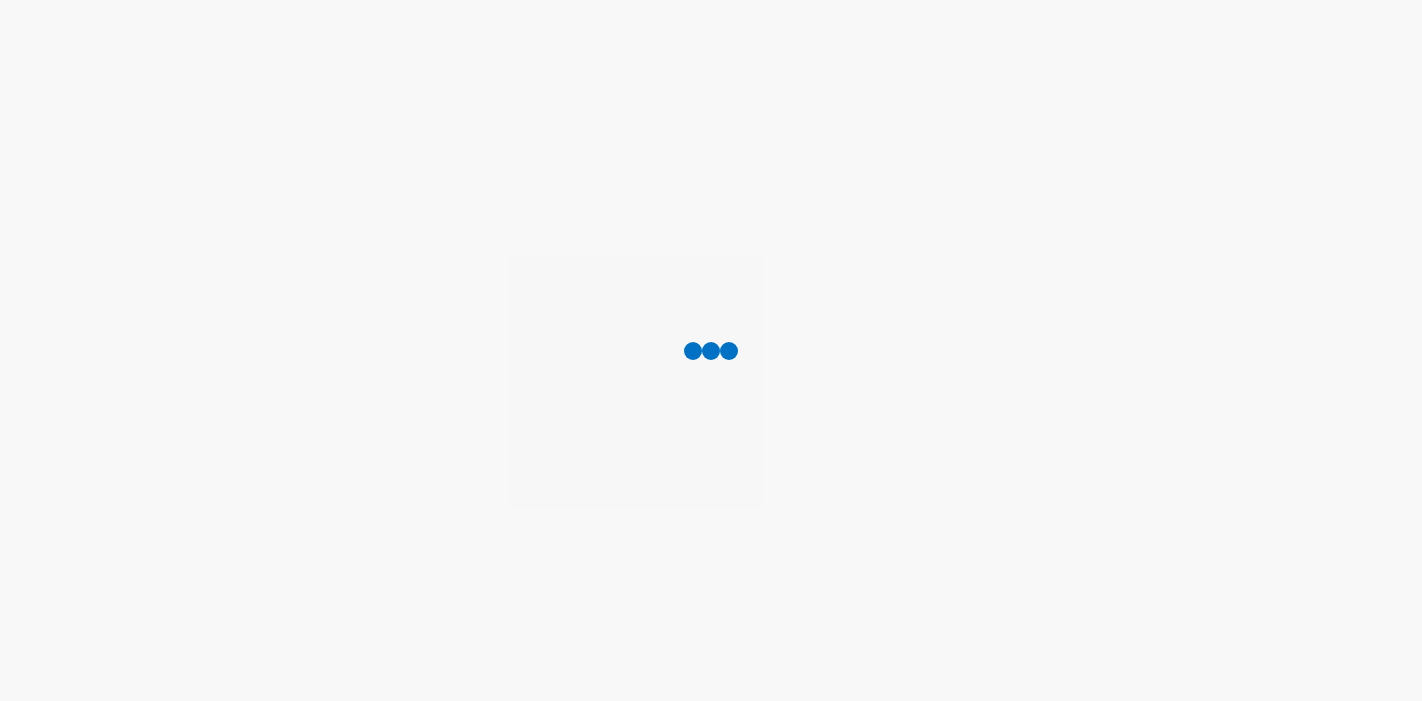 scroll, scrollTop: 0, scrollLeft: 0, axis: both 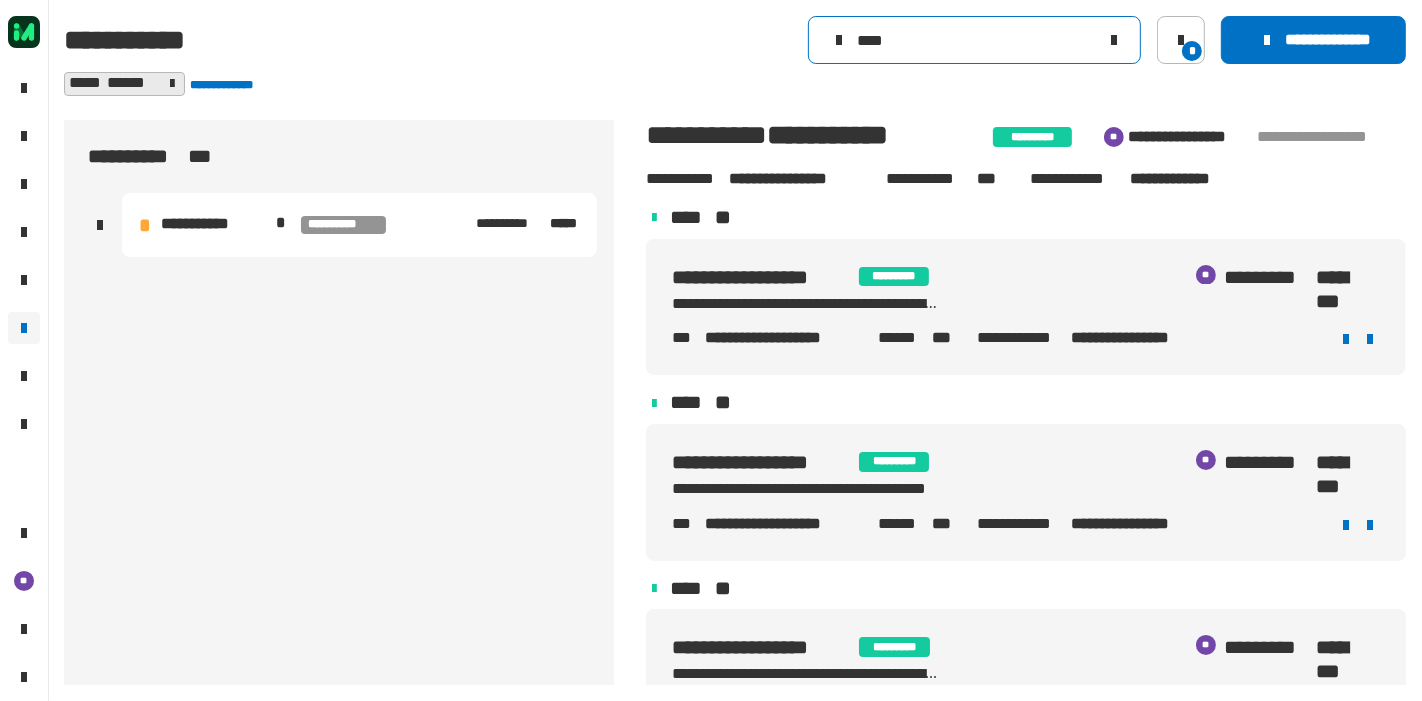 click on "****" 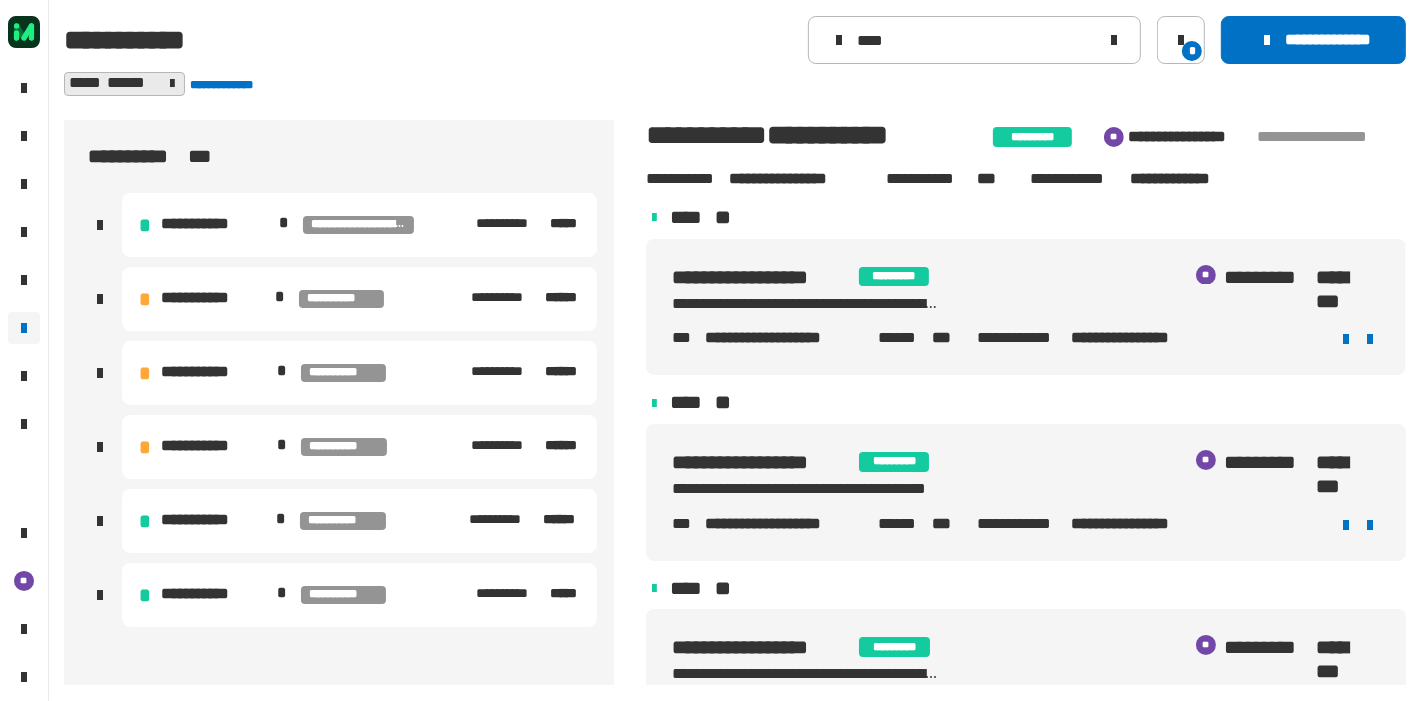 click on "**********" at bounding box center [359, 595] 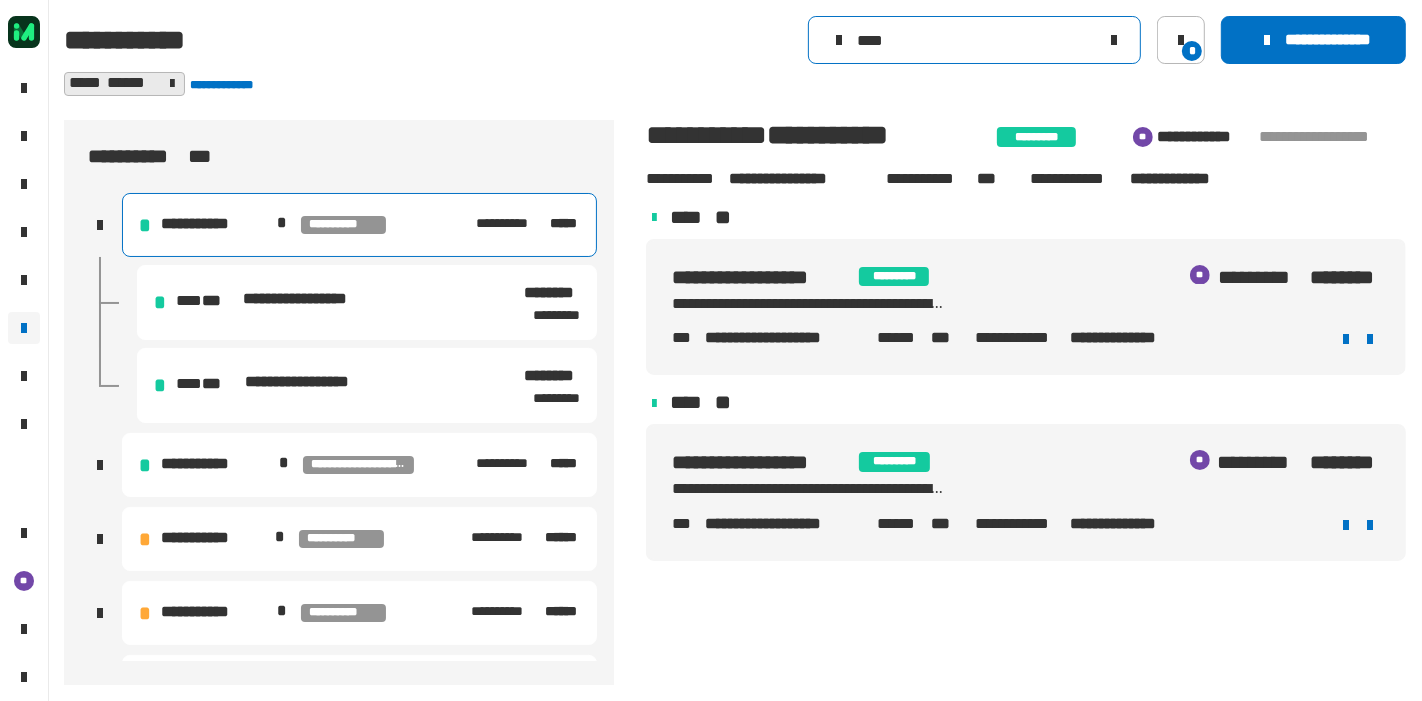 click on "****" 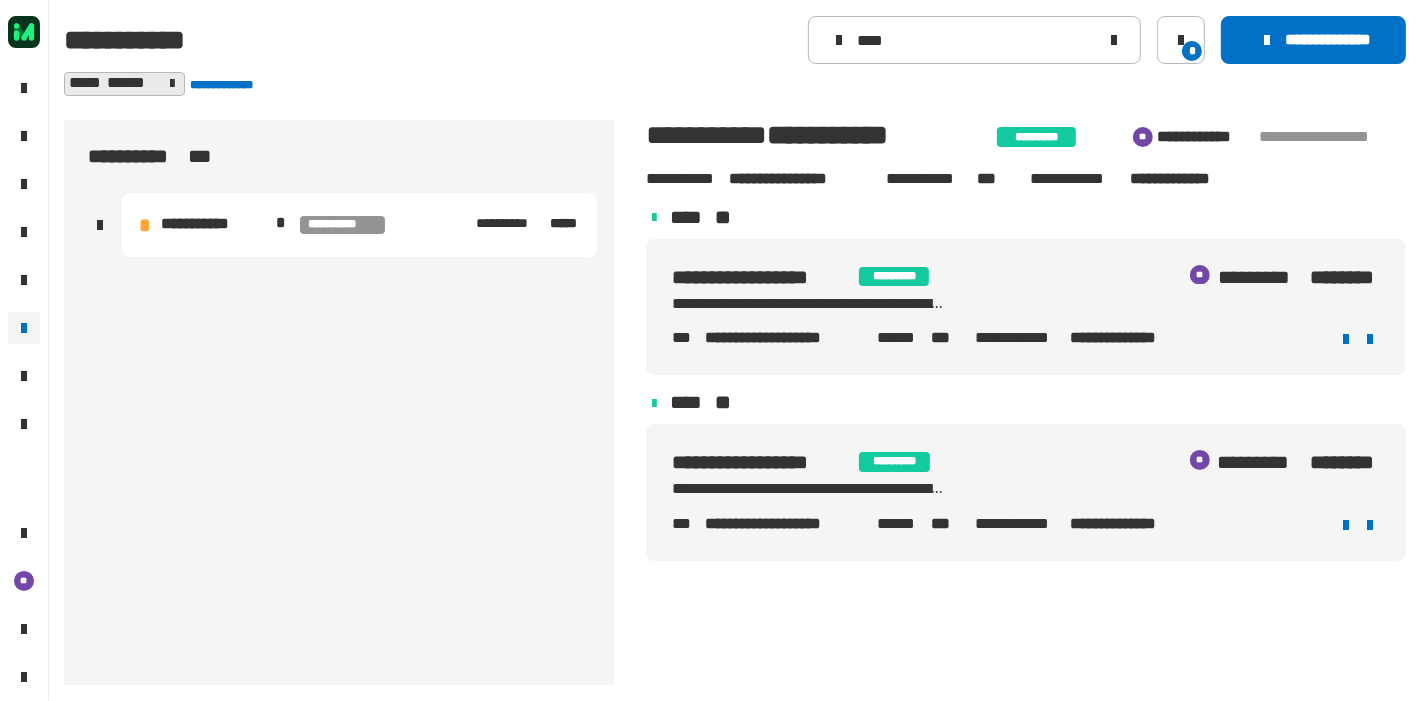 click on "**********" at bounding box center (359, 225) 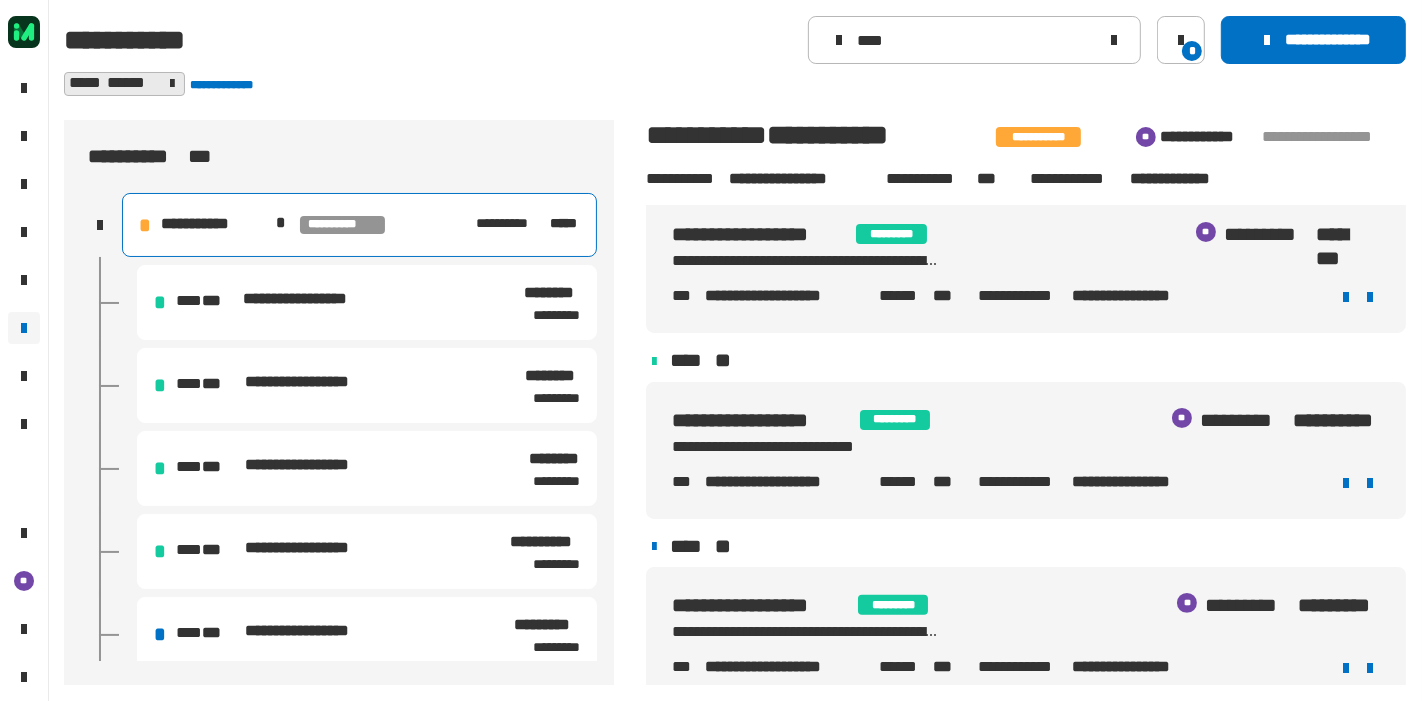 scroll, scrollTop: 421, scrollLeft: 0, axis: vertical 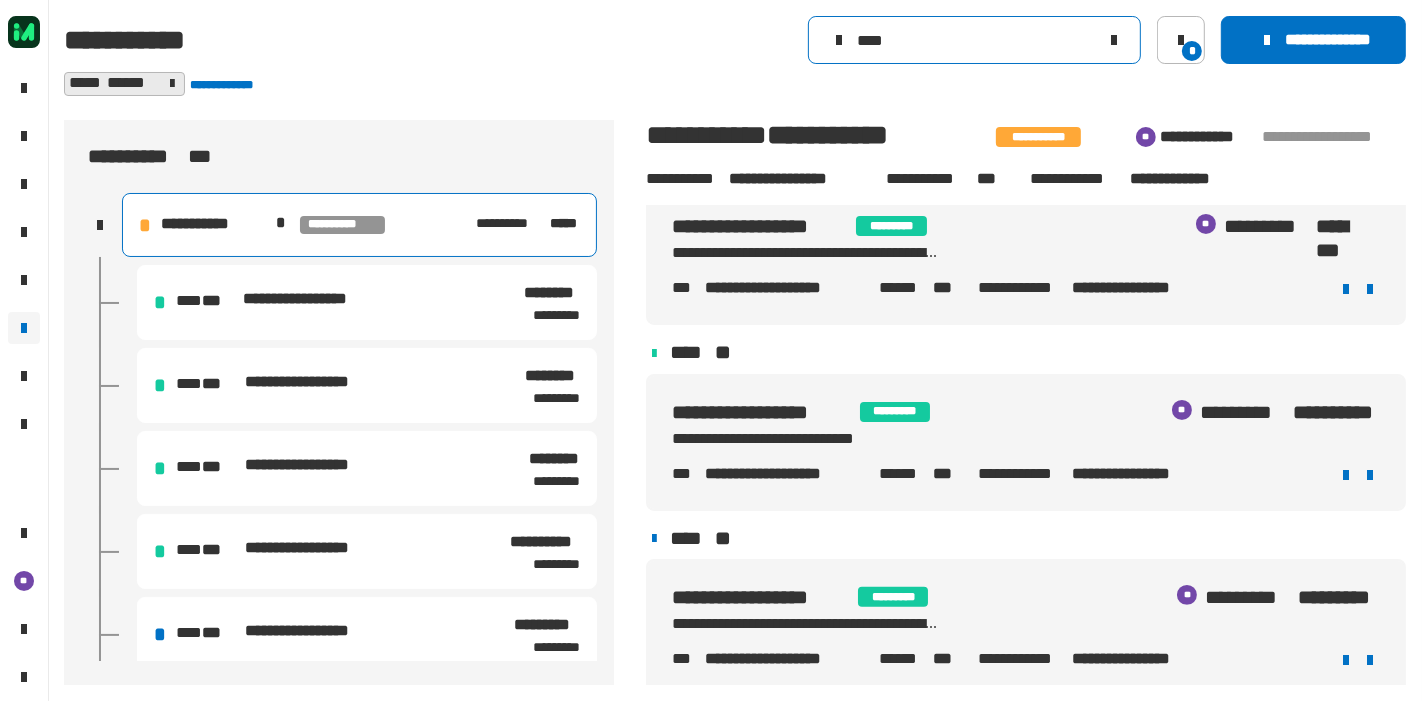 click on "****" 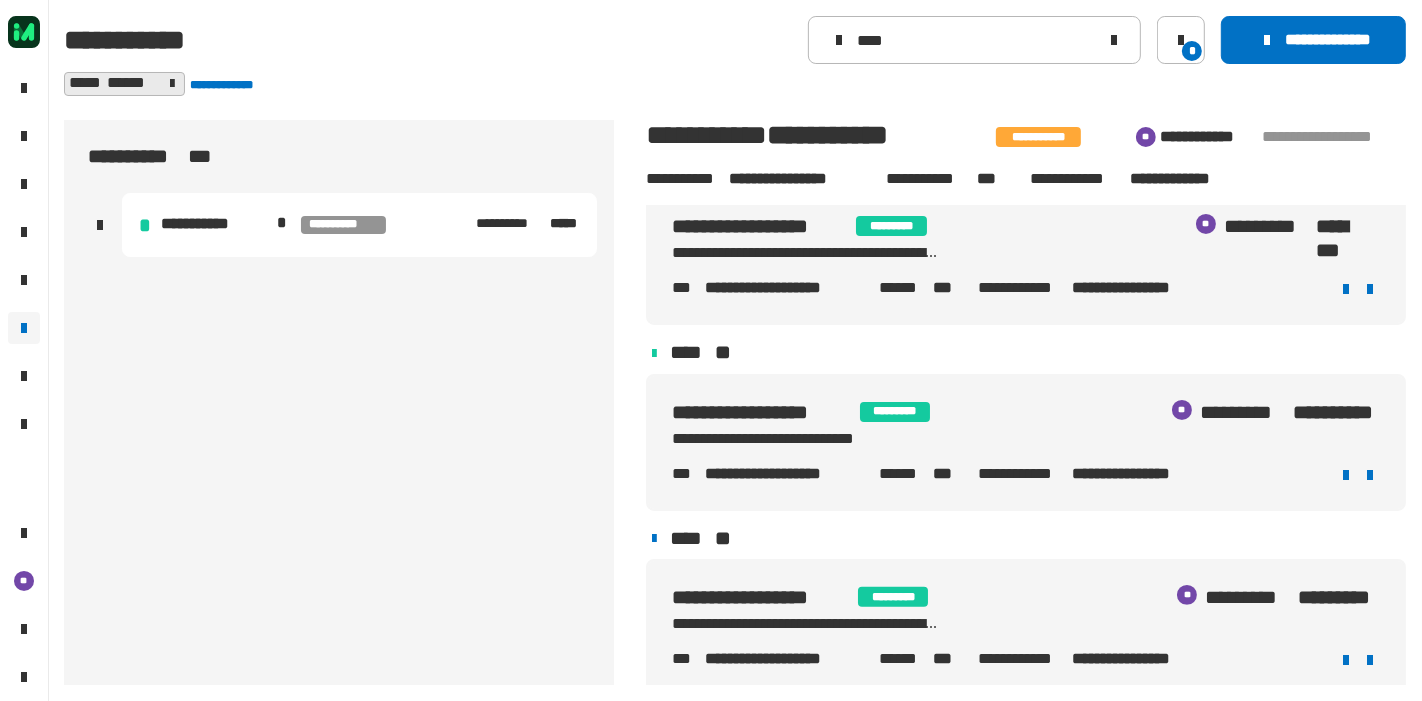 click on "**********" at bounding box center (511, 224) 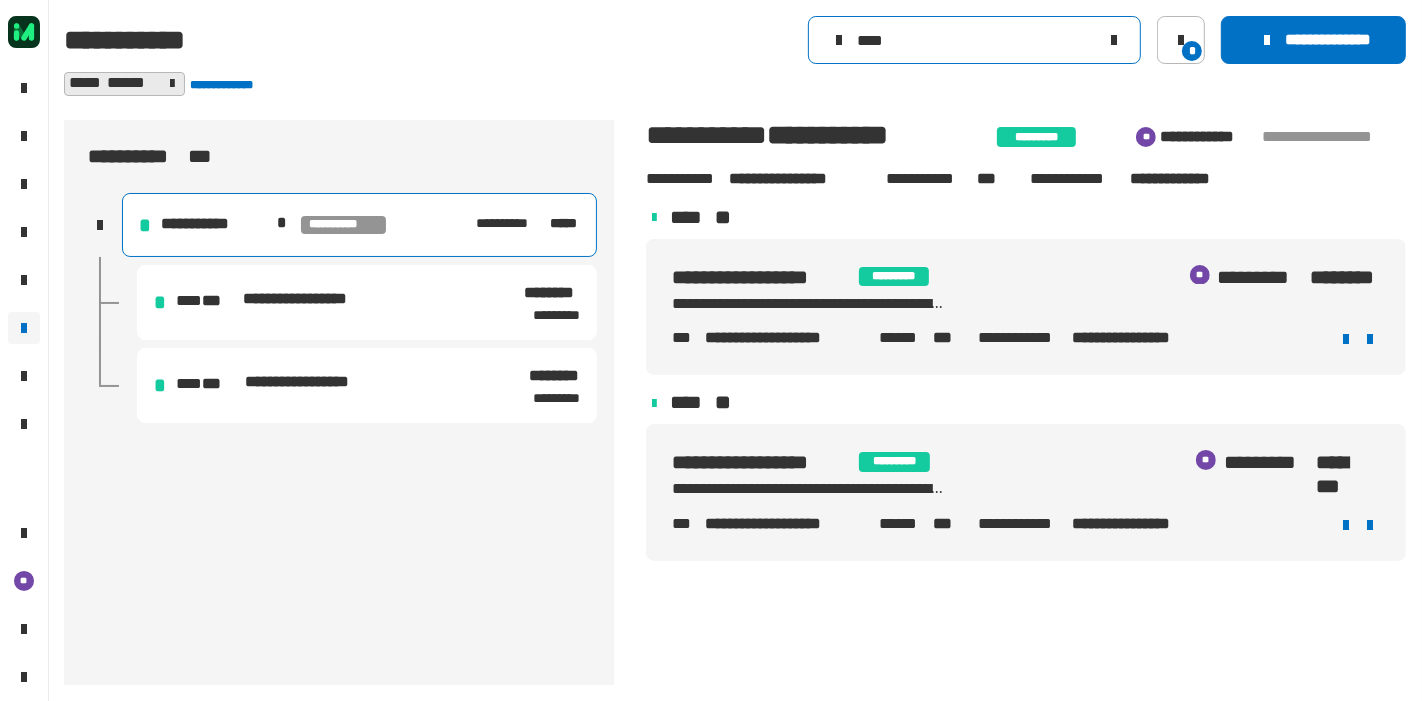 click on "****" 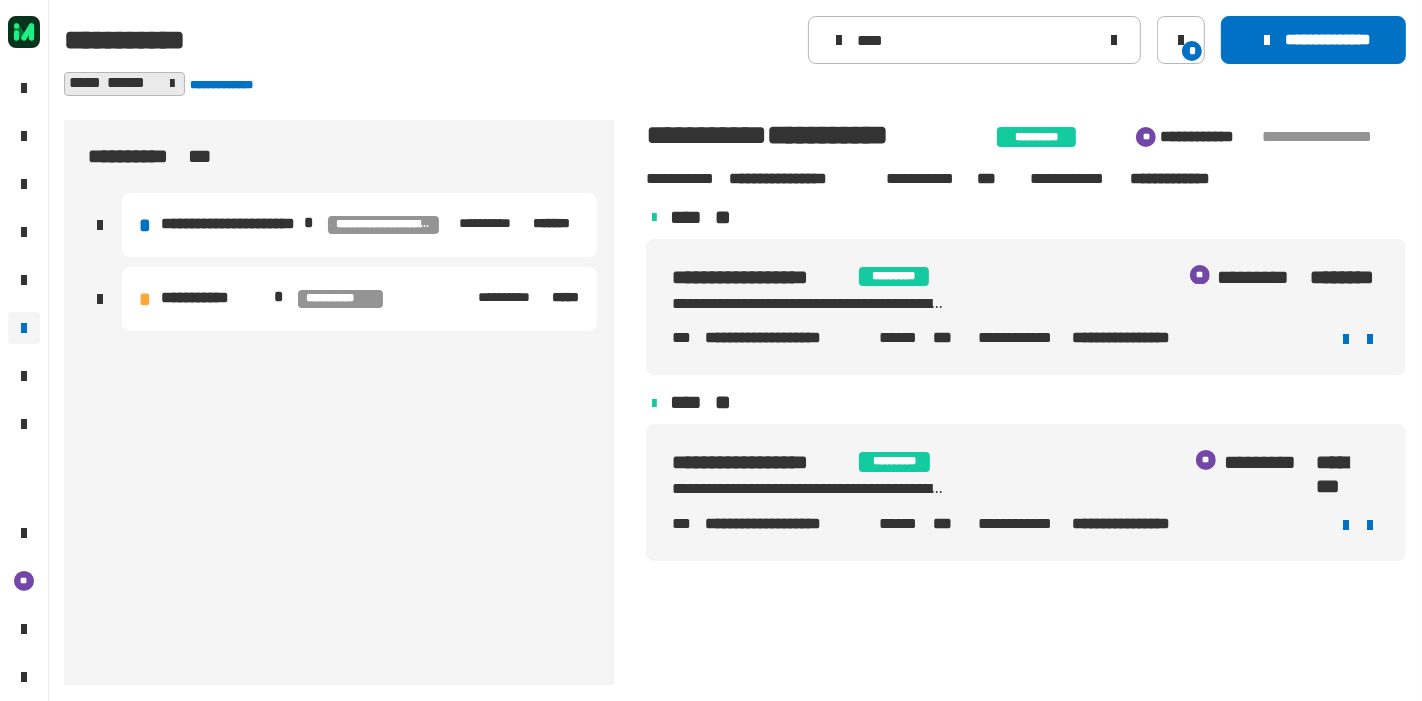 click on "**********" at bounding box center [513, 298] 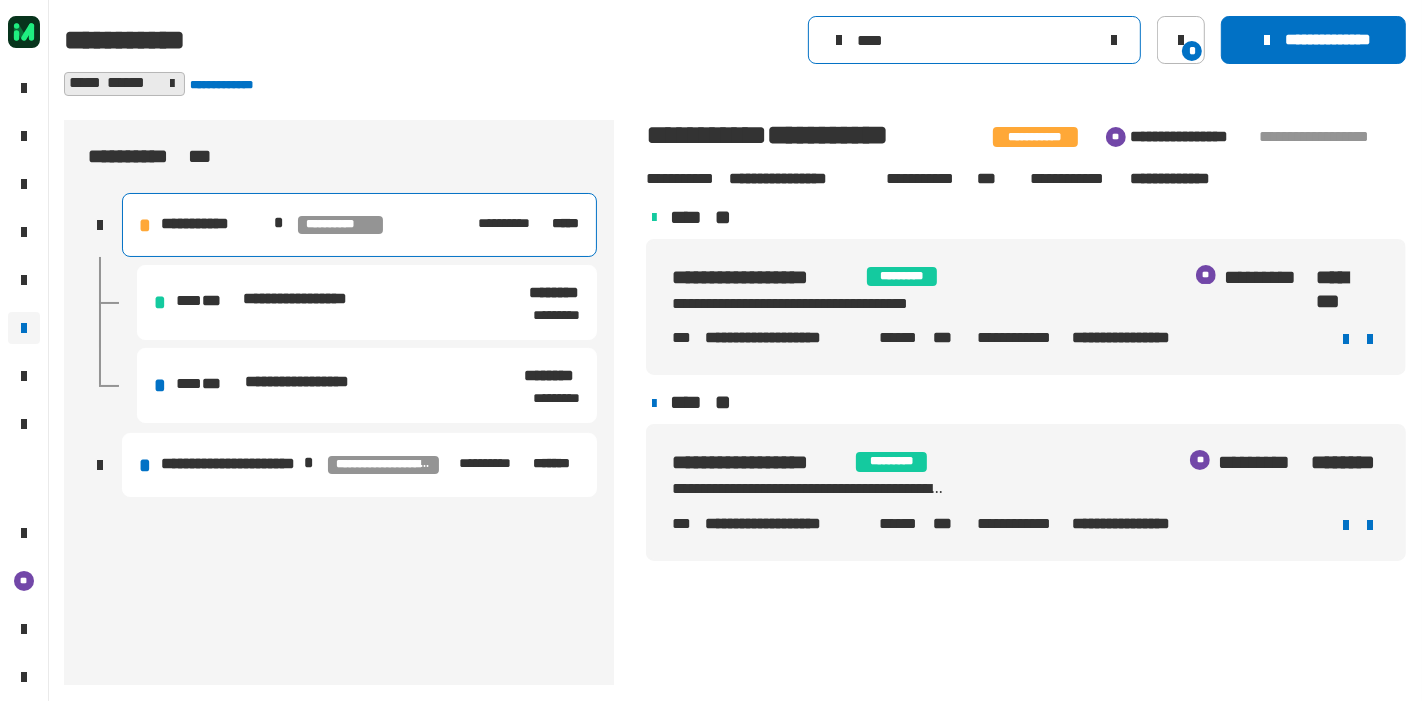 click on "****" 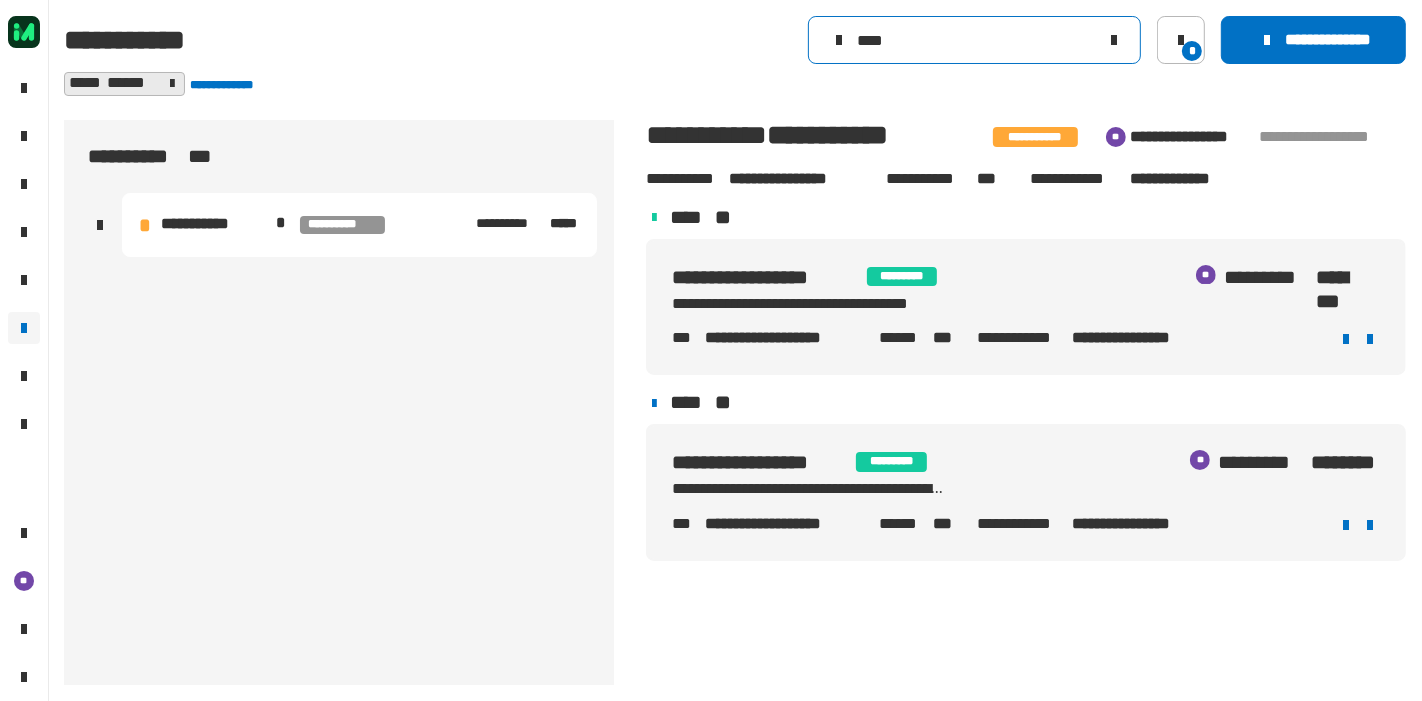 type on "****" 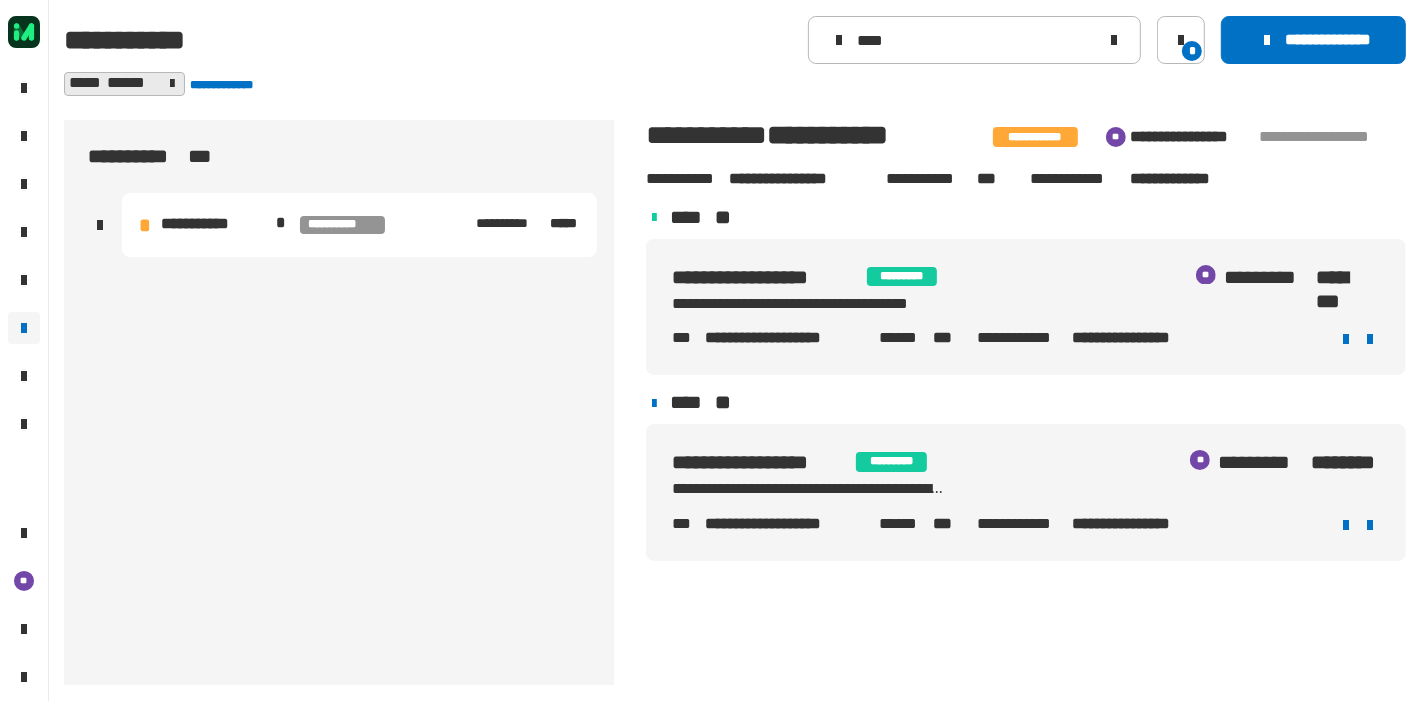 click on "**********" at bounding box center (351, 426) 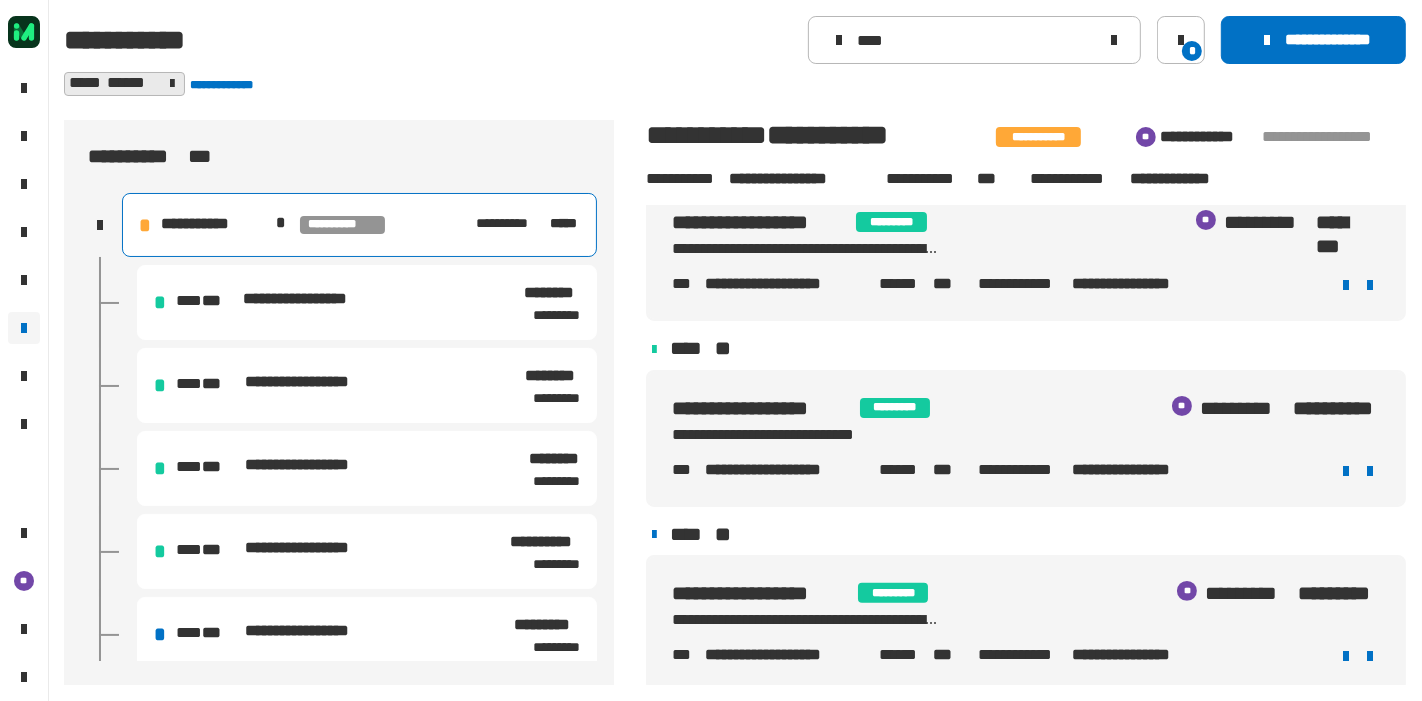 scroll, scrollTop: 611, scrollLeft: 0, axis: vertical 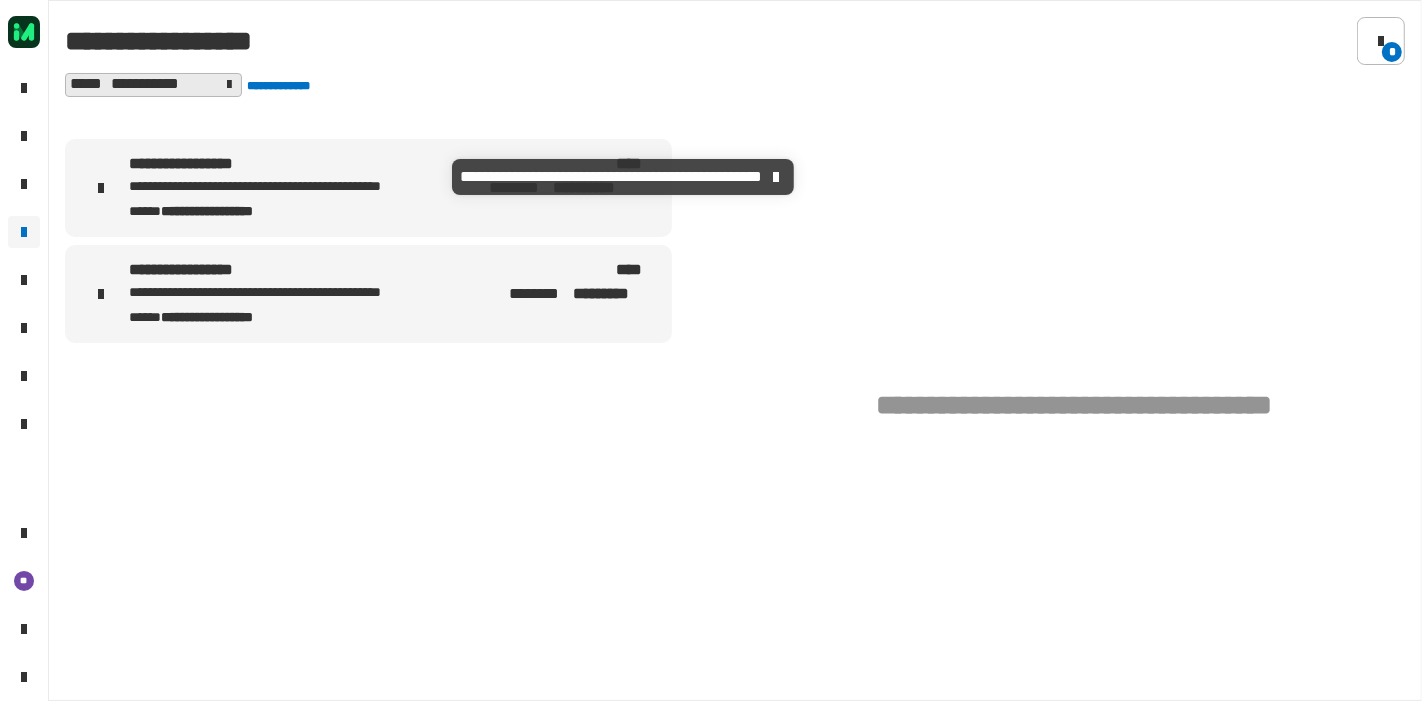 click on "**********" at bounding box center [290, 187] 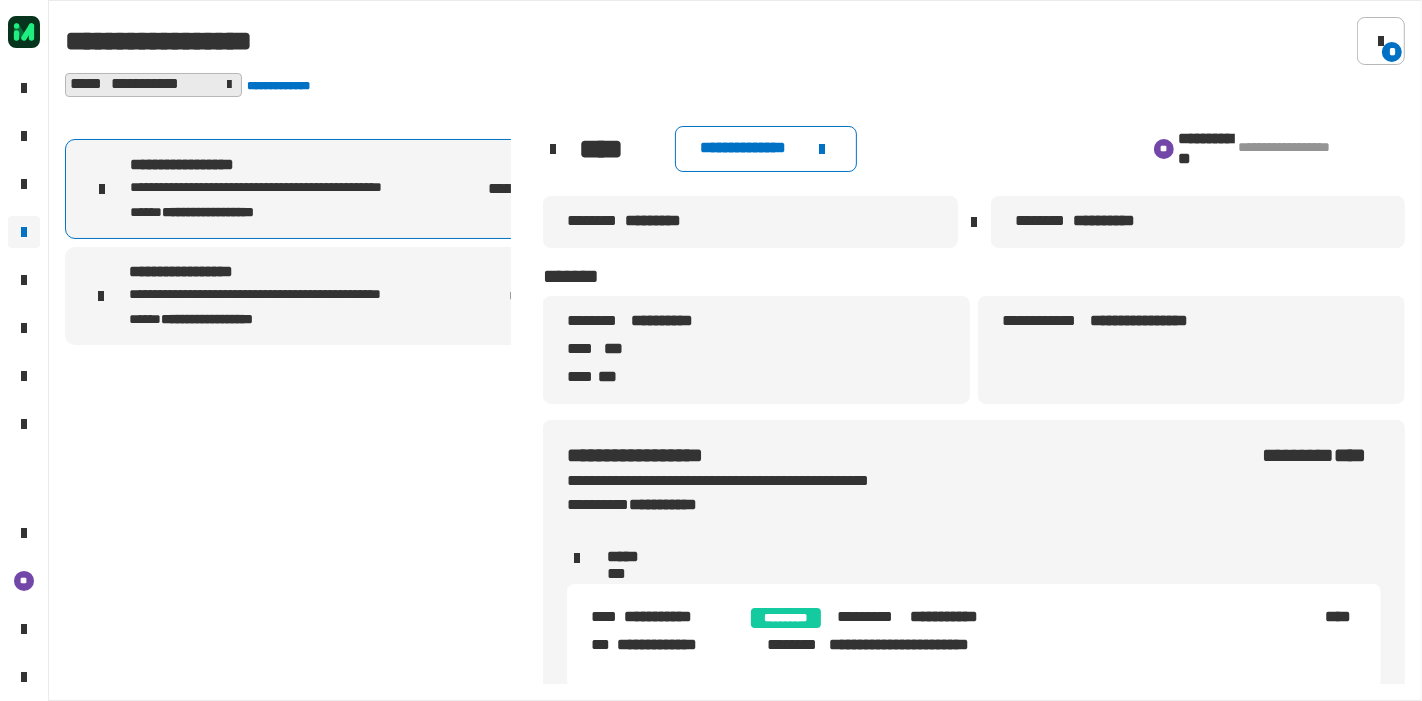 scroll, scrollTop: 27, scrollLeft: 0, axis: vertical 